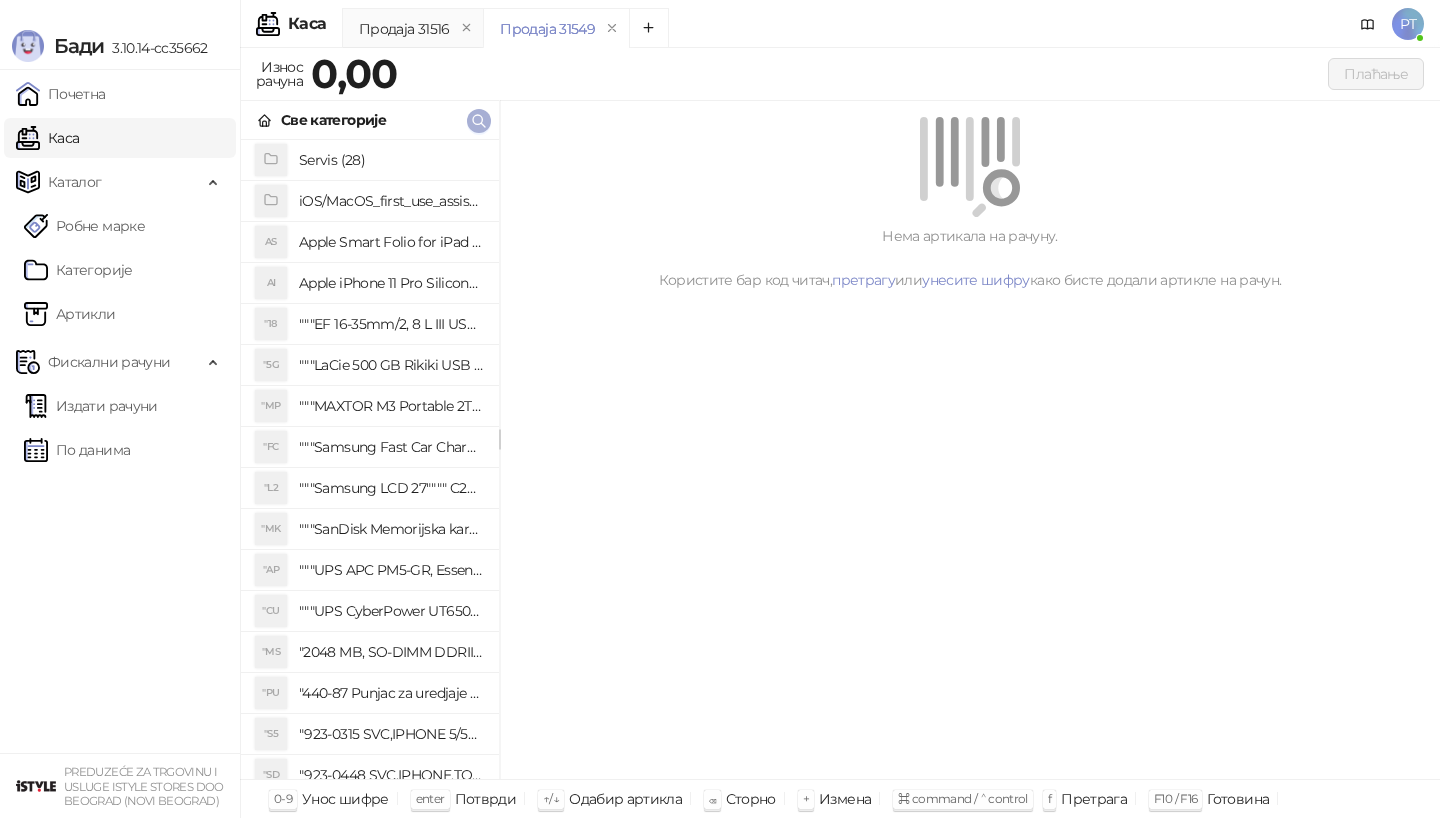 scroll, scrollTop: 0, scrollLeft: 0, axis: both 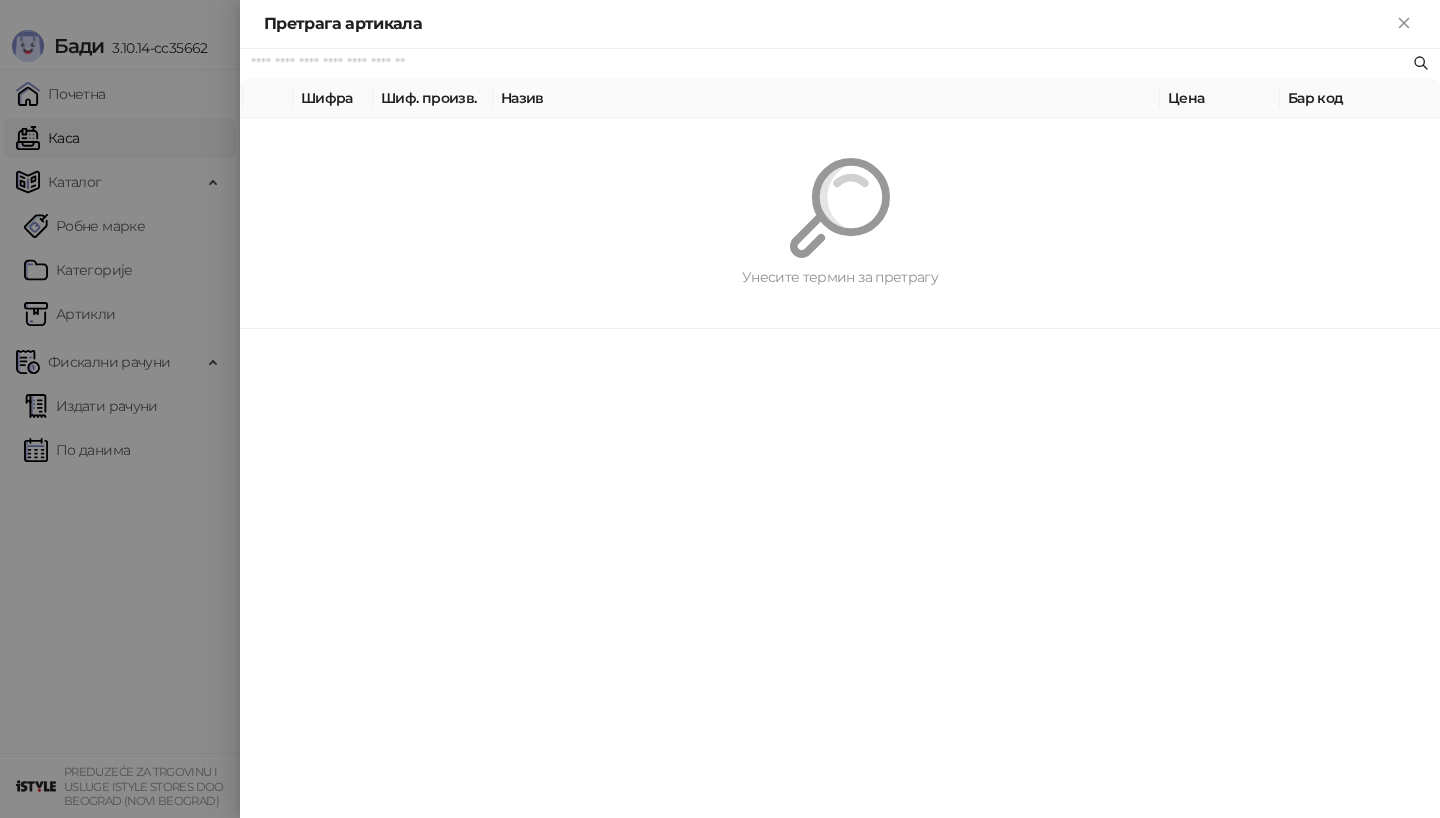 paste on "*********" 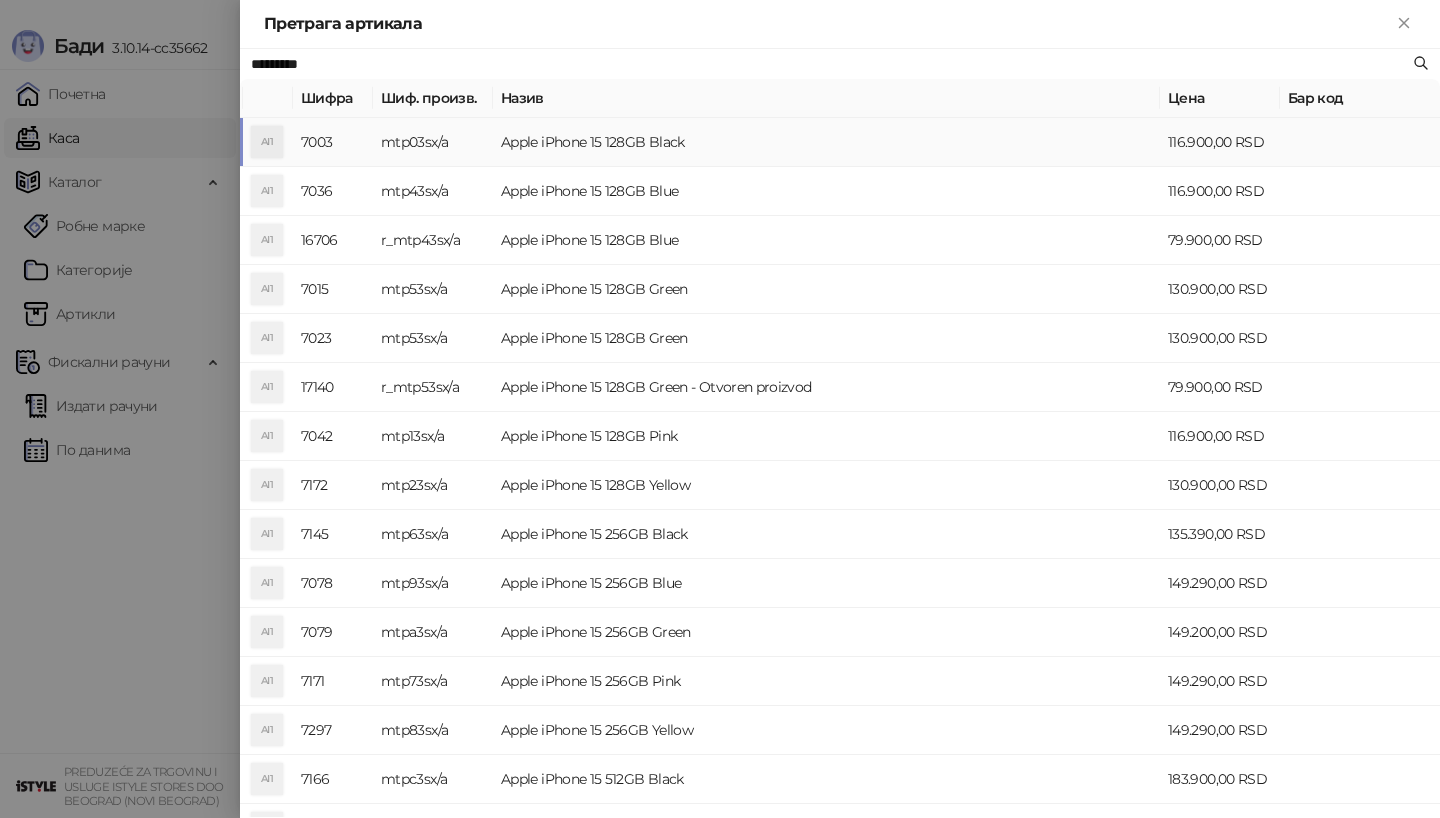 click on "AI1" at bounding box center (267, 142) 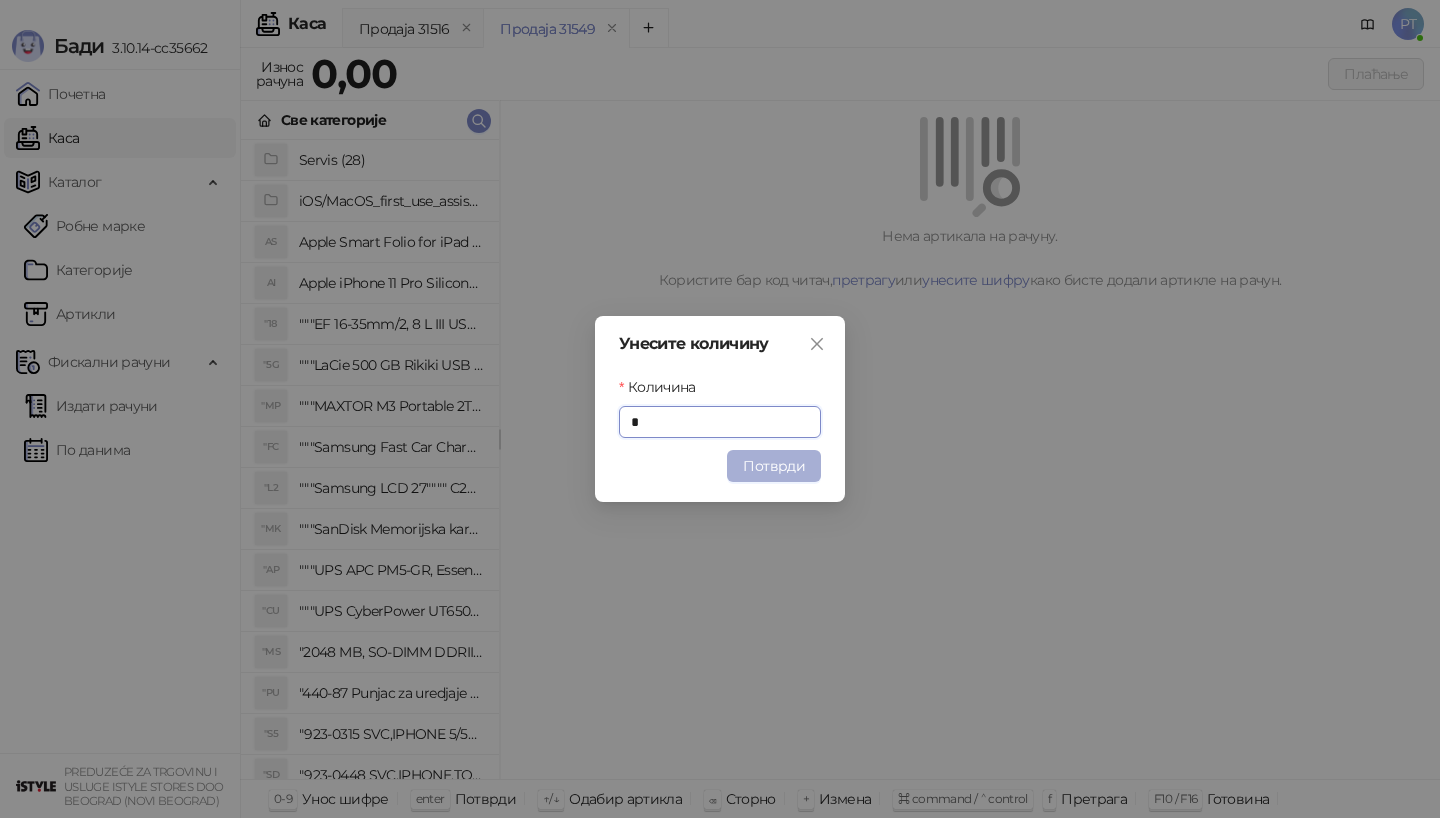 click on "Потврди" at bounding box center [774, 466] 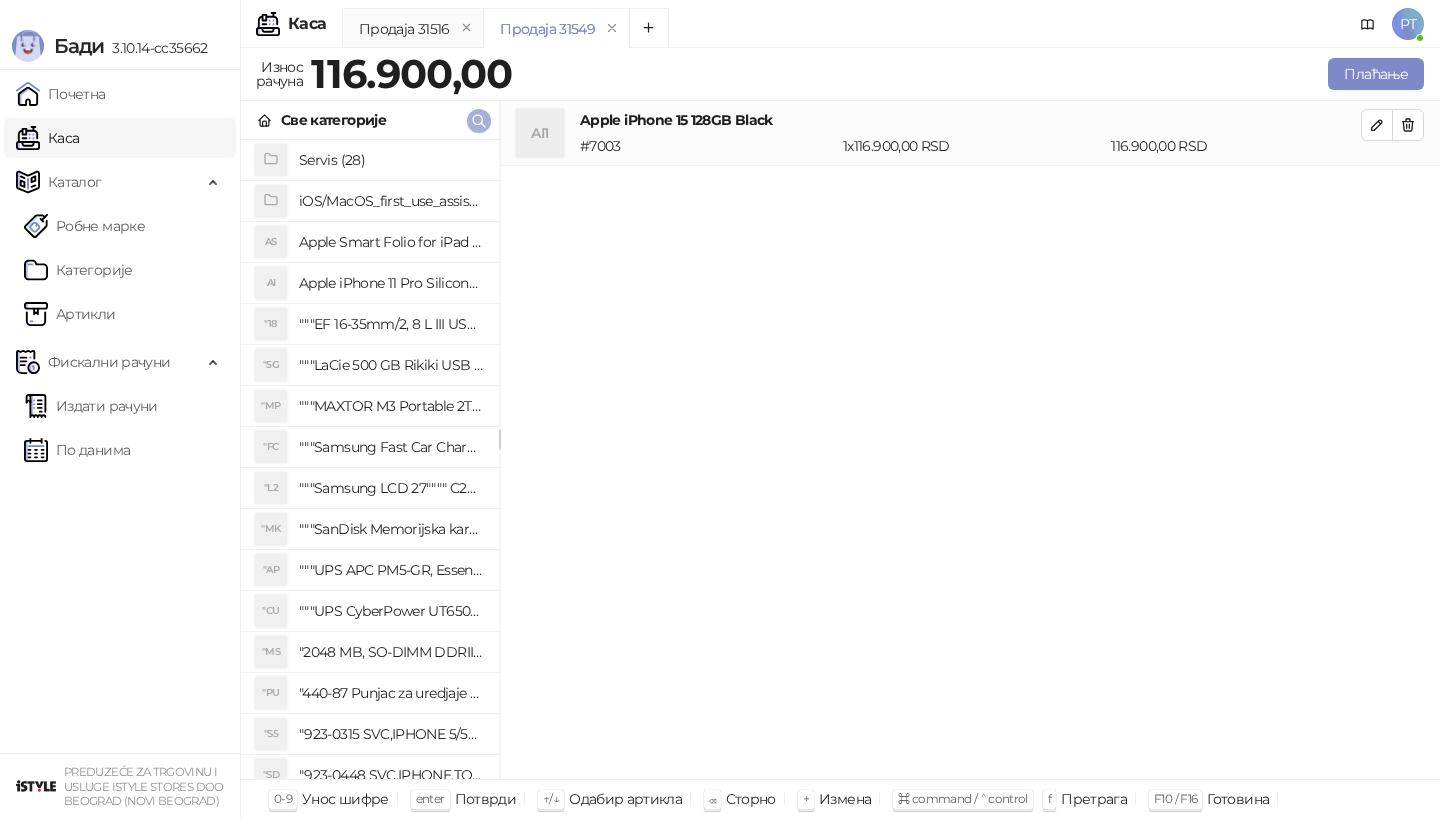 click 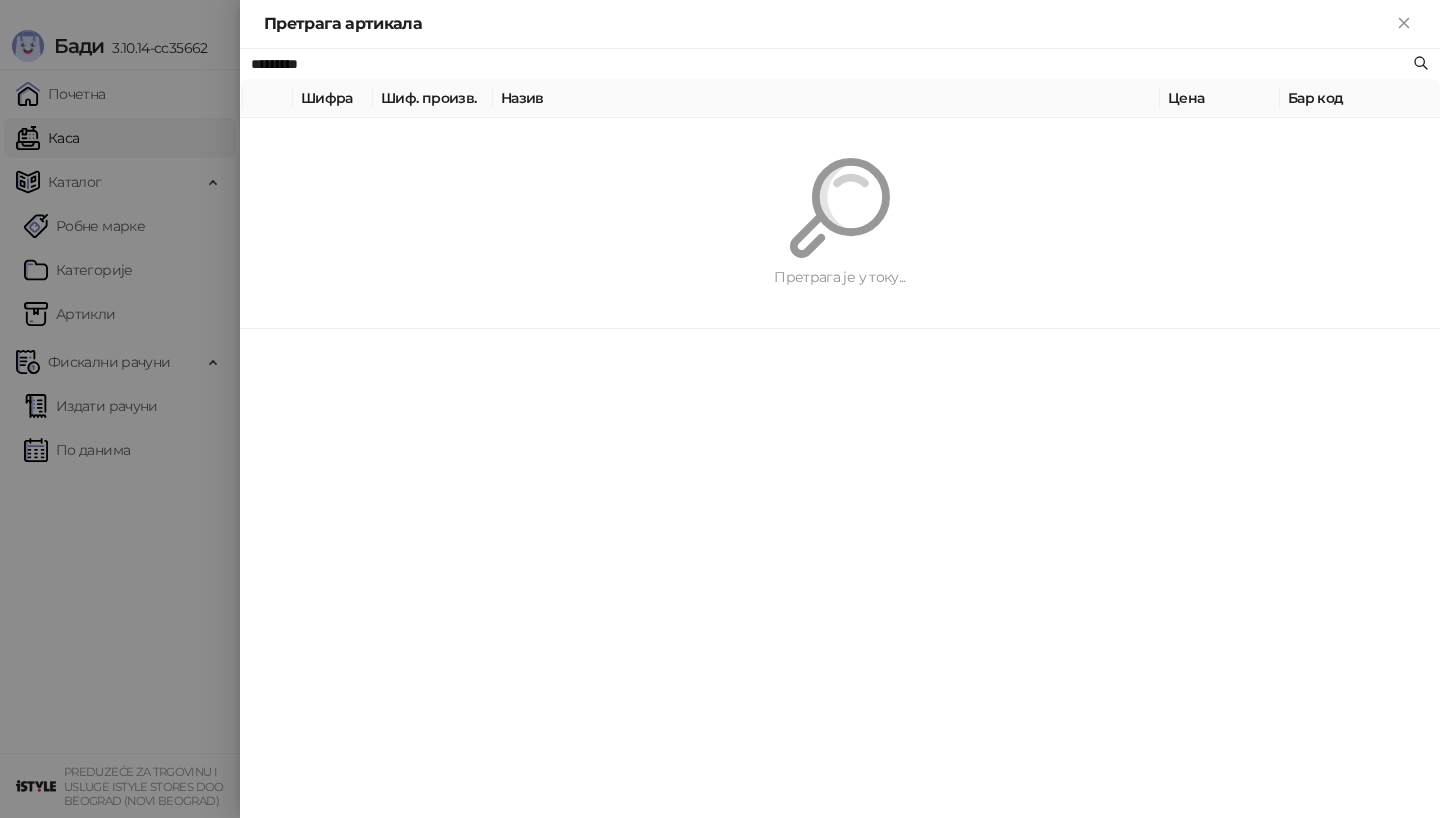 paste on "**********" 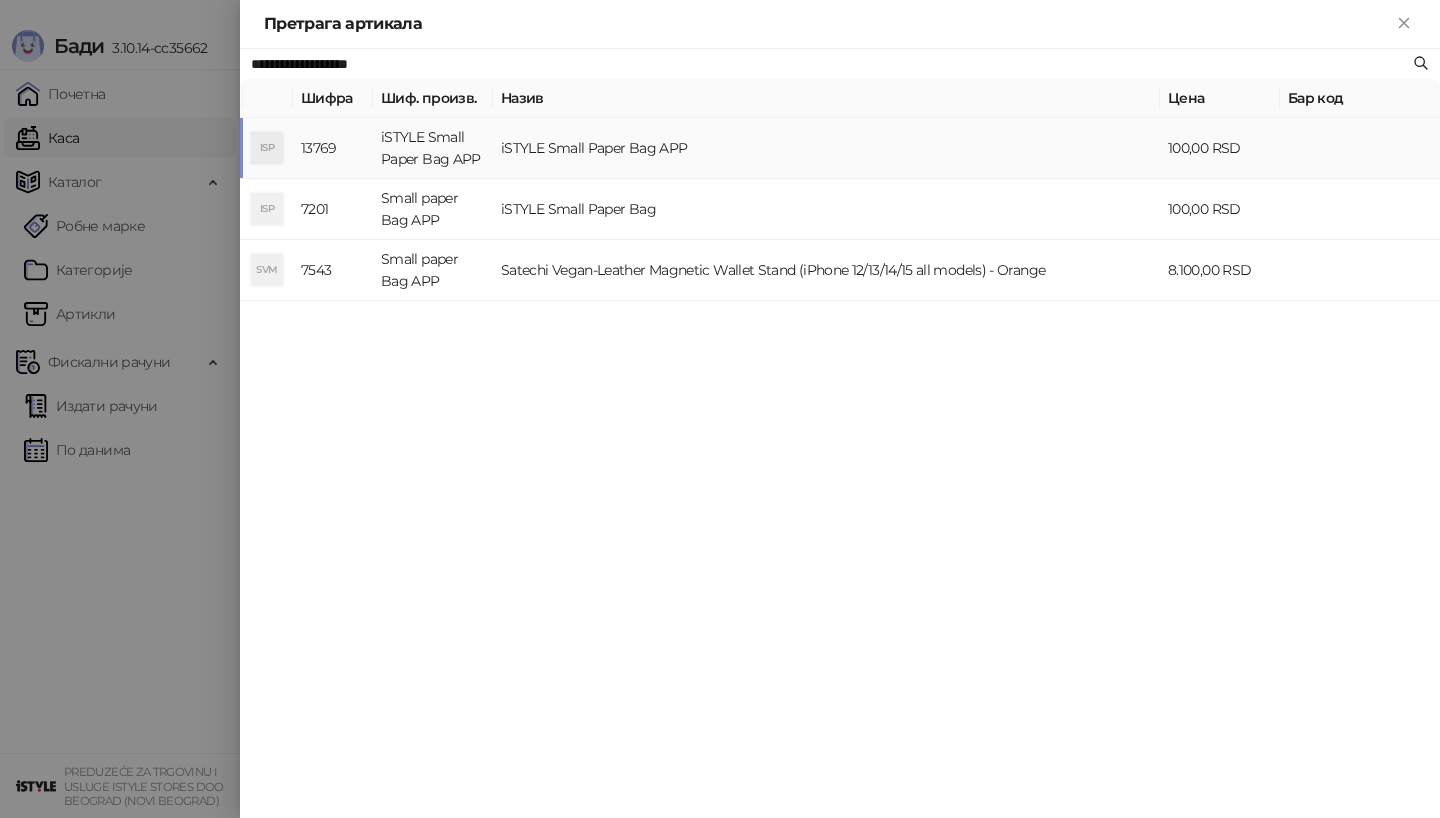 type on "**********" 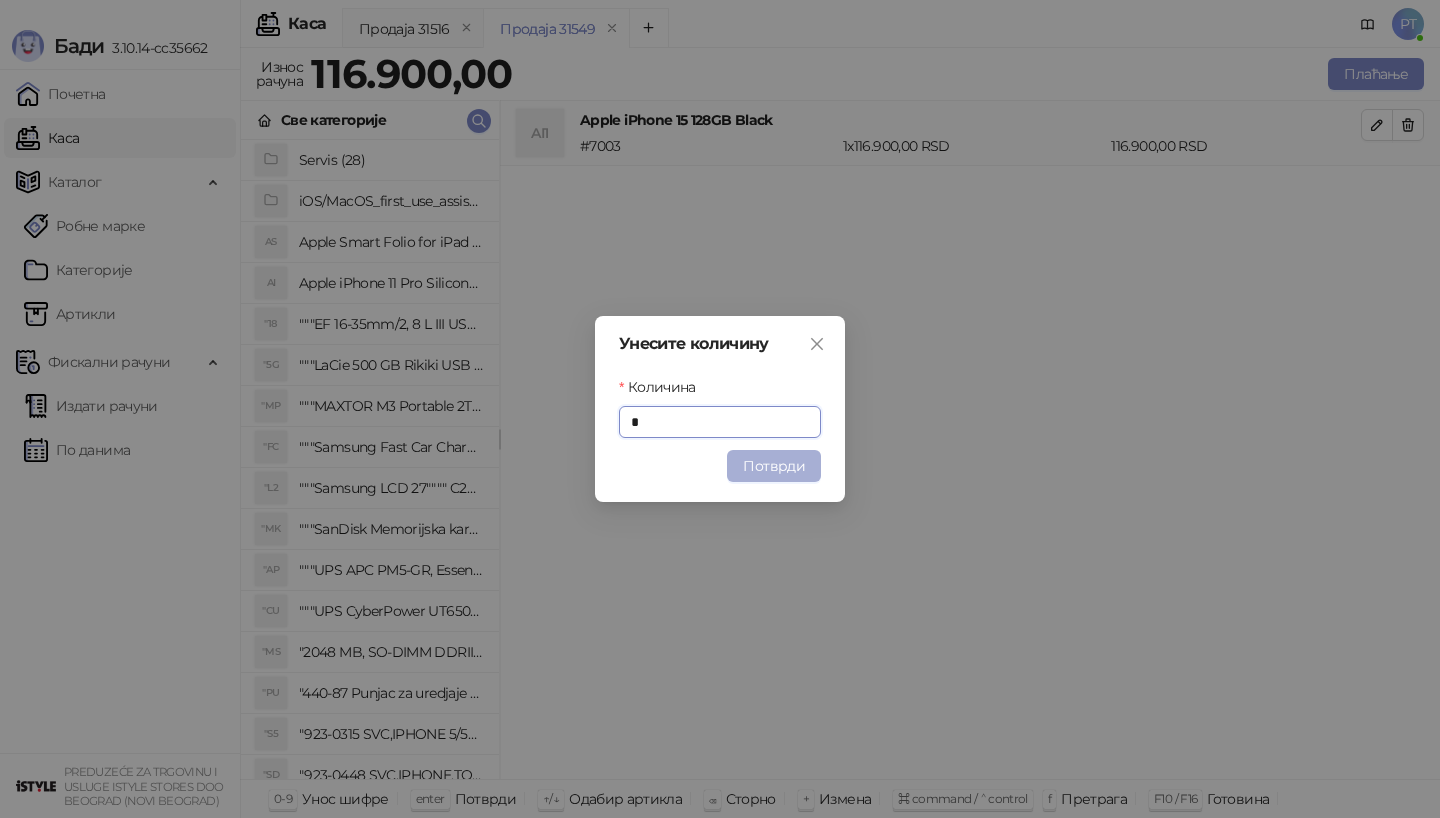 click on "Потврди" at bounding box center [774, 466] 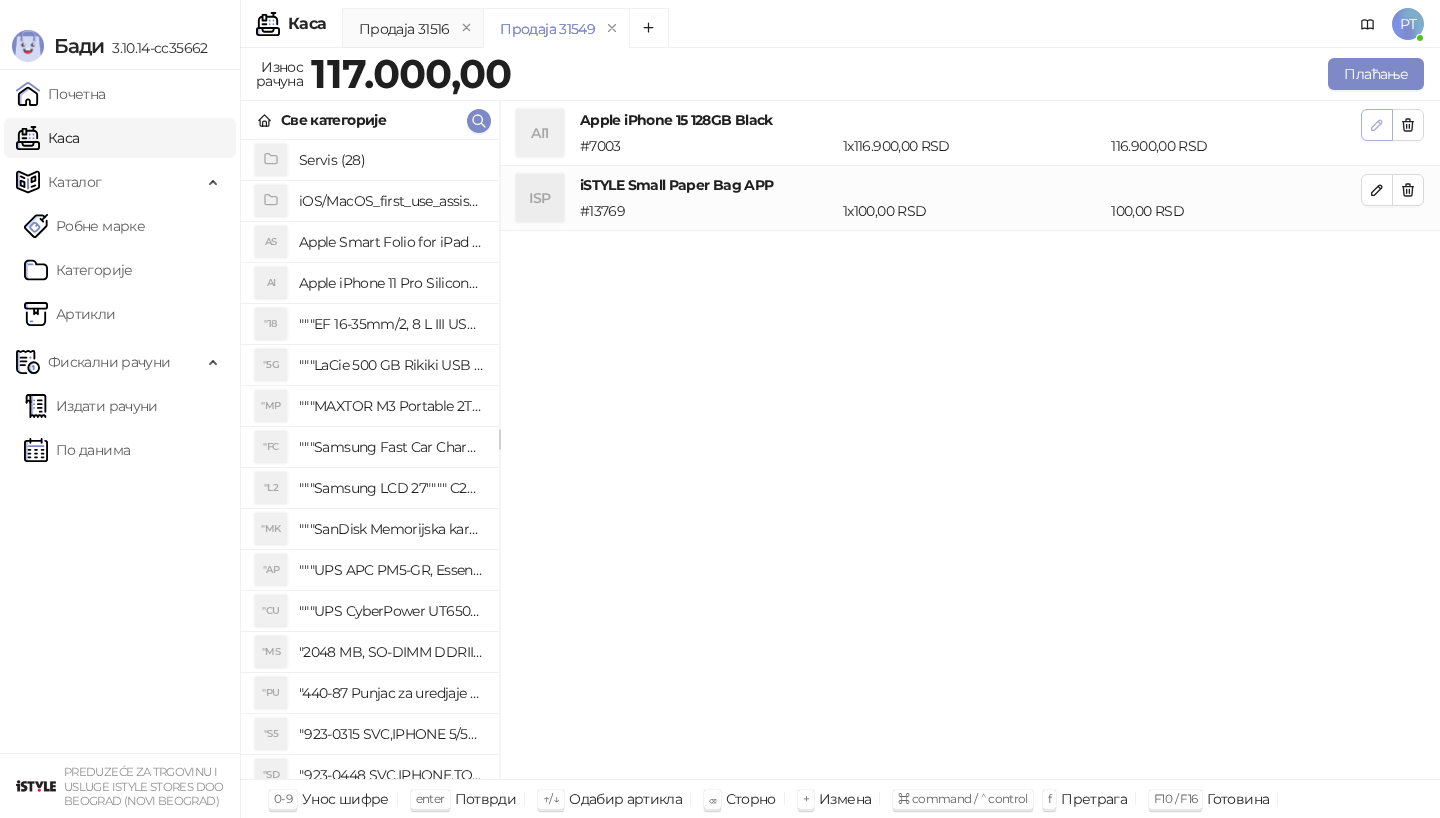 click 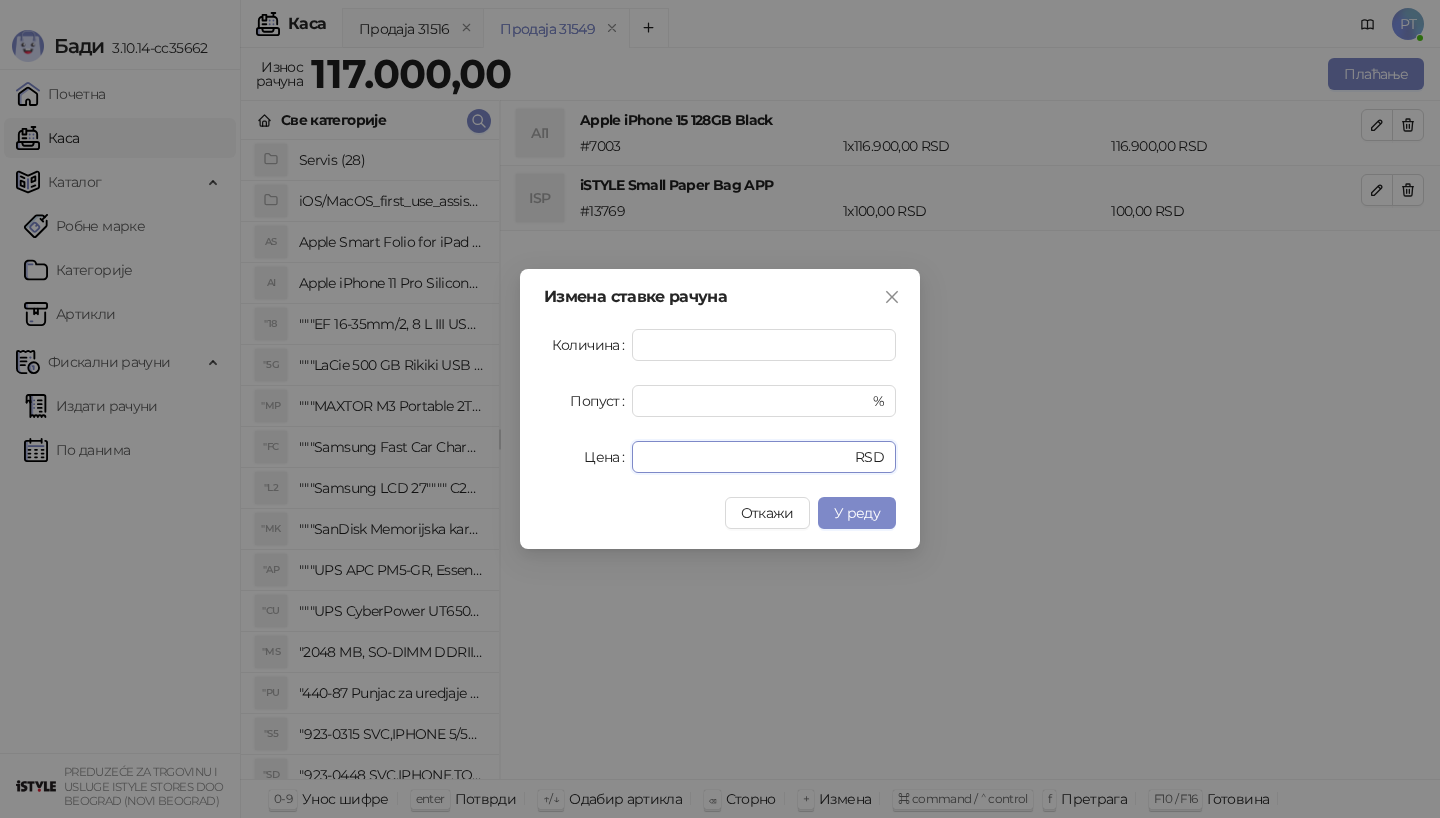 drag, startPoint x: 705, startPoint y: 462, endPoint x: 568, endPoint y: 462, distance: 137 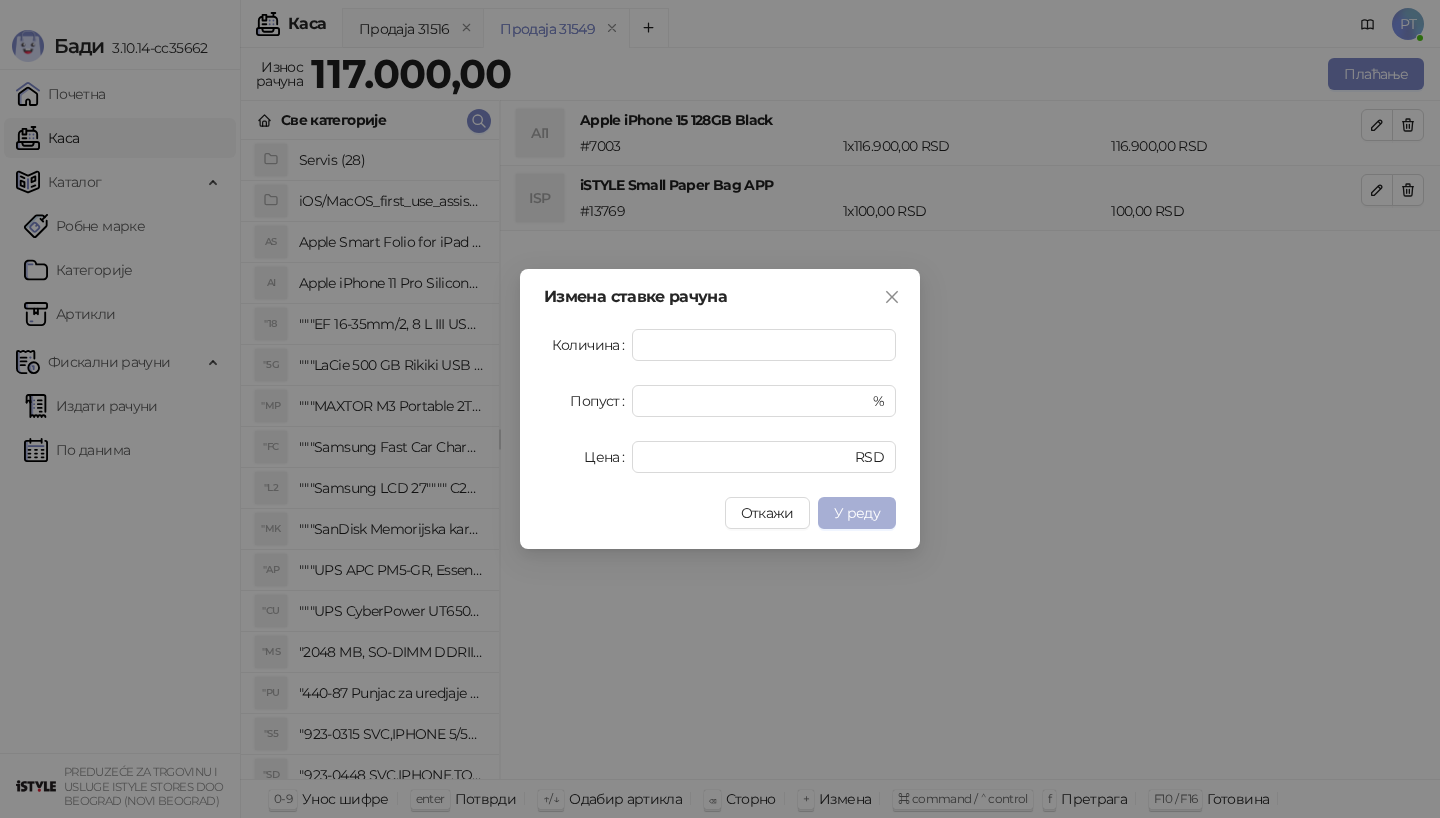 type on "*****" 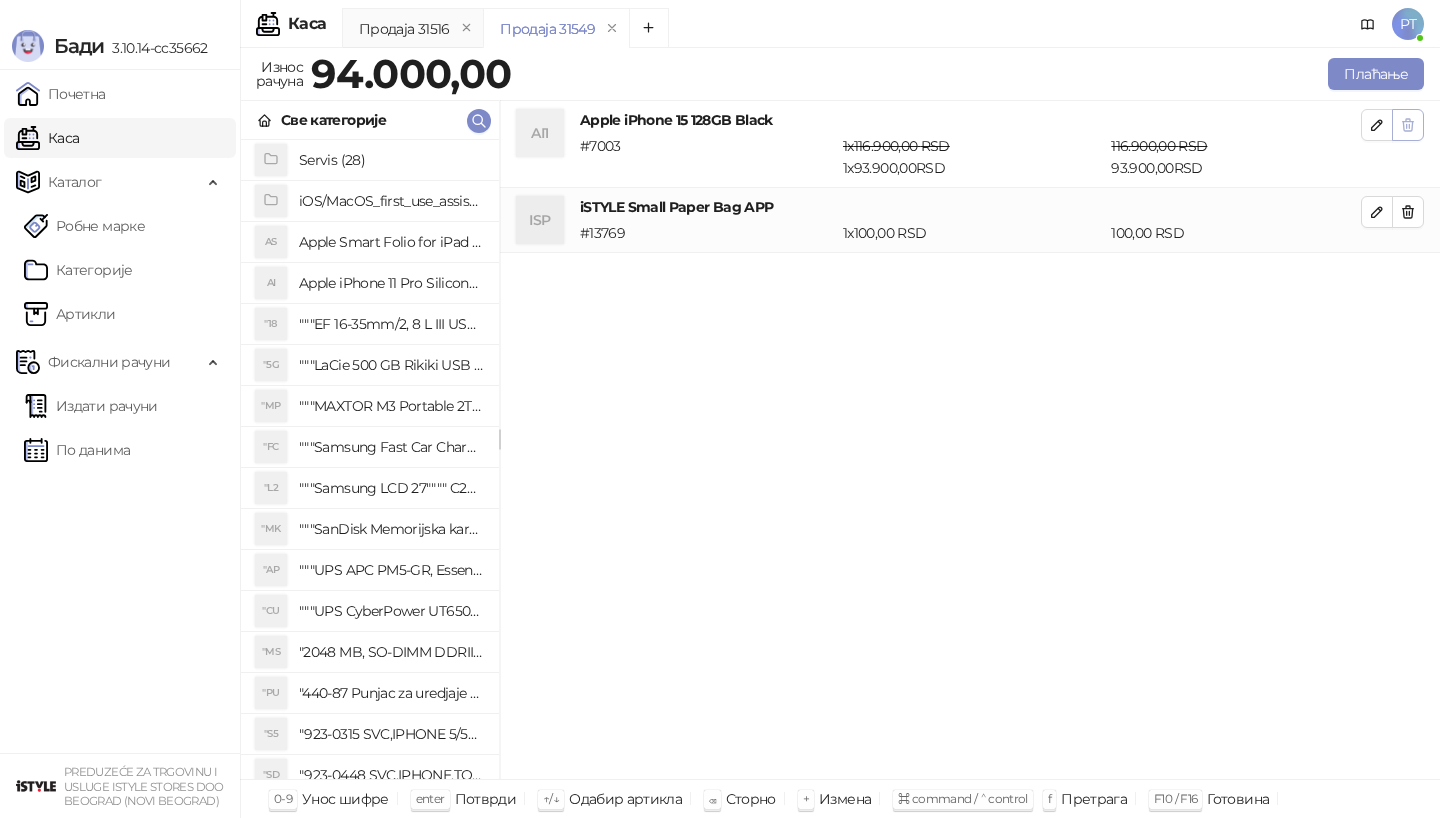 click 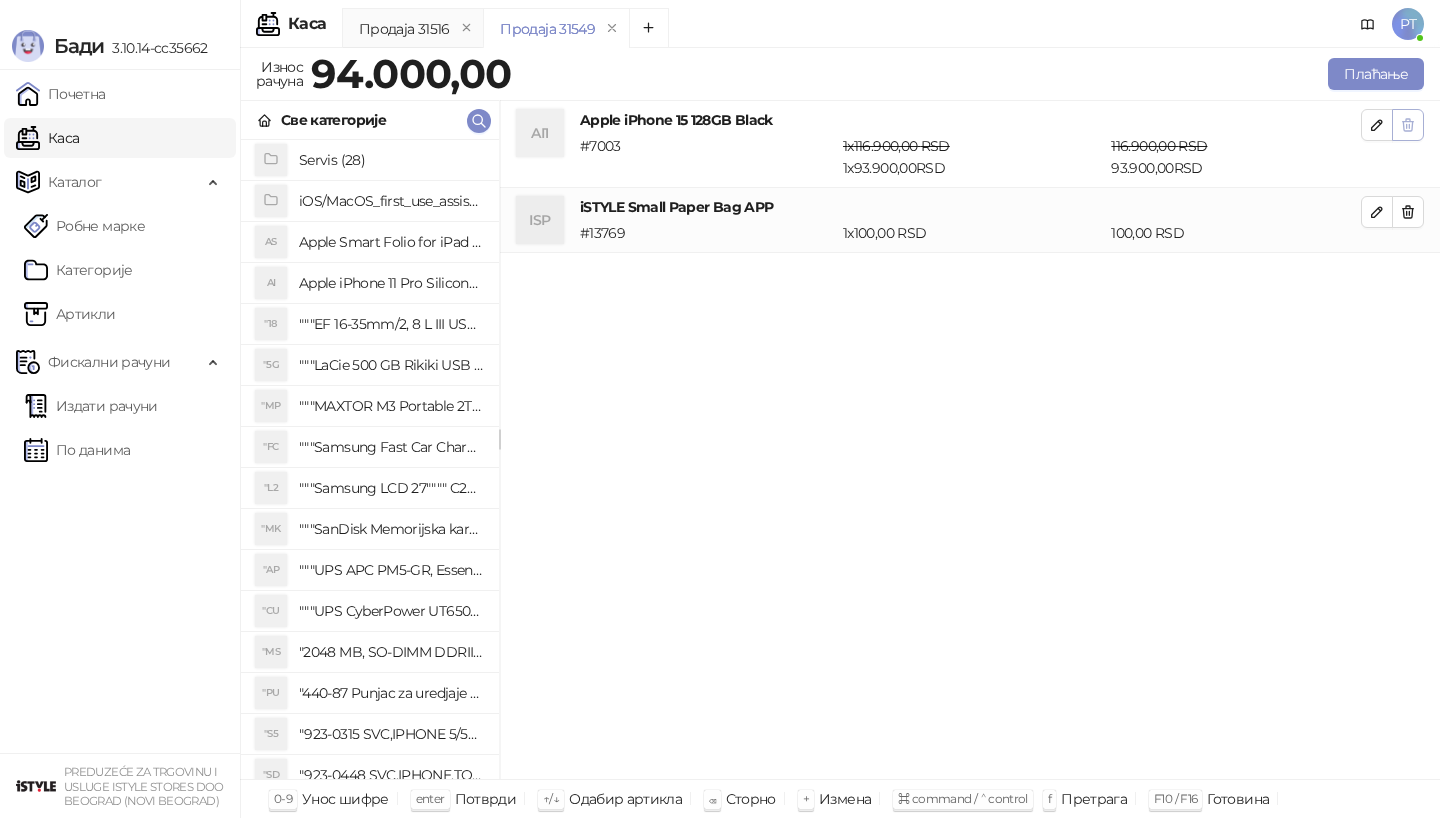 click 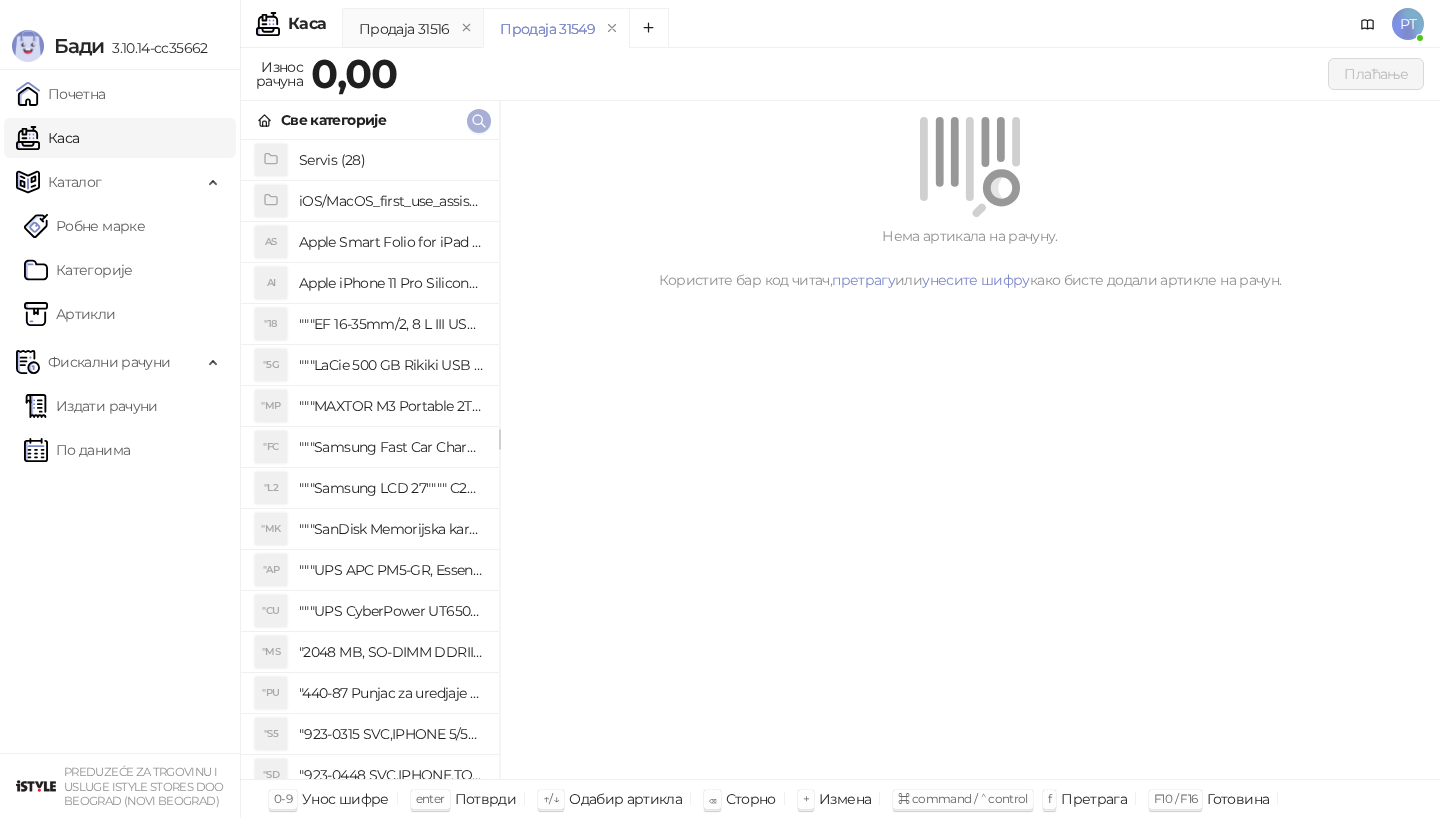 click 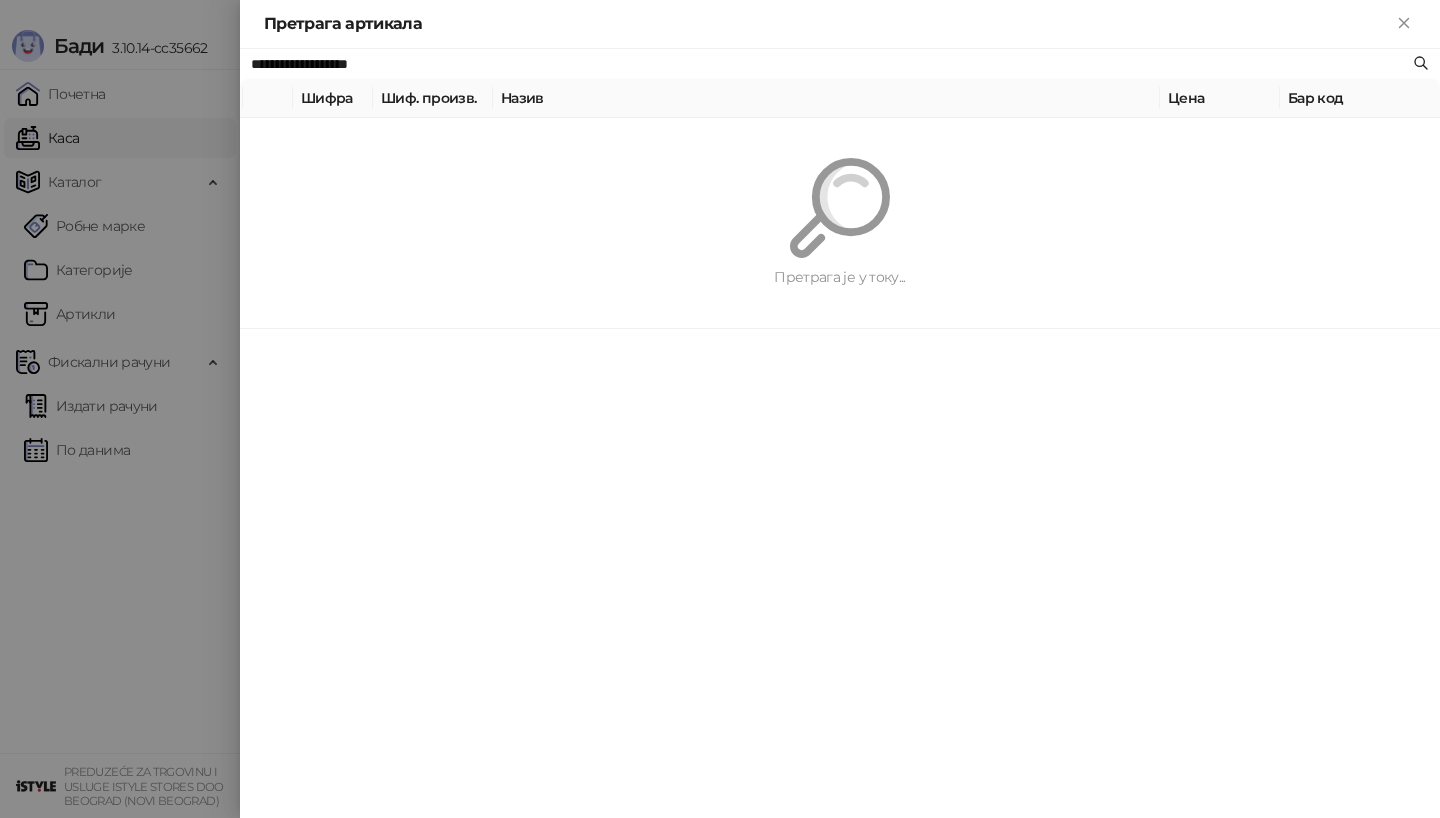 paste 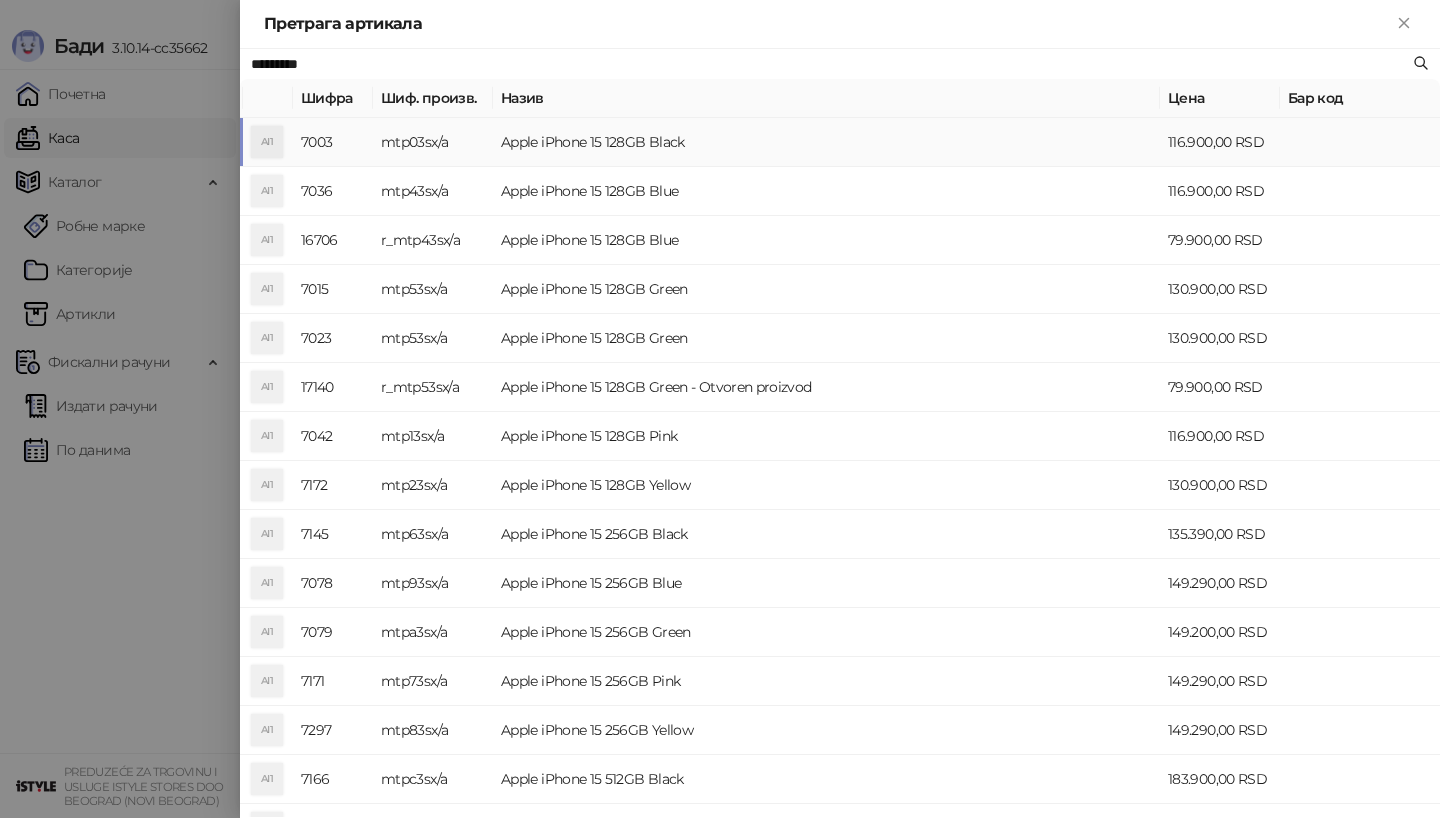 click on "AI1" at bounding box center [267, 142] 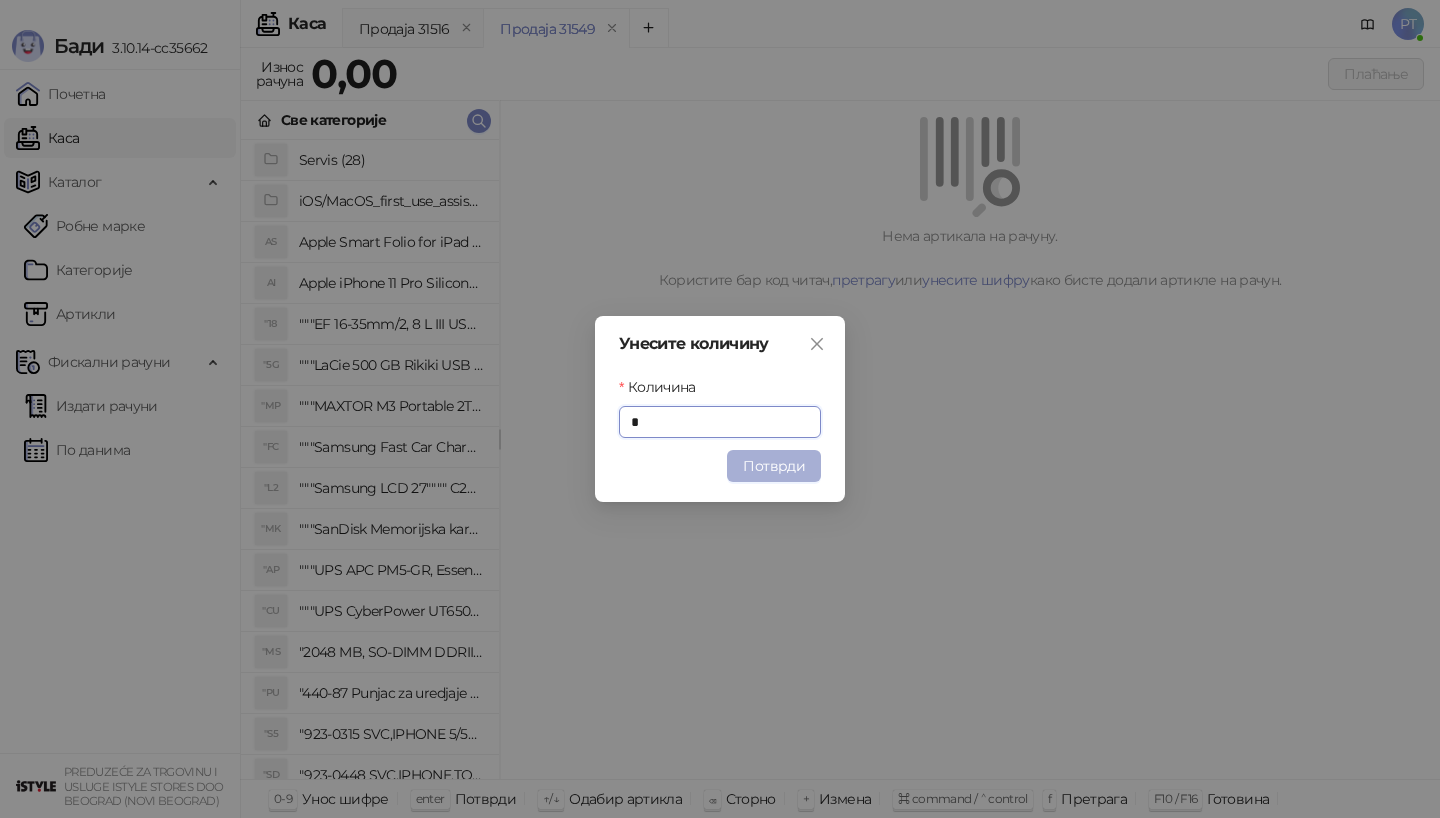 click on "Потврди" at bounding box center [774, 466] 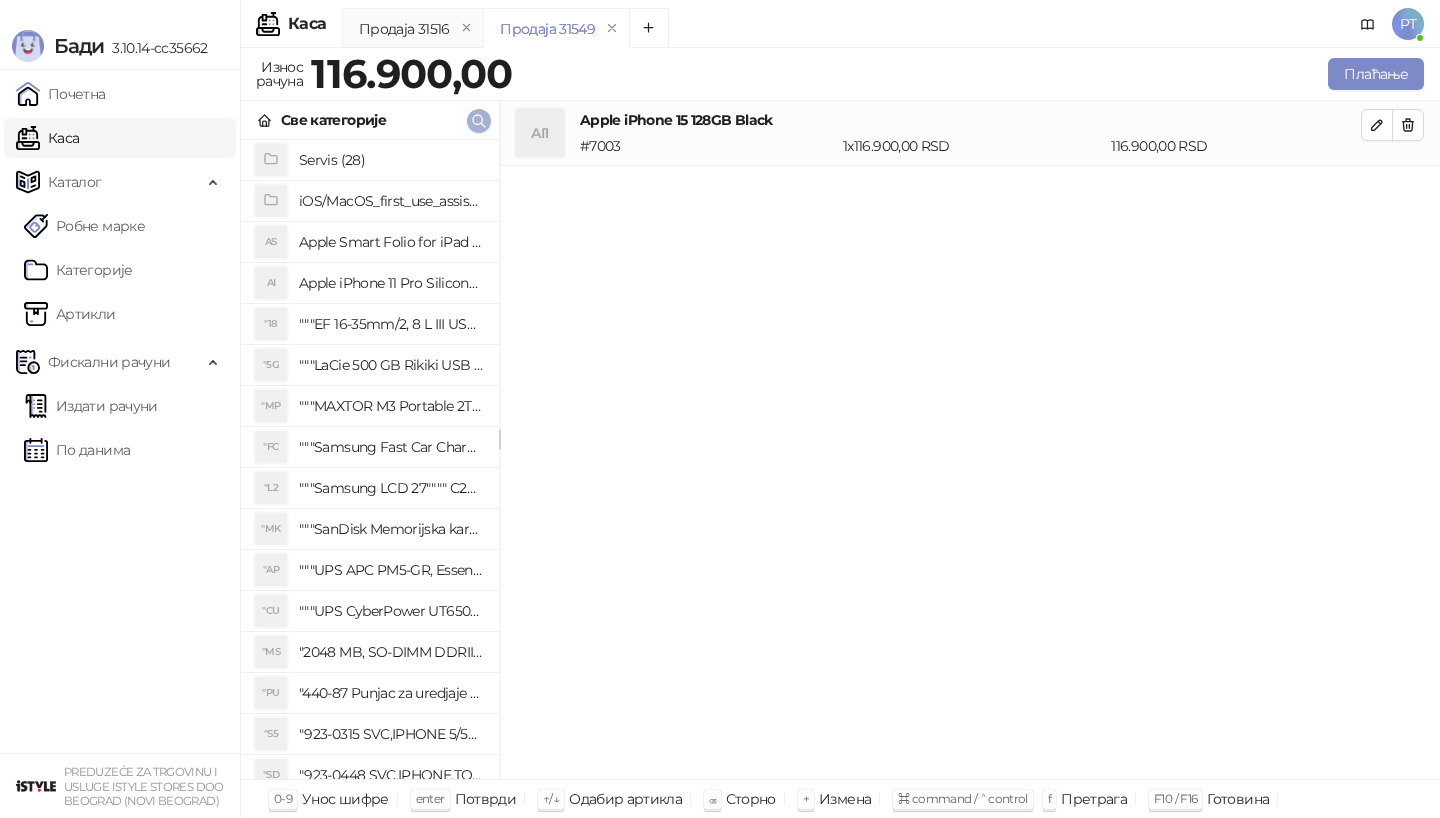 click 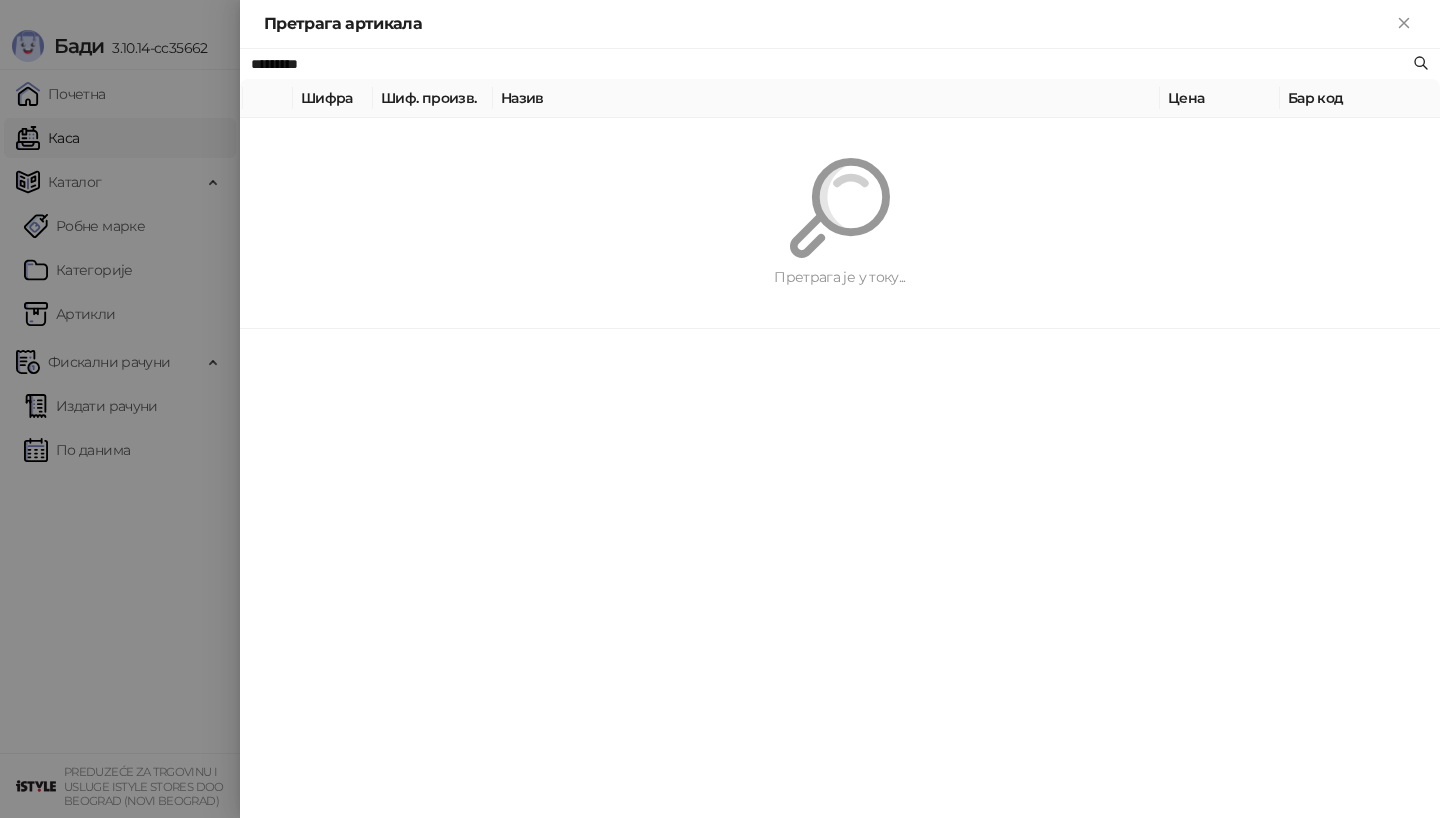 paste on "**********" 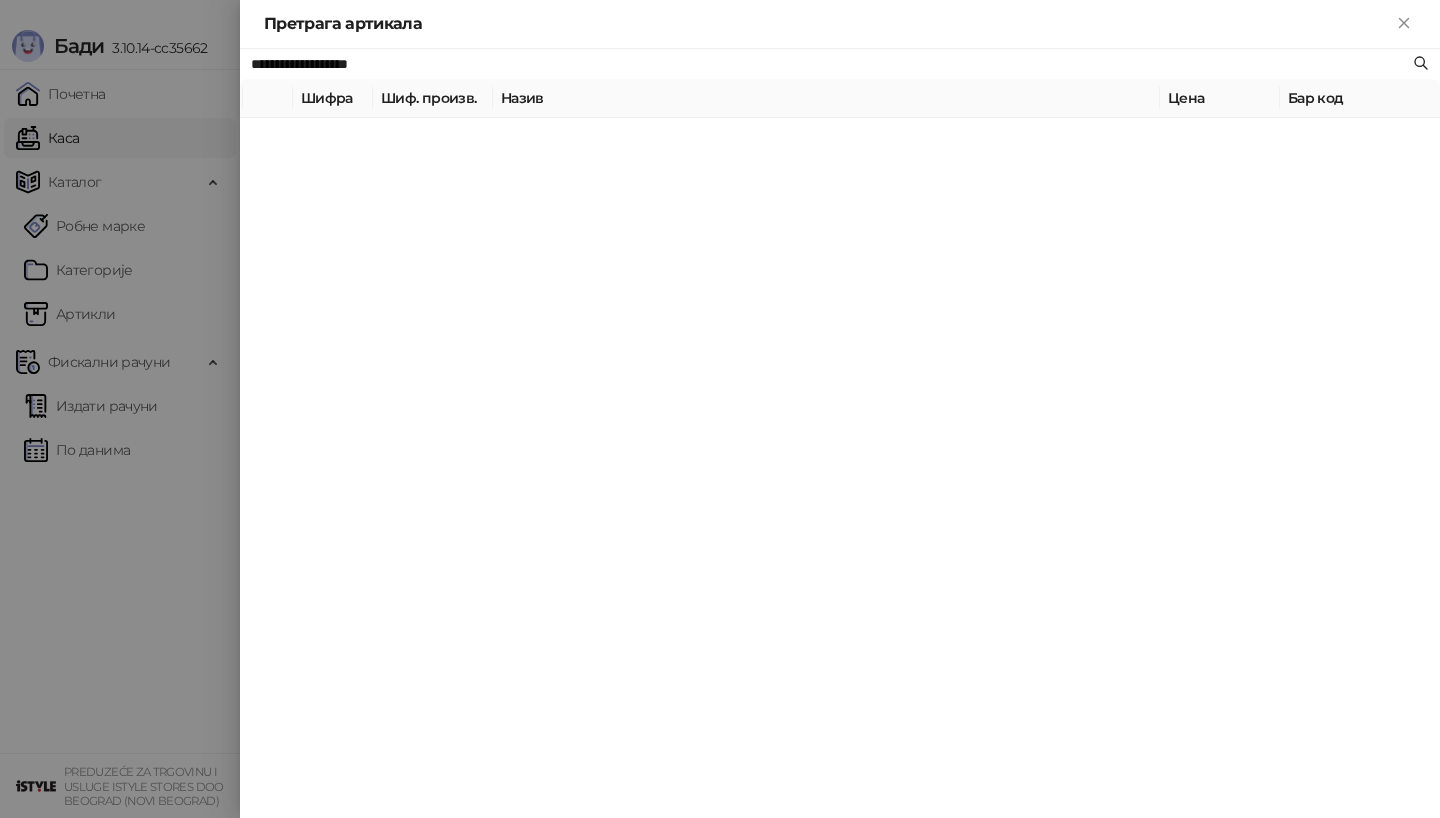 type on "**********" 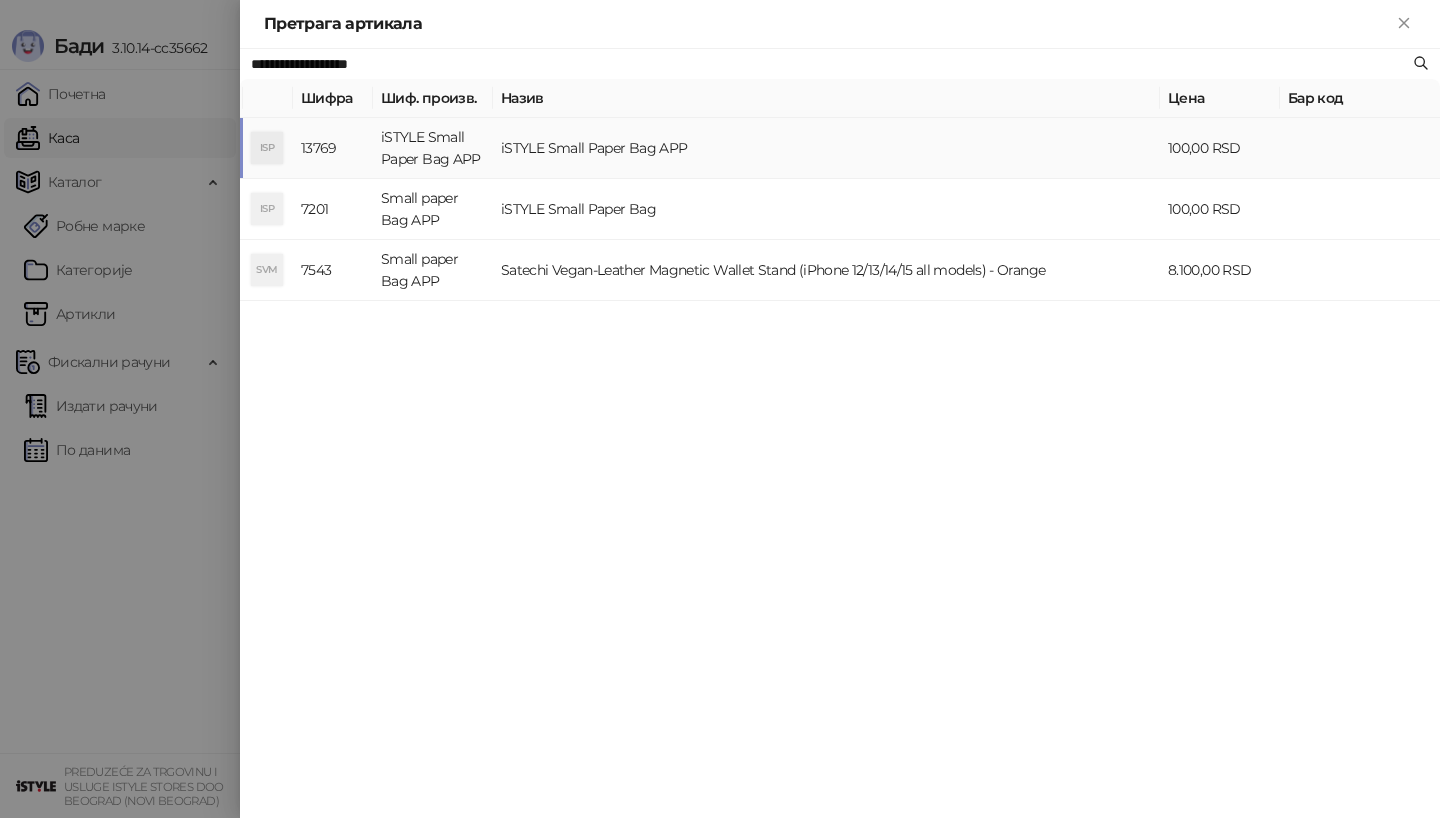 click on "ISP" at bounding box center [268, 148] 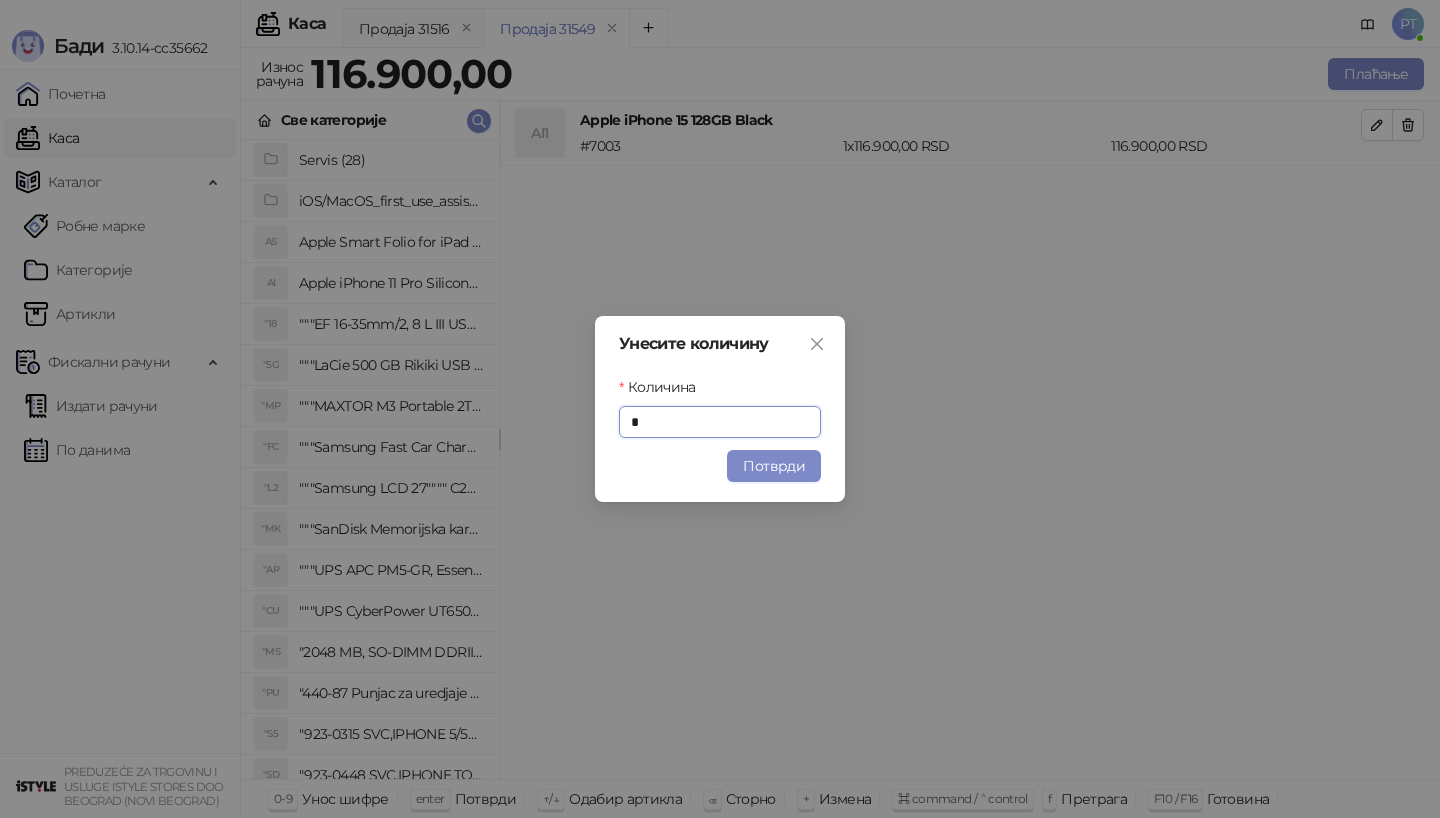 click on "Унесите количину Количина * Потврди" at bounding box center (720, 409) 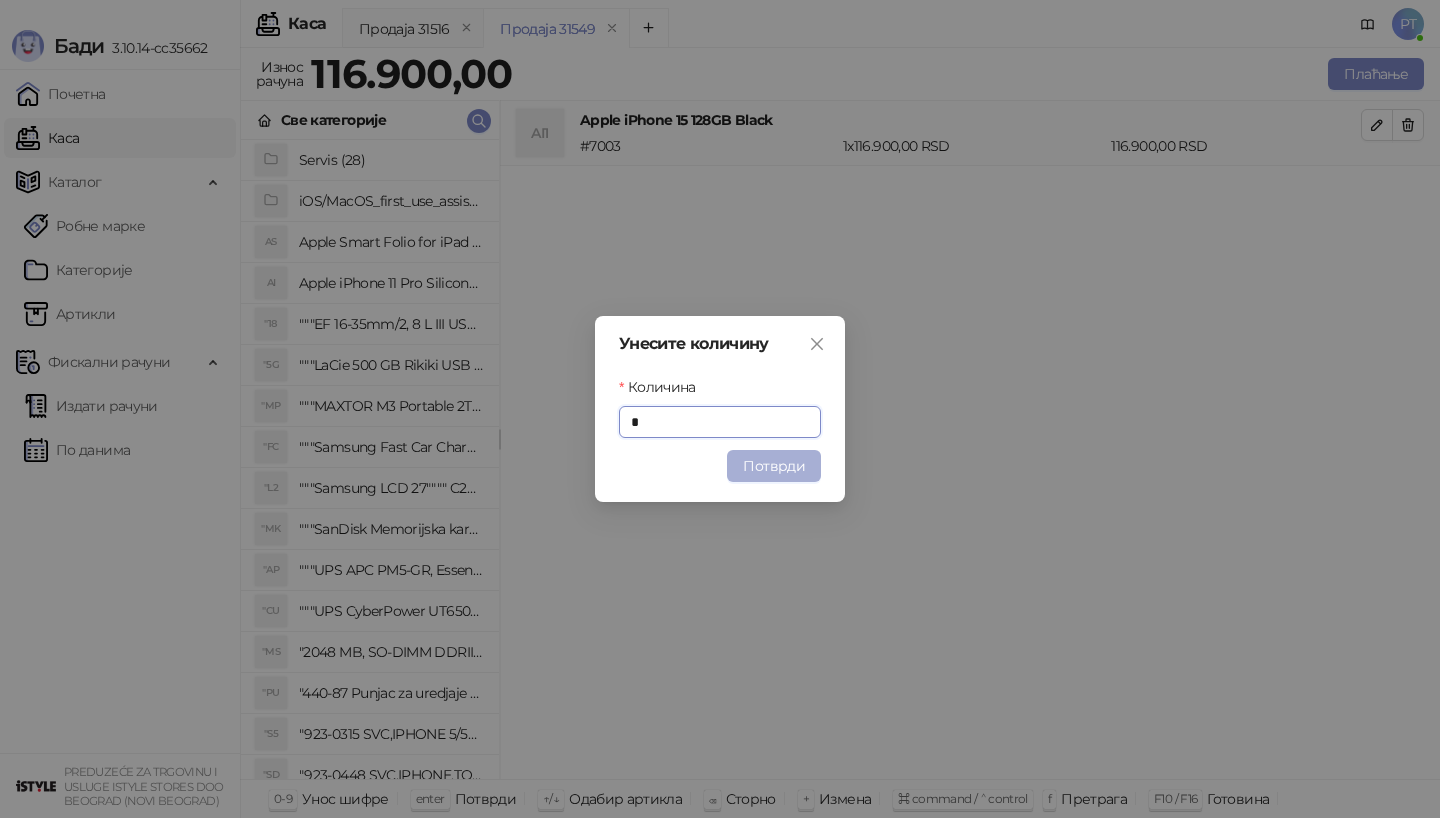 click on "Потврди" at bounding box center (774, 466) 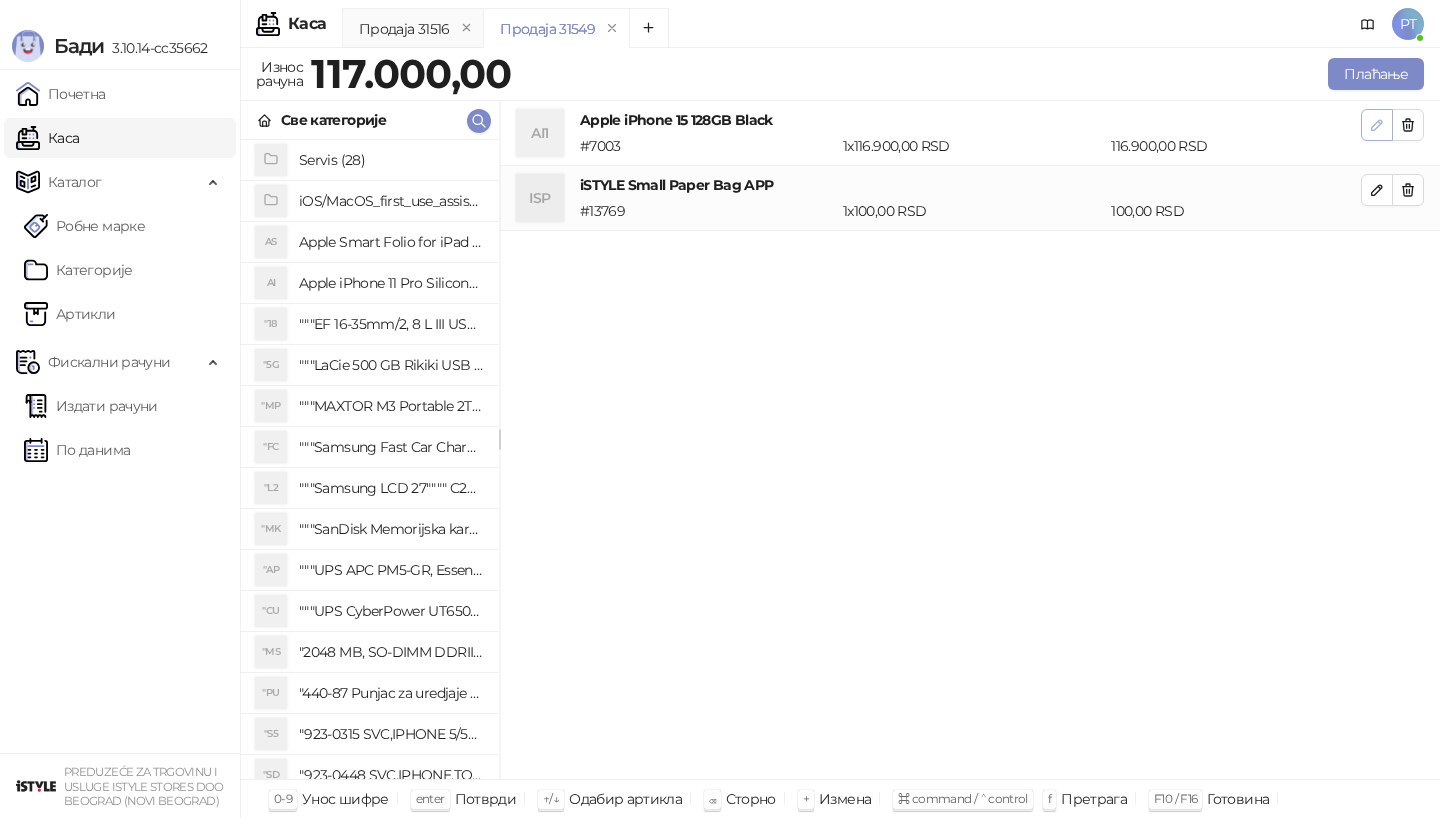 click 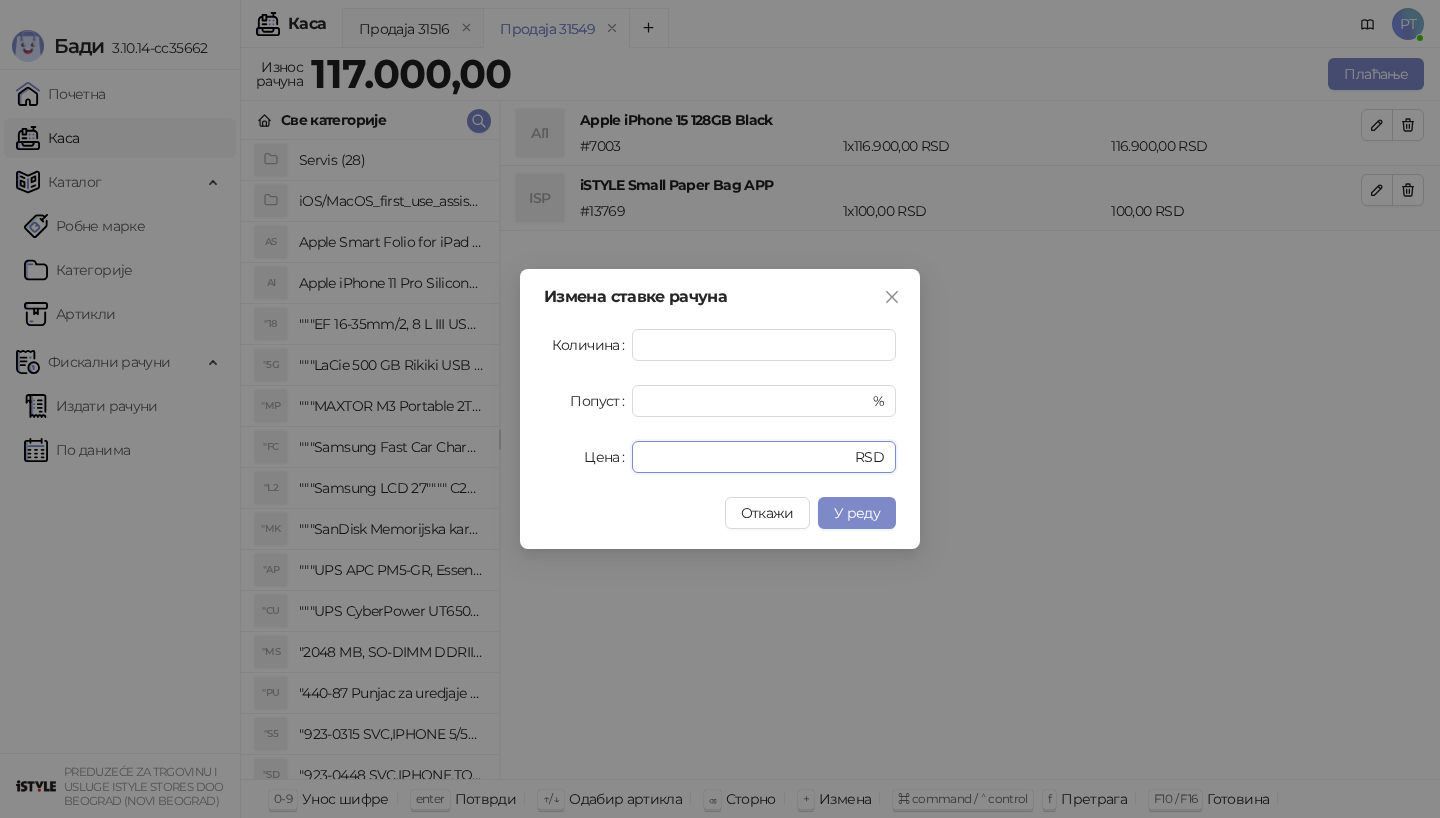 drag, startPoint x: 699, startPoint y: 459, endPoint x: 543, endPoint y: 459, distance: 156 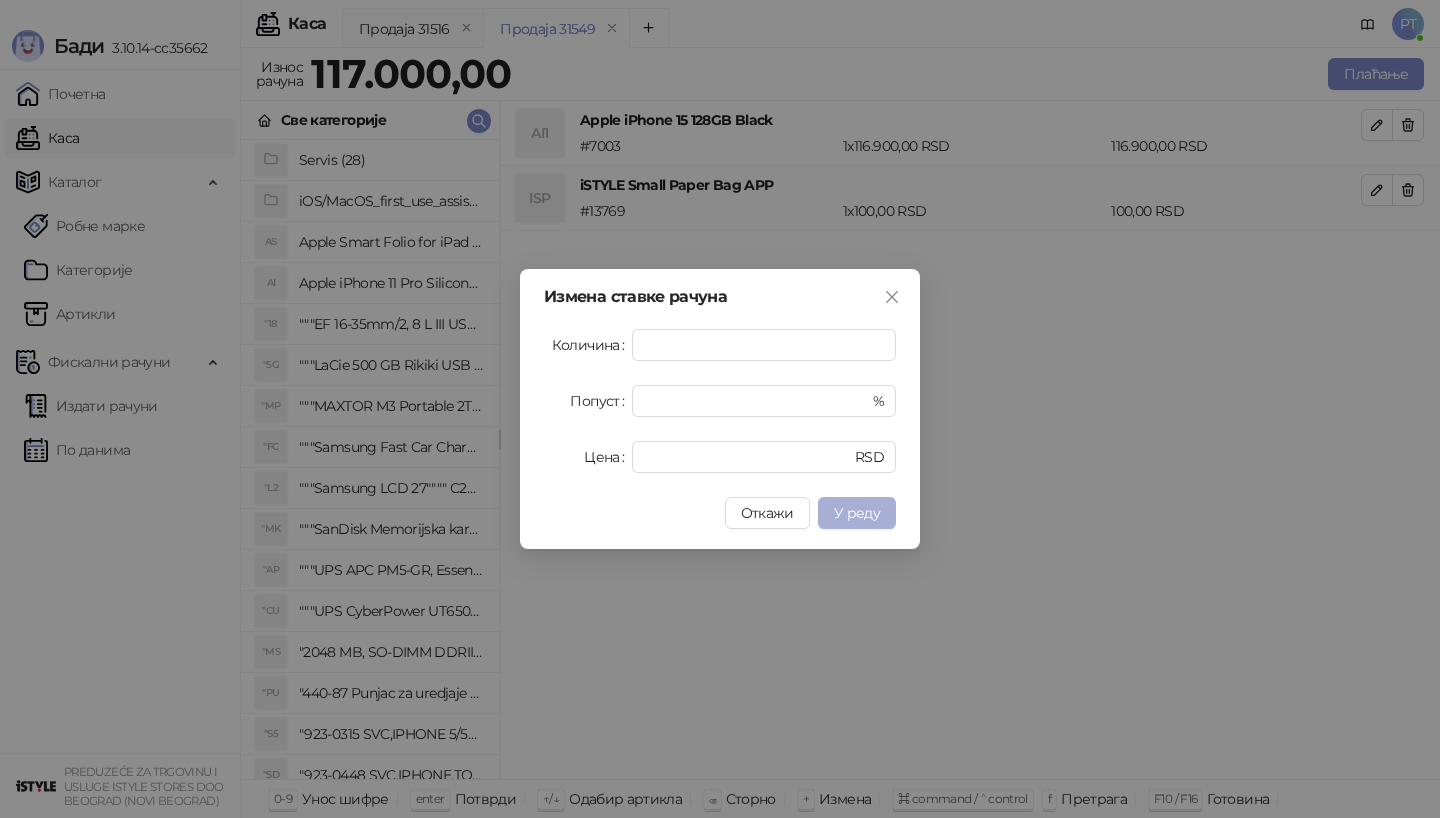 type on "*****" 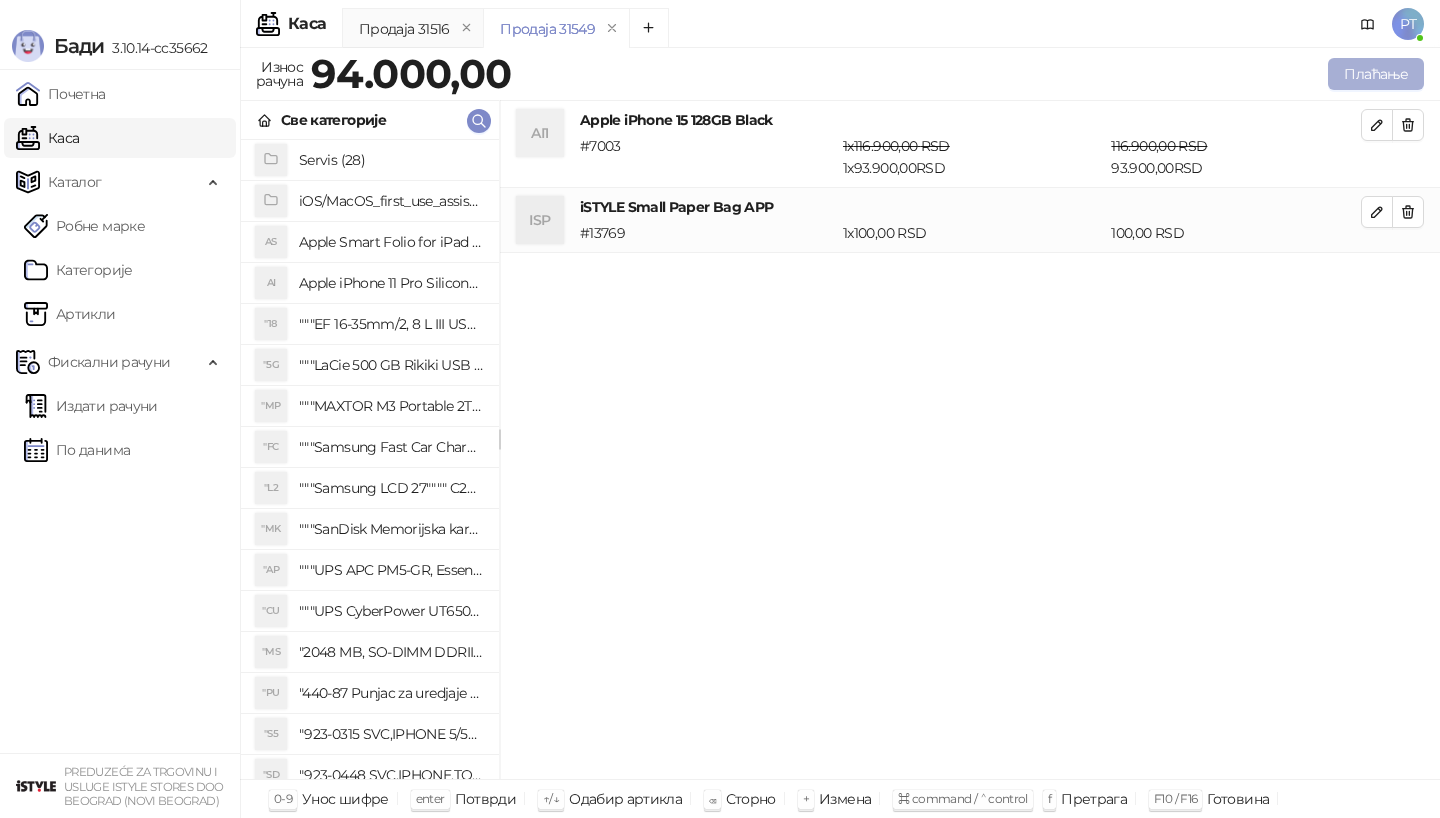 click on "Плаћање" at bounding box center [1376, 74] 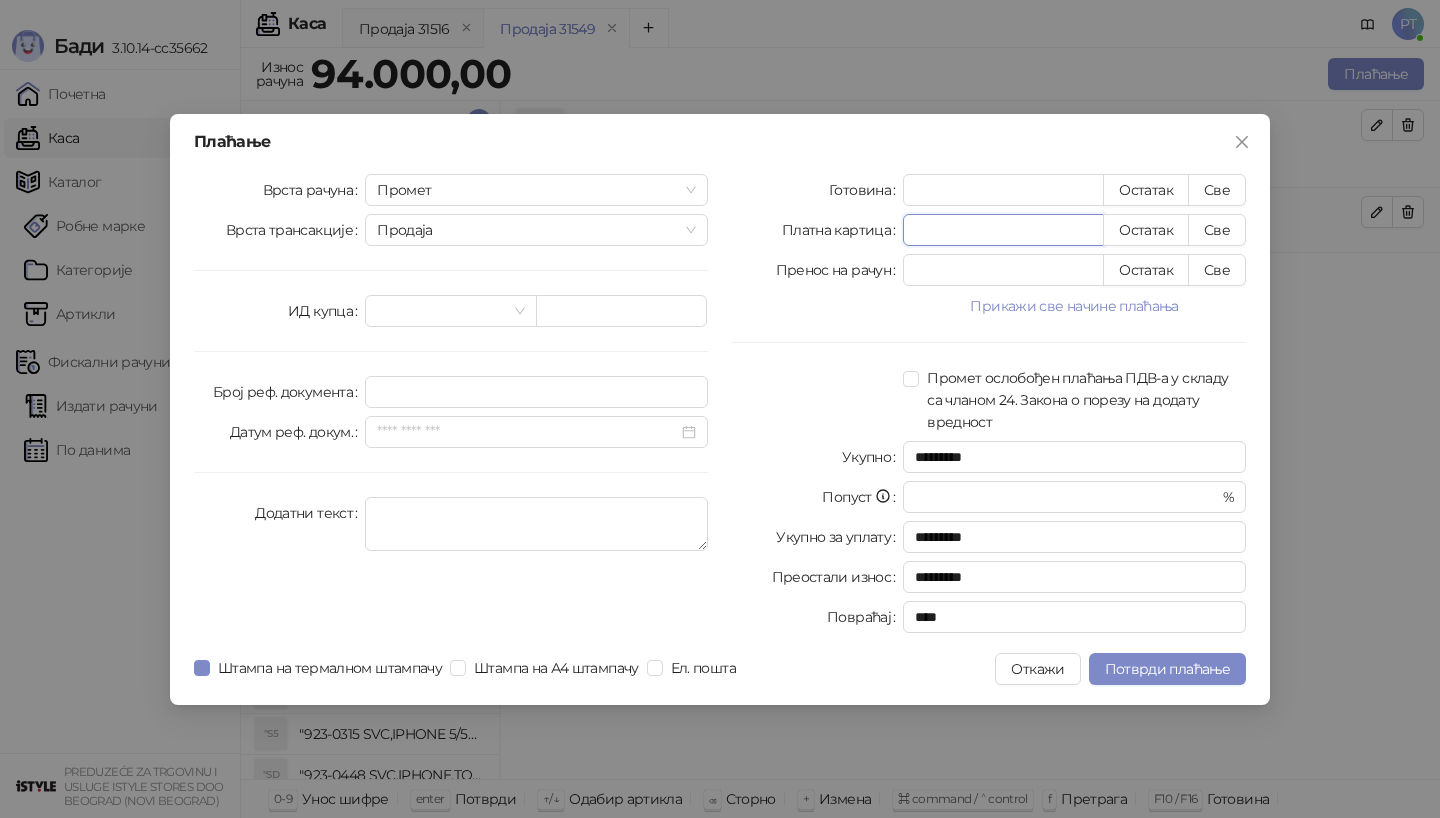 drag, startPoint x: 949, startPoint y: 234, endPoint x: 840, endPoint y: 234, distance: 109 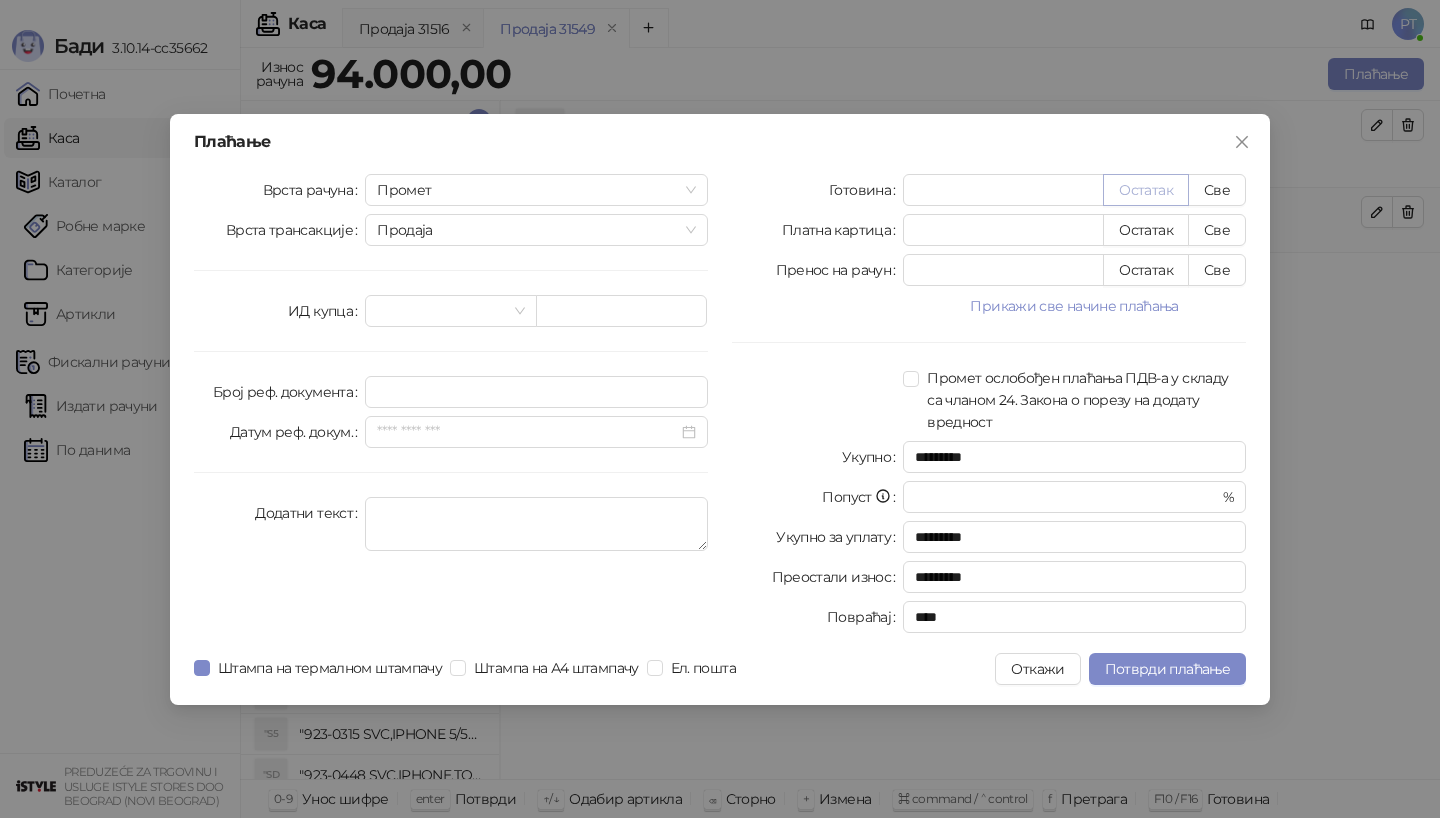 type on "*****" 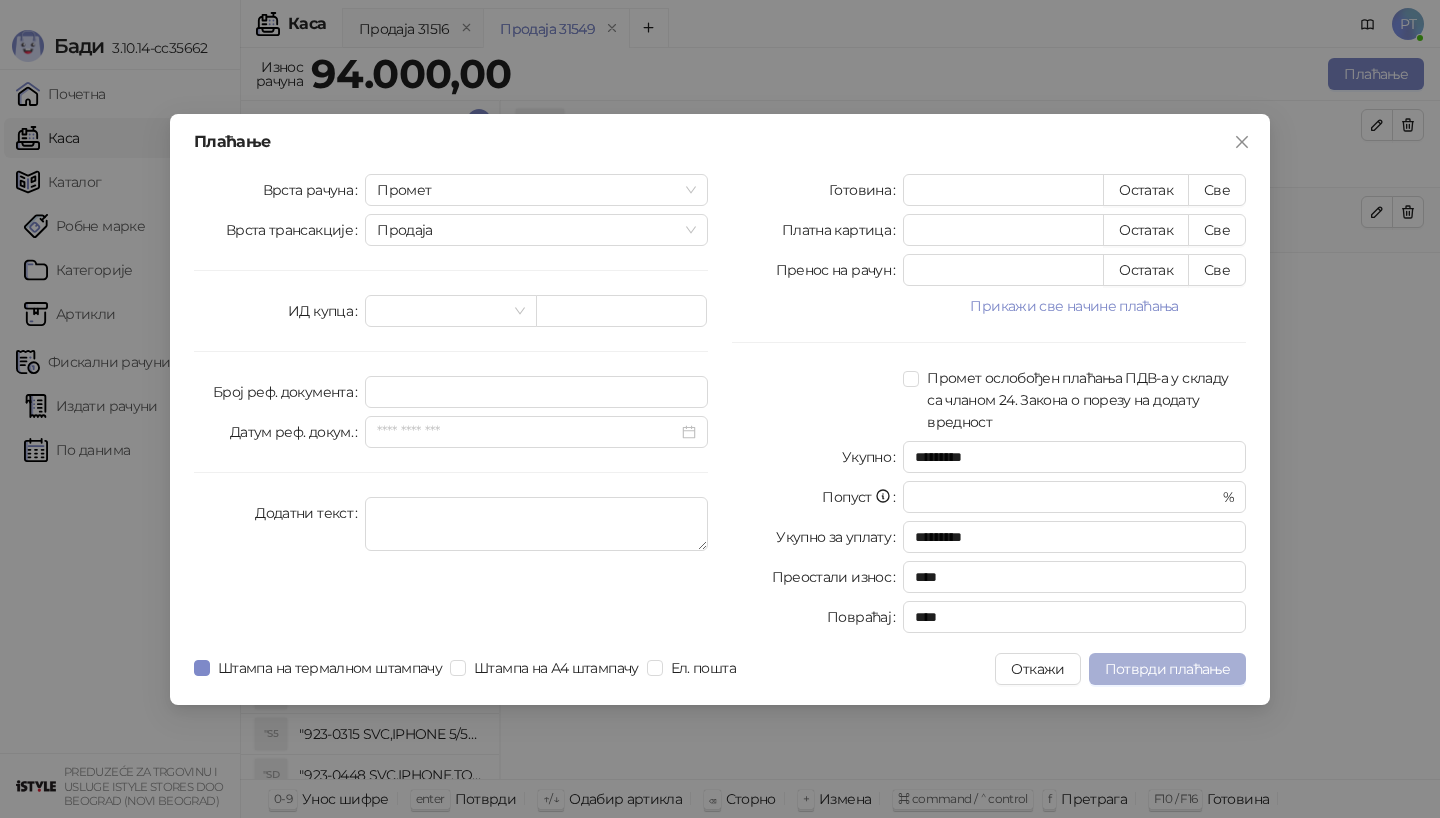 click on "Потврди плаћање" at bounding box center (1167, 669) 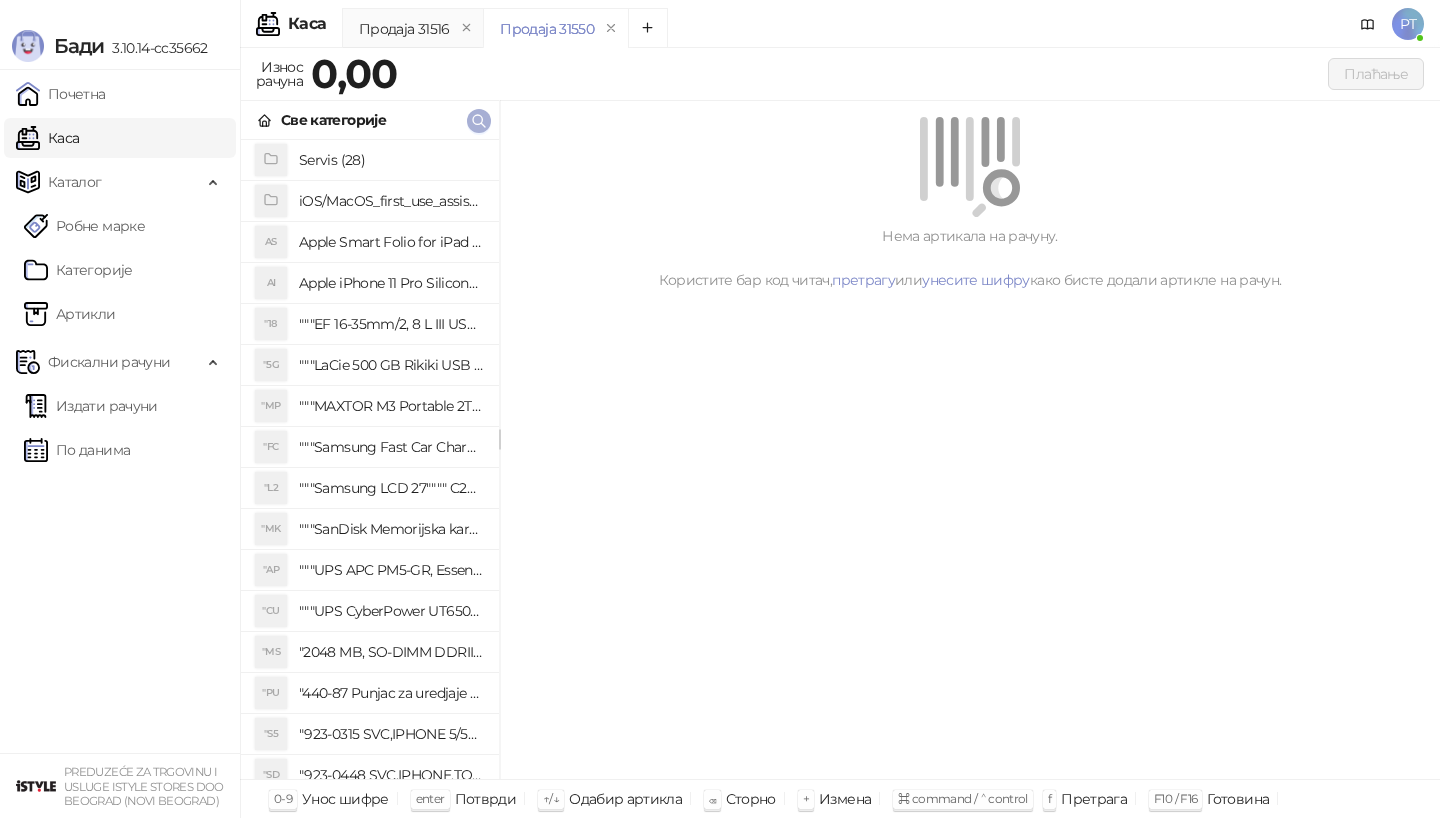 click 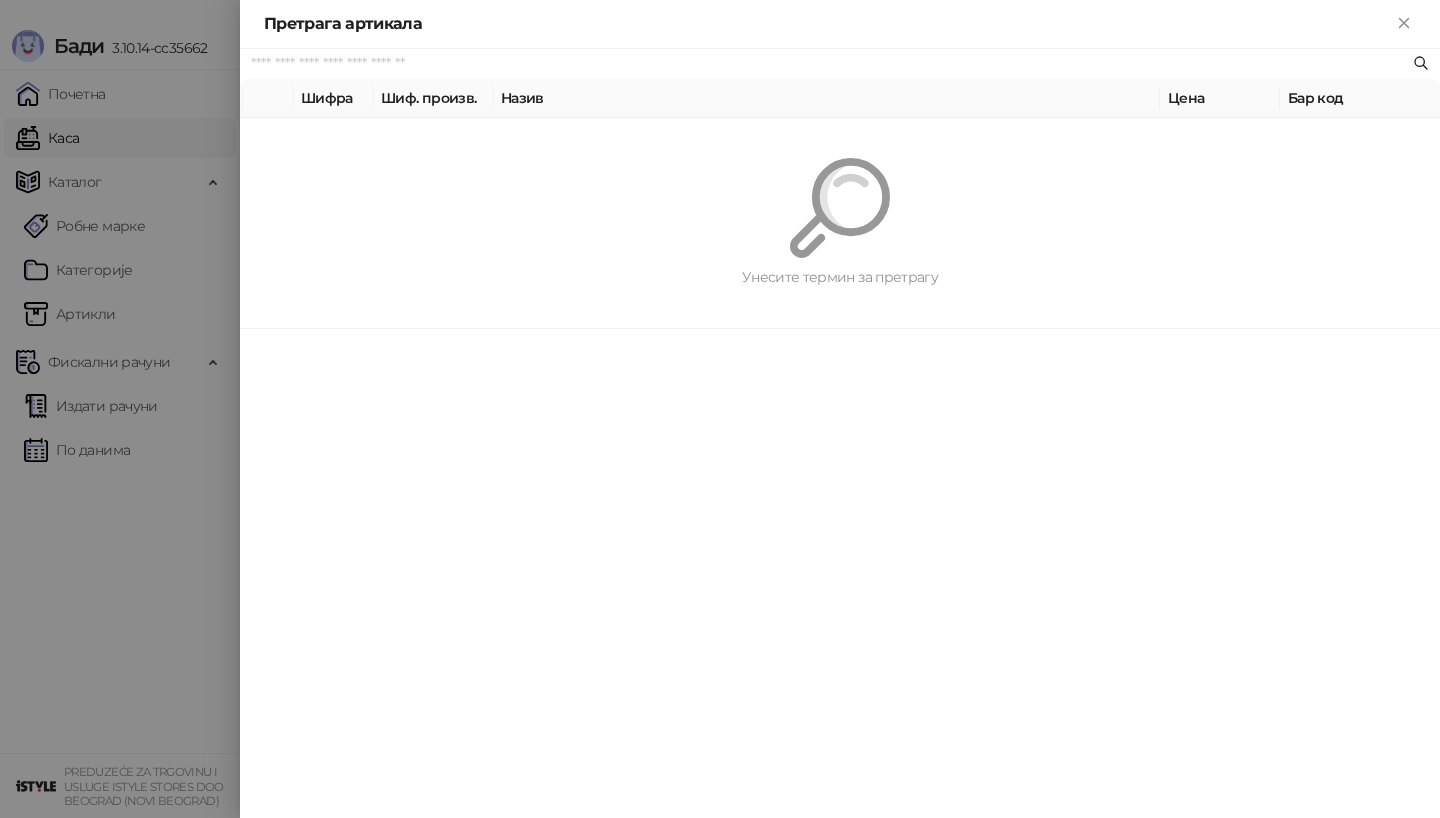 paste on "*********" 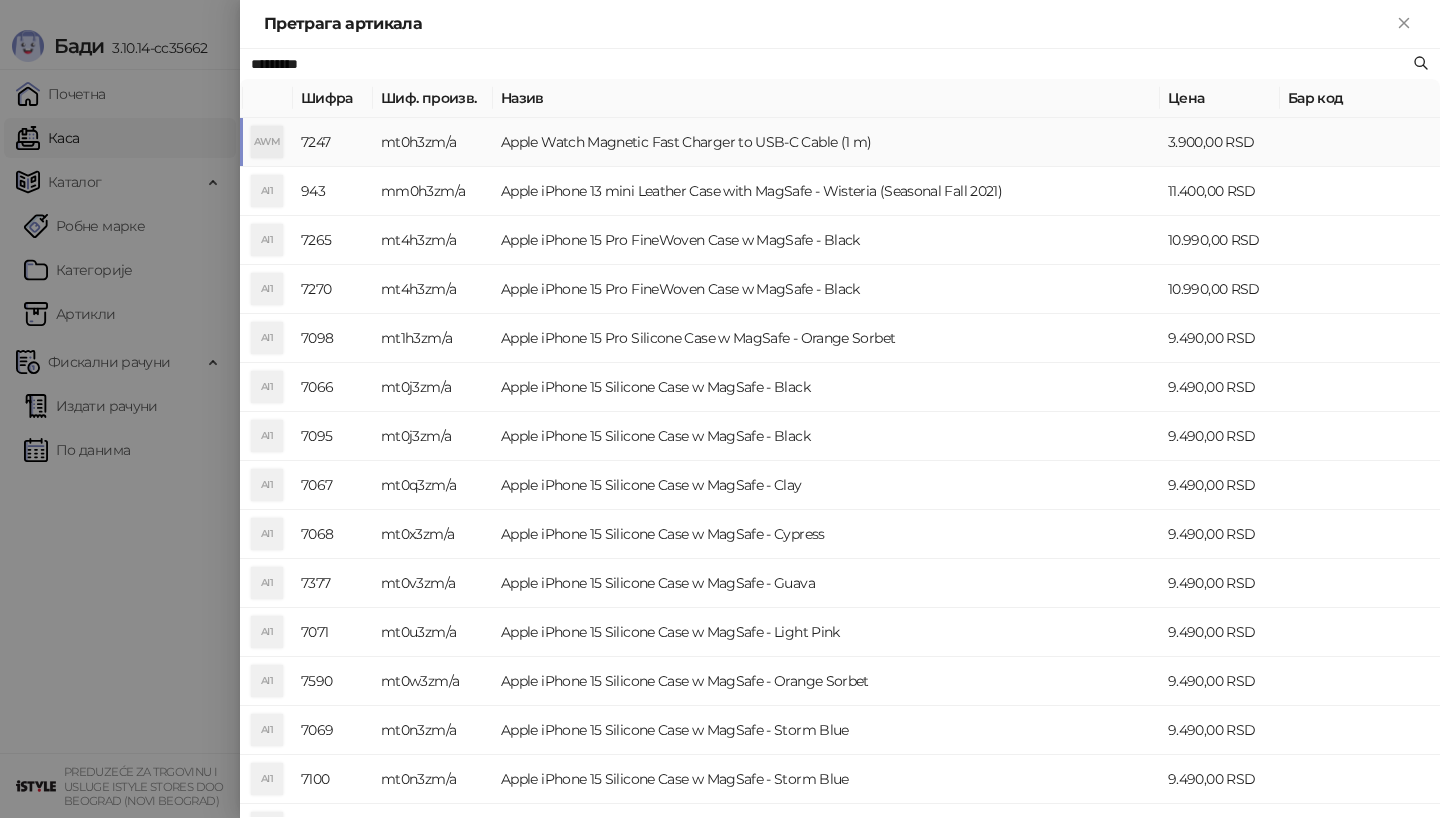 click on "AWM" at bounding box center (267, 142) 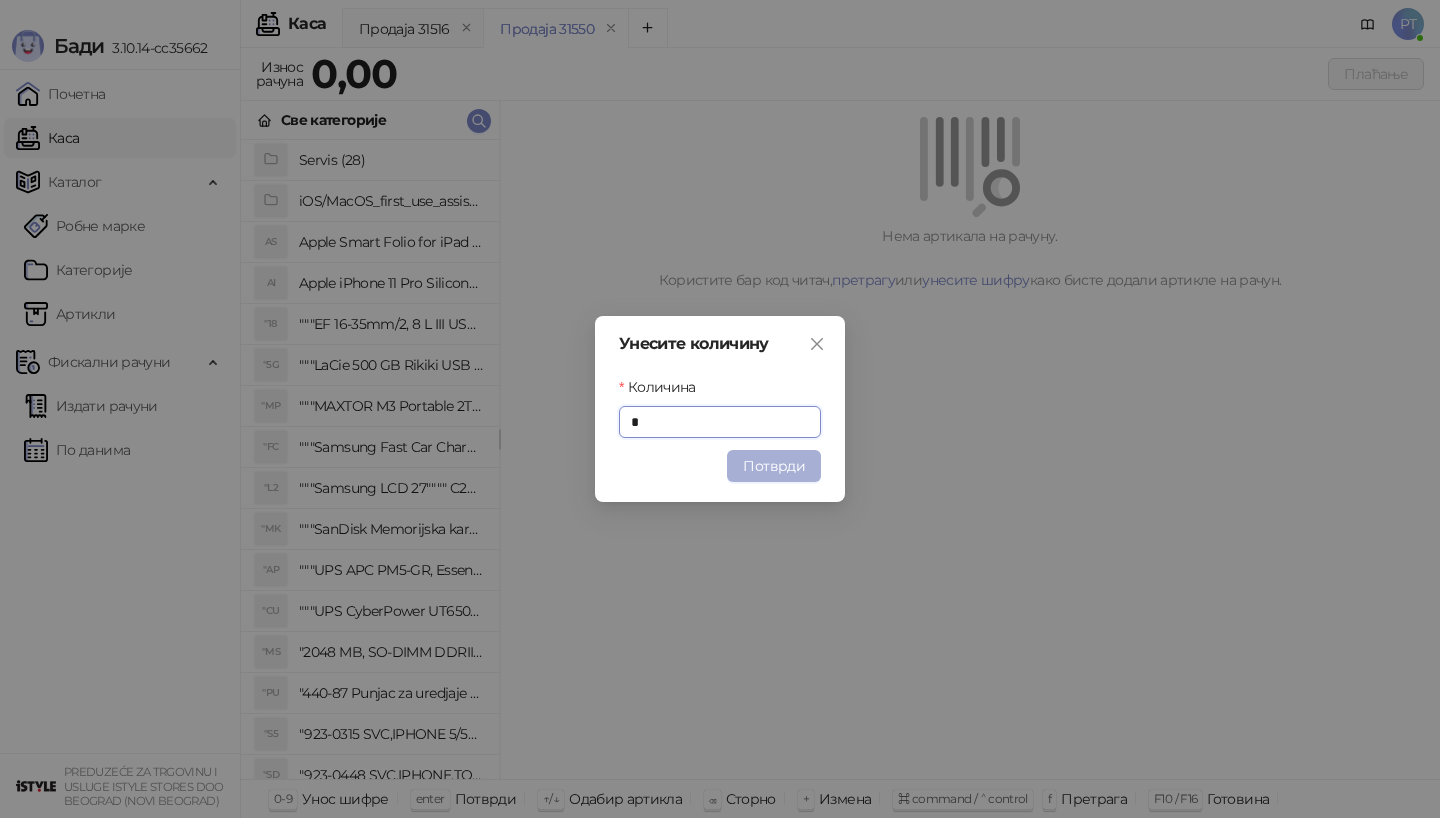 click on "Потврди" at bounding box center (774, 466) 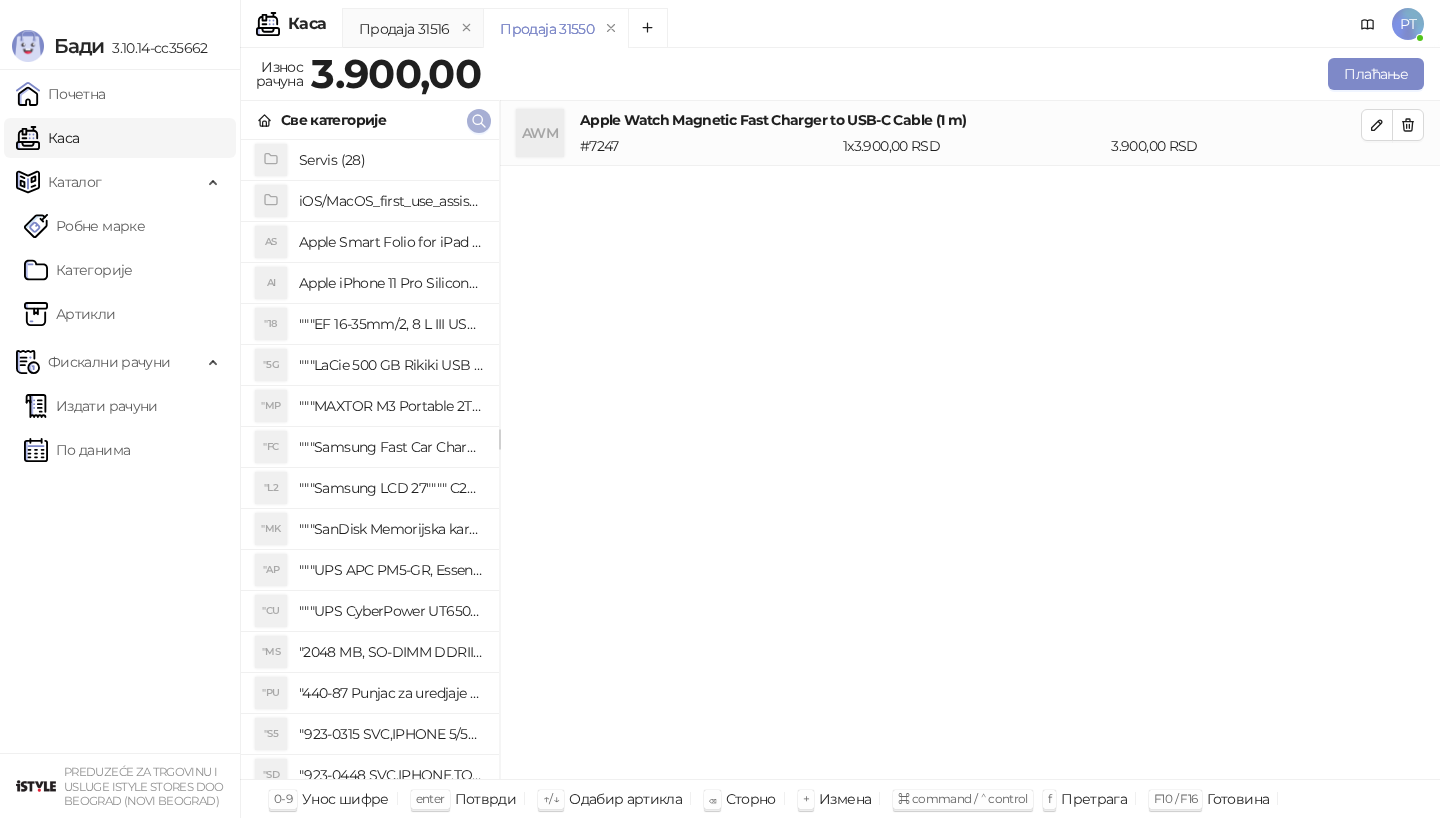 click 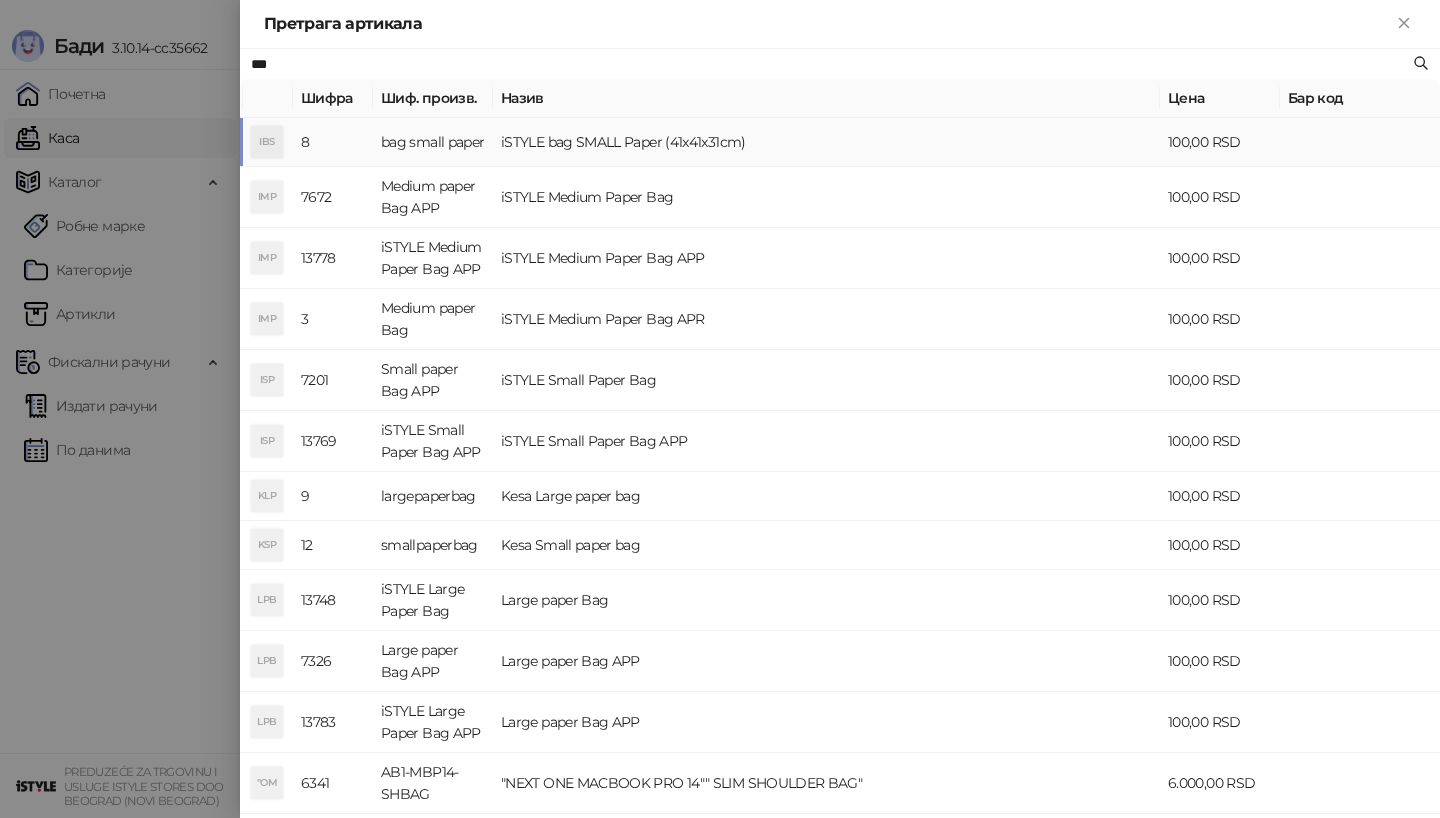 type on "***" 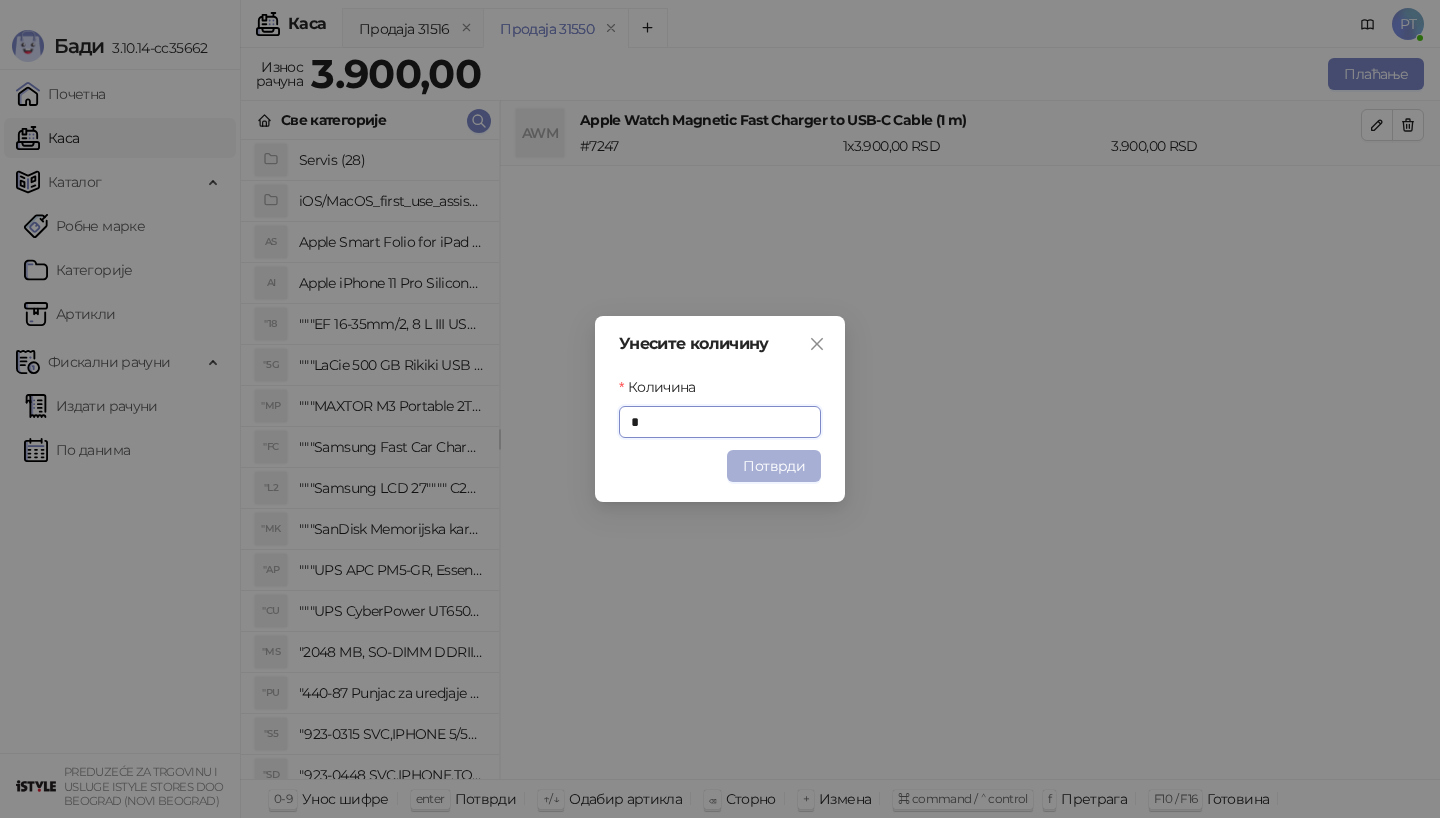 click on "Потврди" at bounding box center (774, 466) 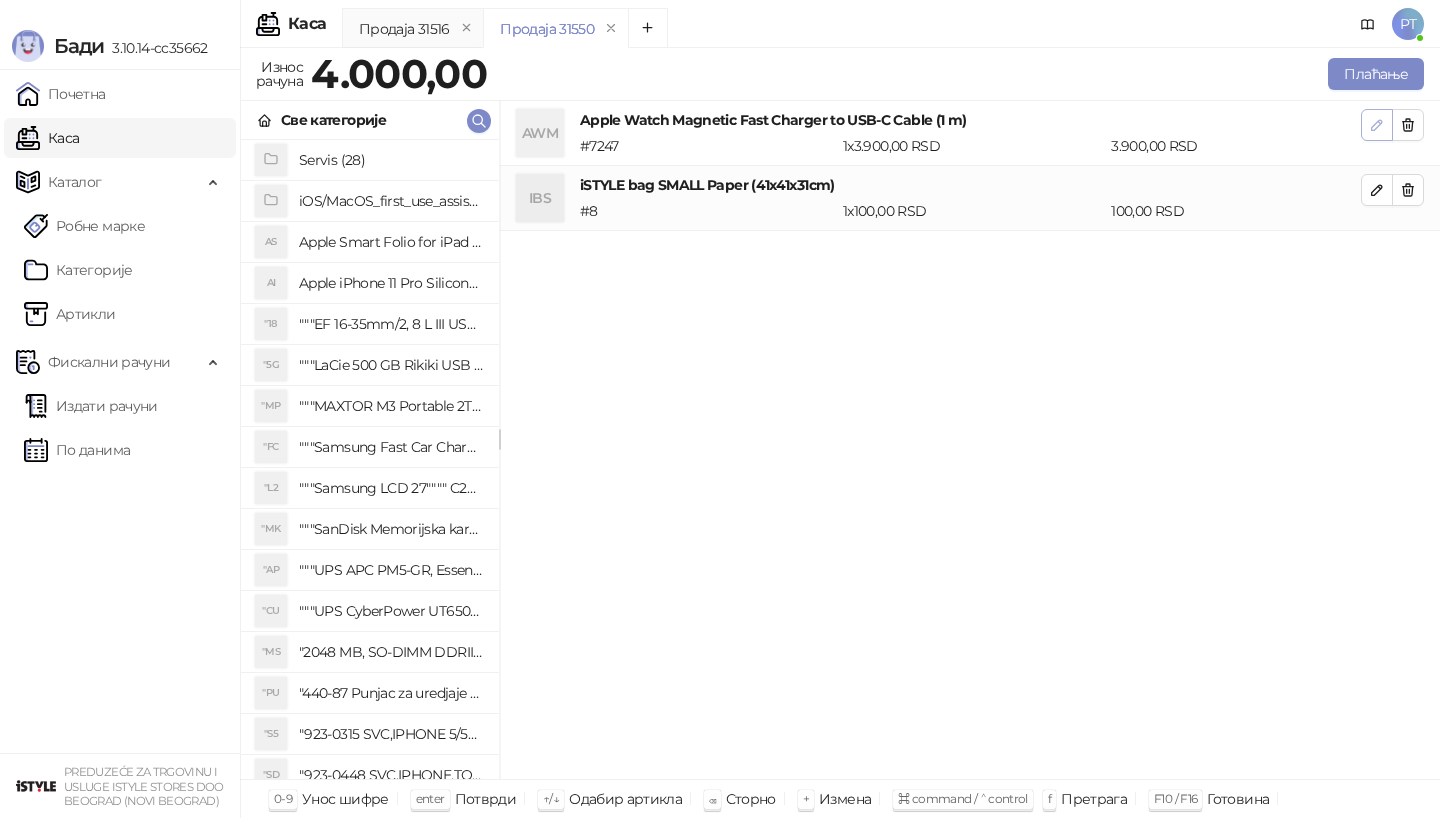 click at bounding box center (1377, 125) 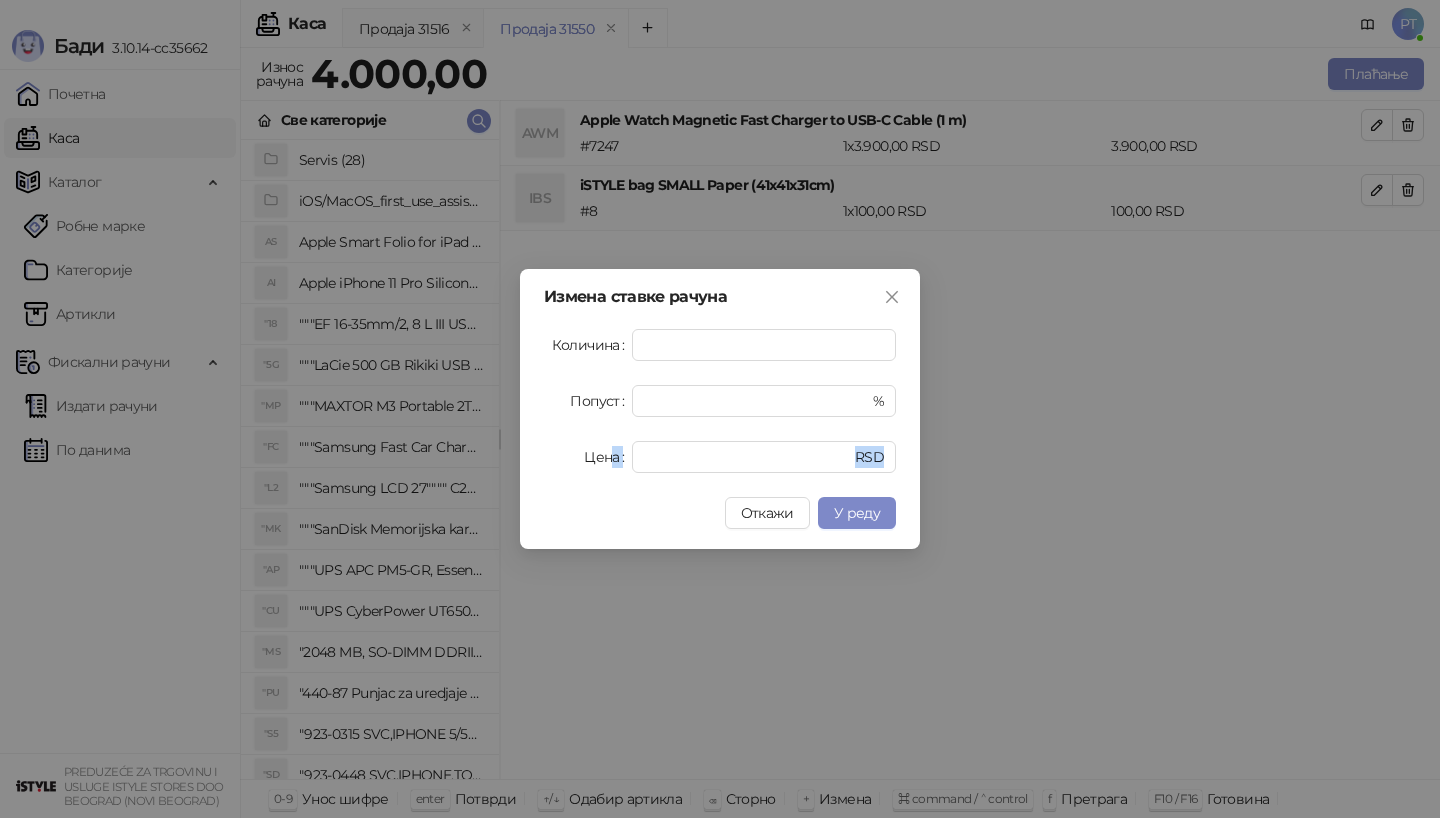 drag, startPoint x: 705, startPoint y: 473, endPoint x: 615, endPoint y: 459, distance: 91.08238 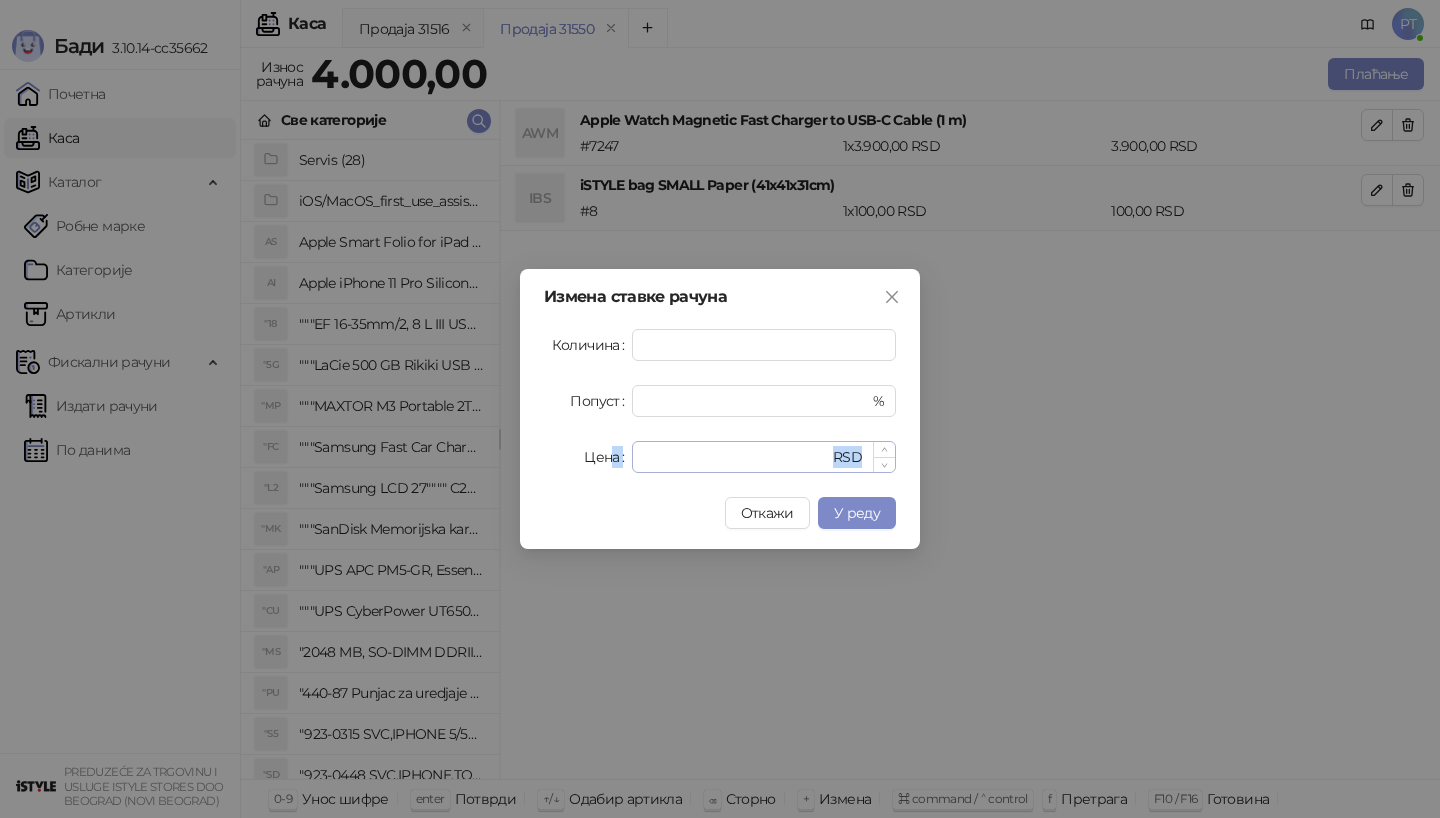 click on "****" at bounding box center [736, 457] 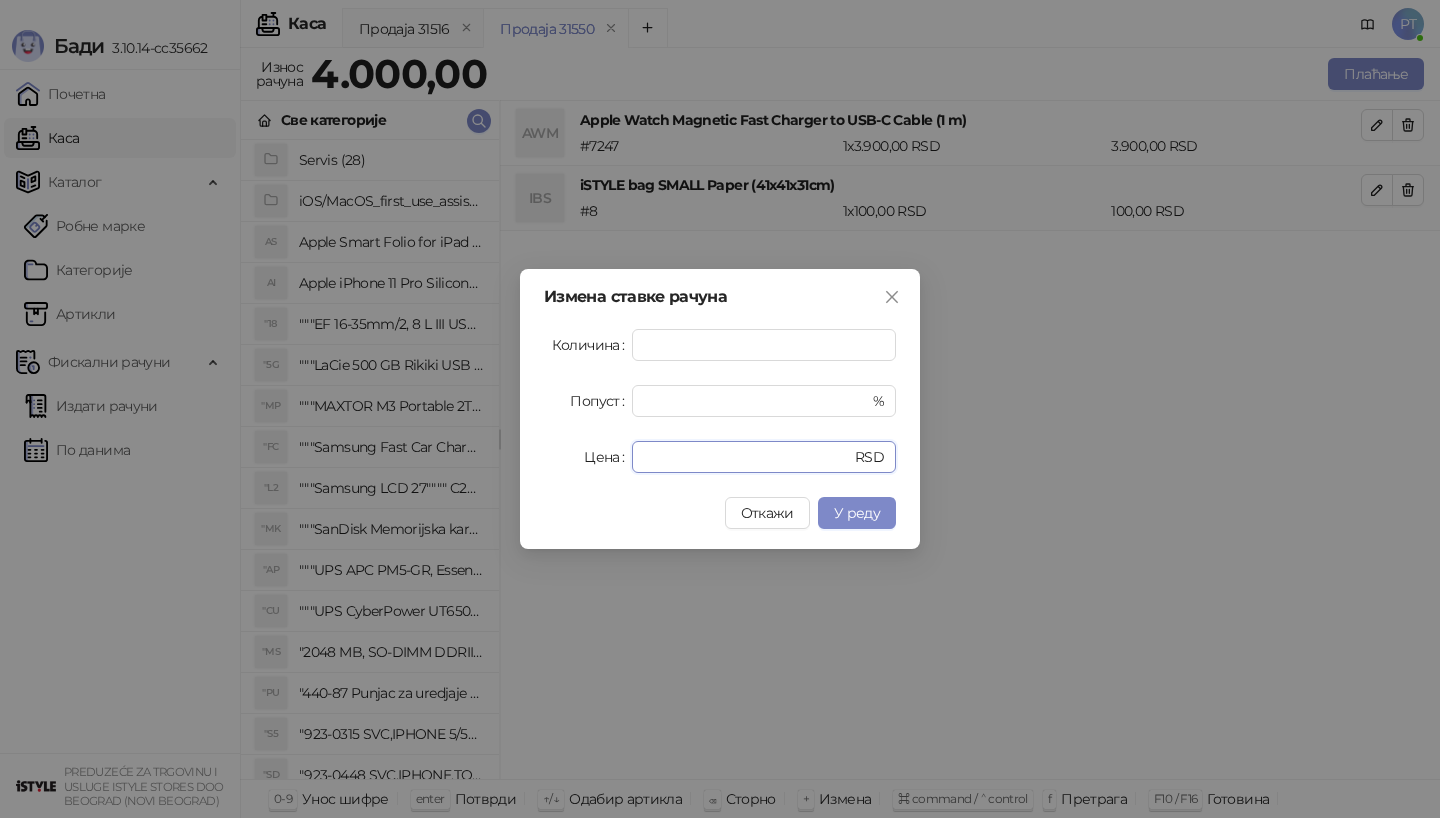 drag, startPoint x: 698, startPoint y: 453, endPoint x: 592, endPoint y: 453, distance: 106 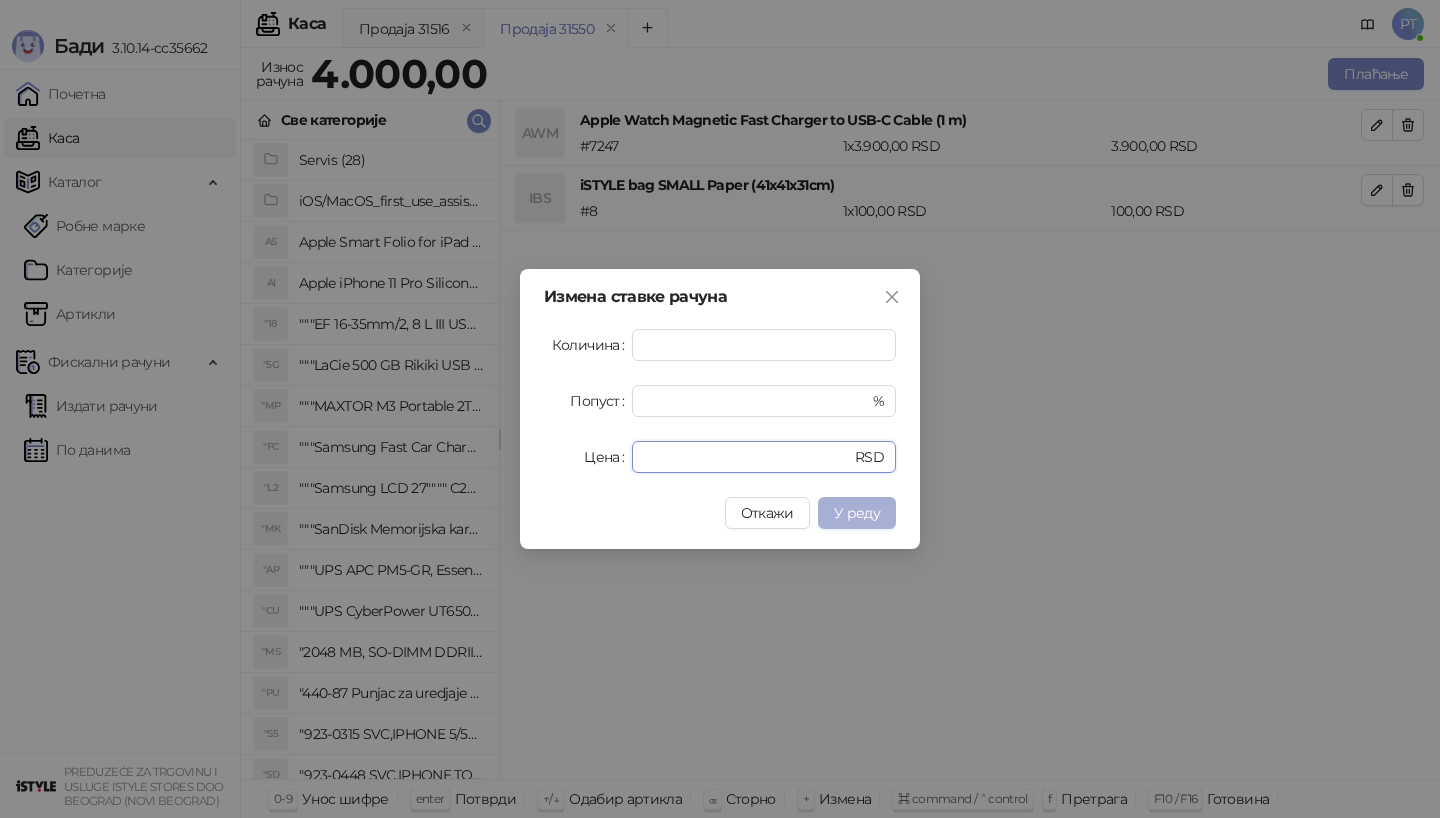 type on "****" 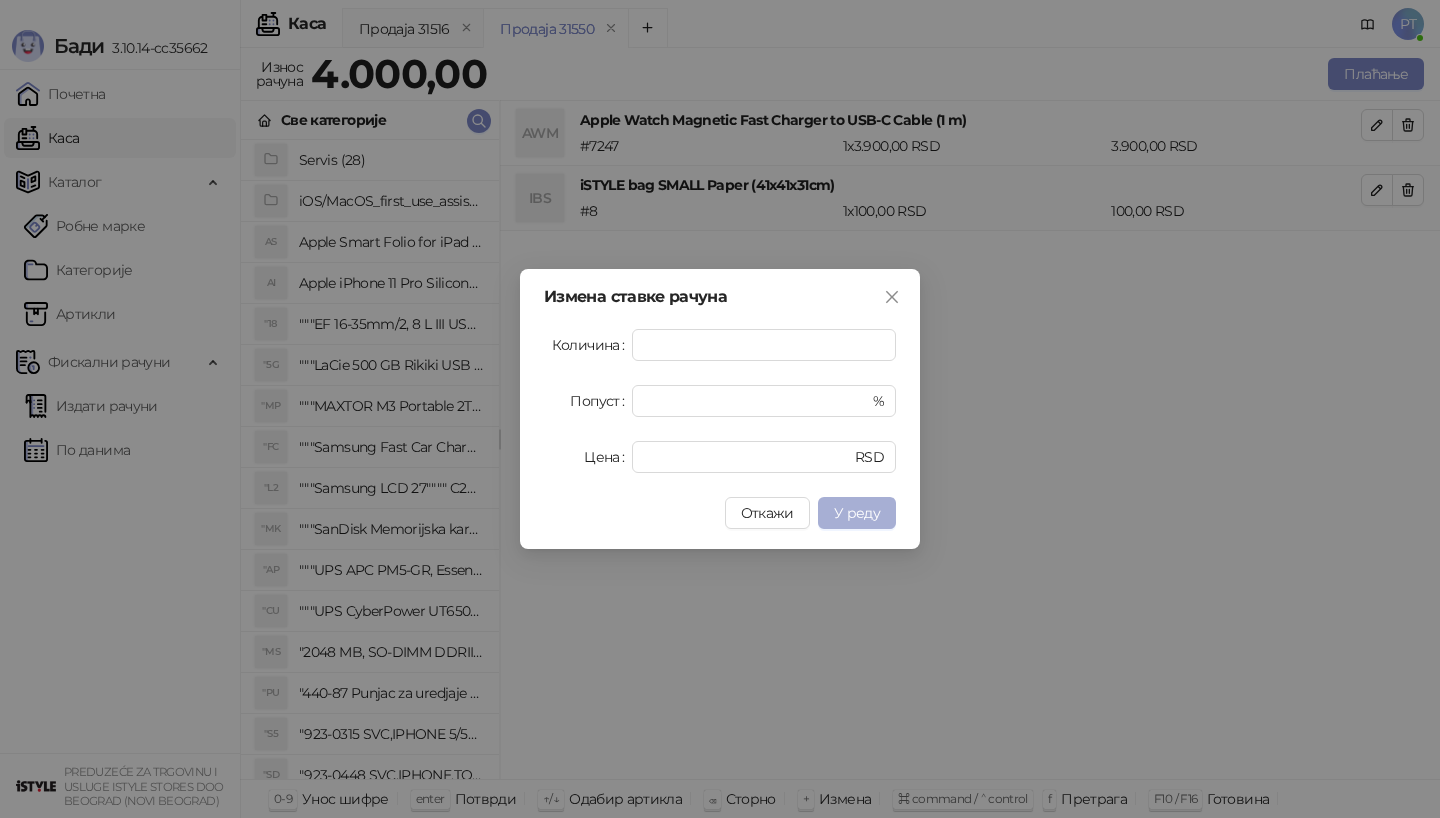 click on "У реду" at bounding box center [857, 513] 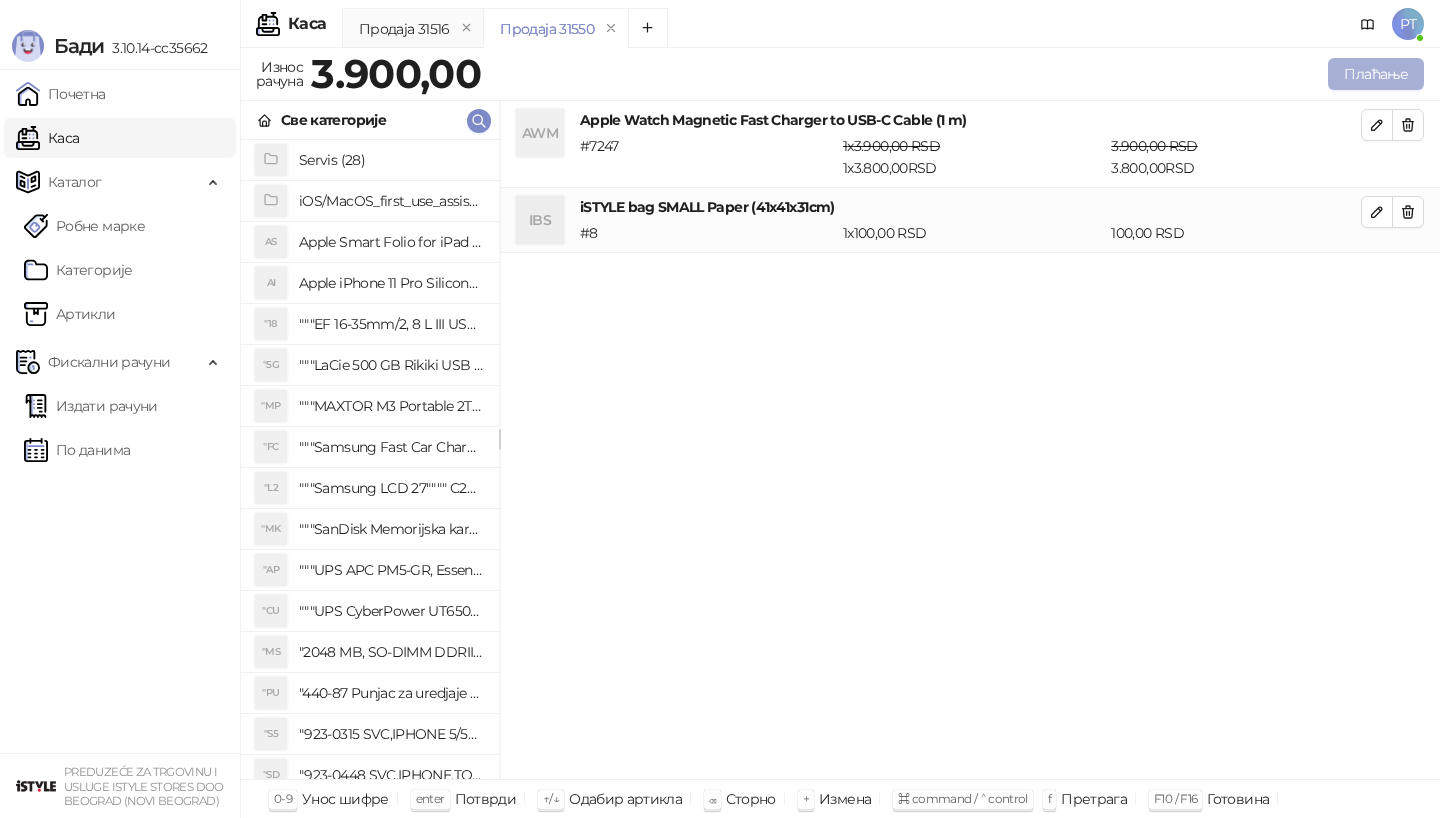 click on "Плаћање" at bounding box center [1376, 74] 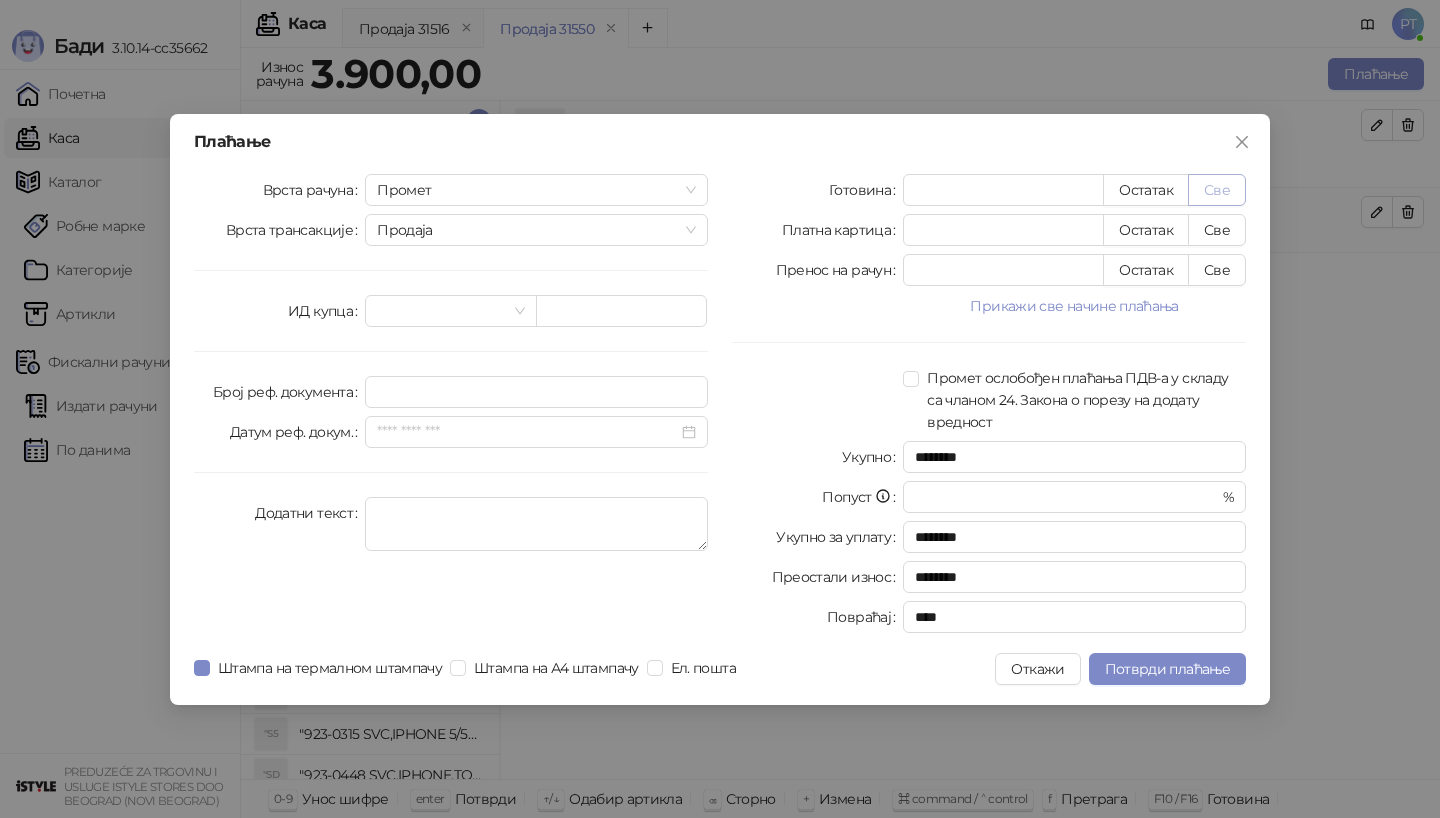 click on "Све" at bounding box center (1217, 190) 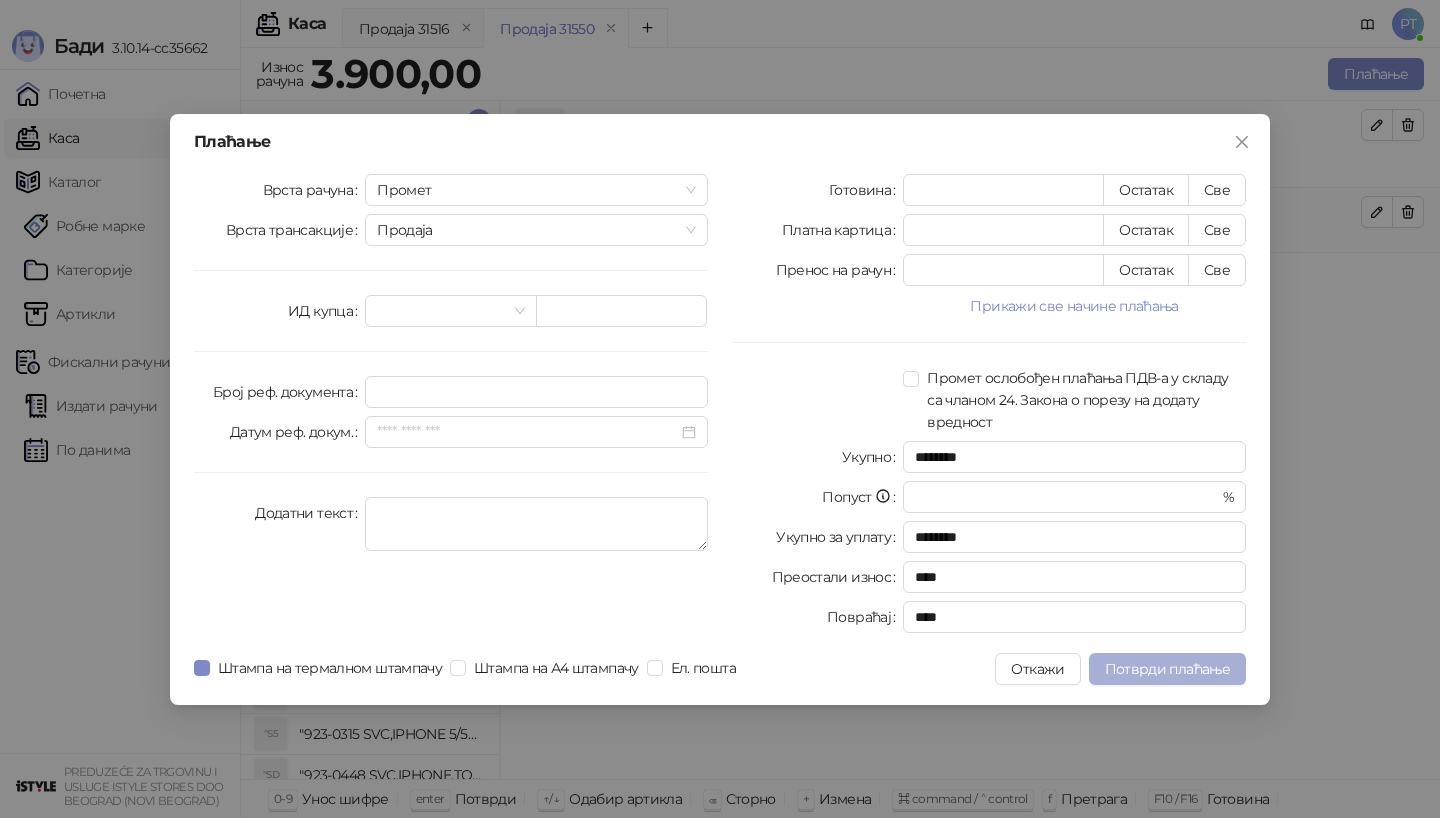click on "Потврди плаћање" at bounding box center (1167, 669) 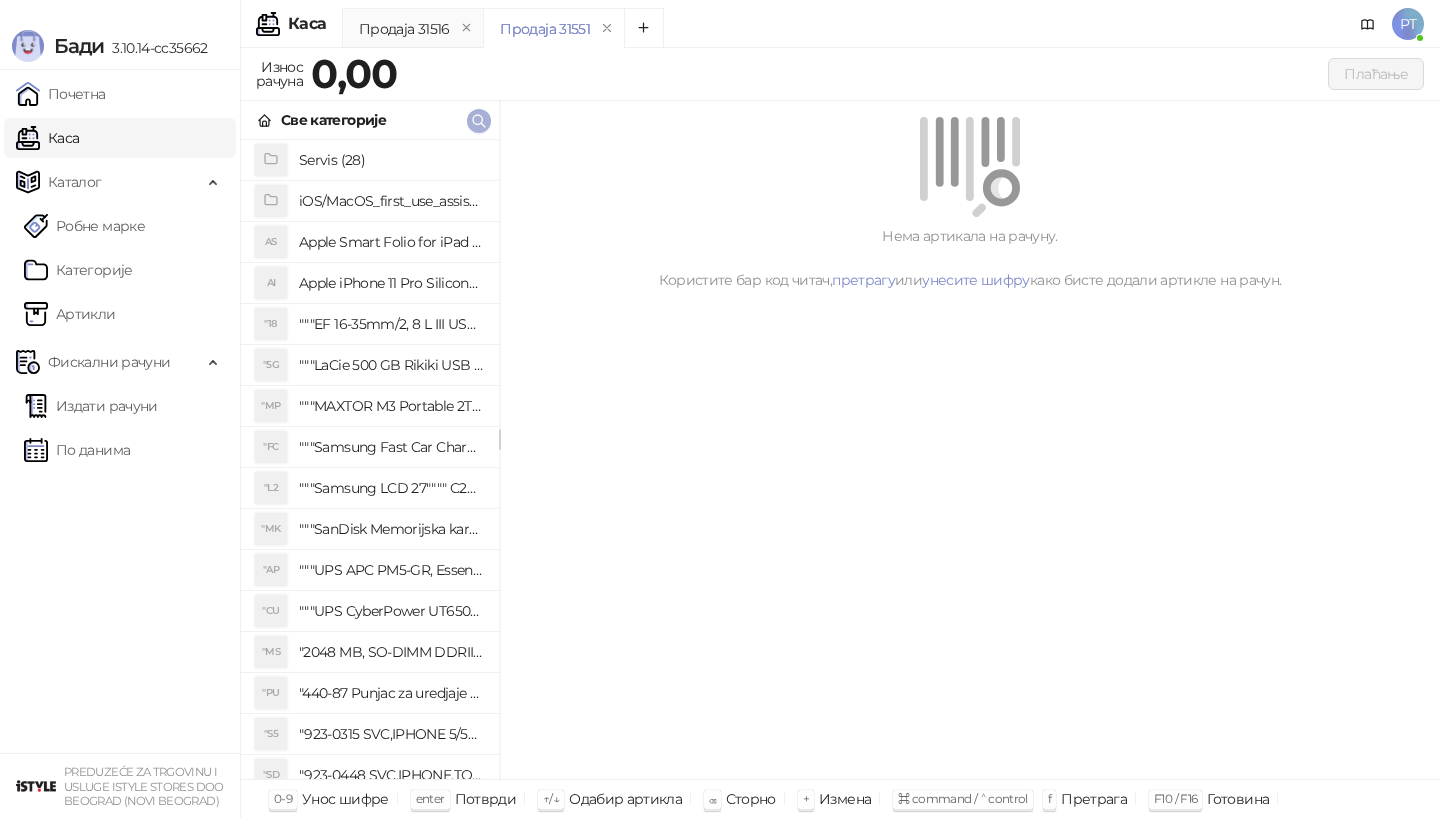 click 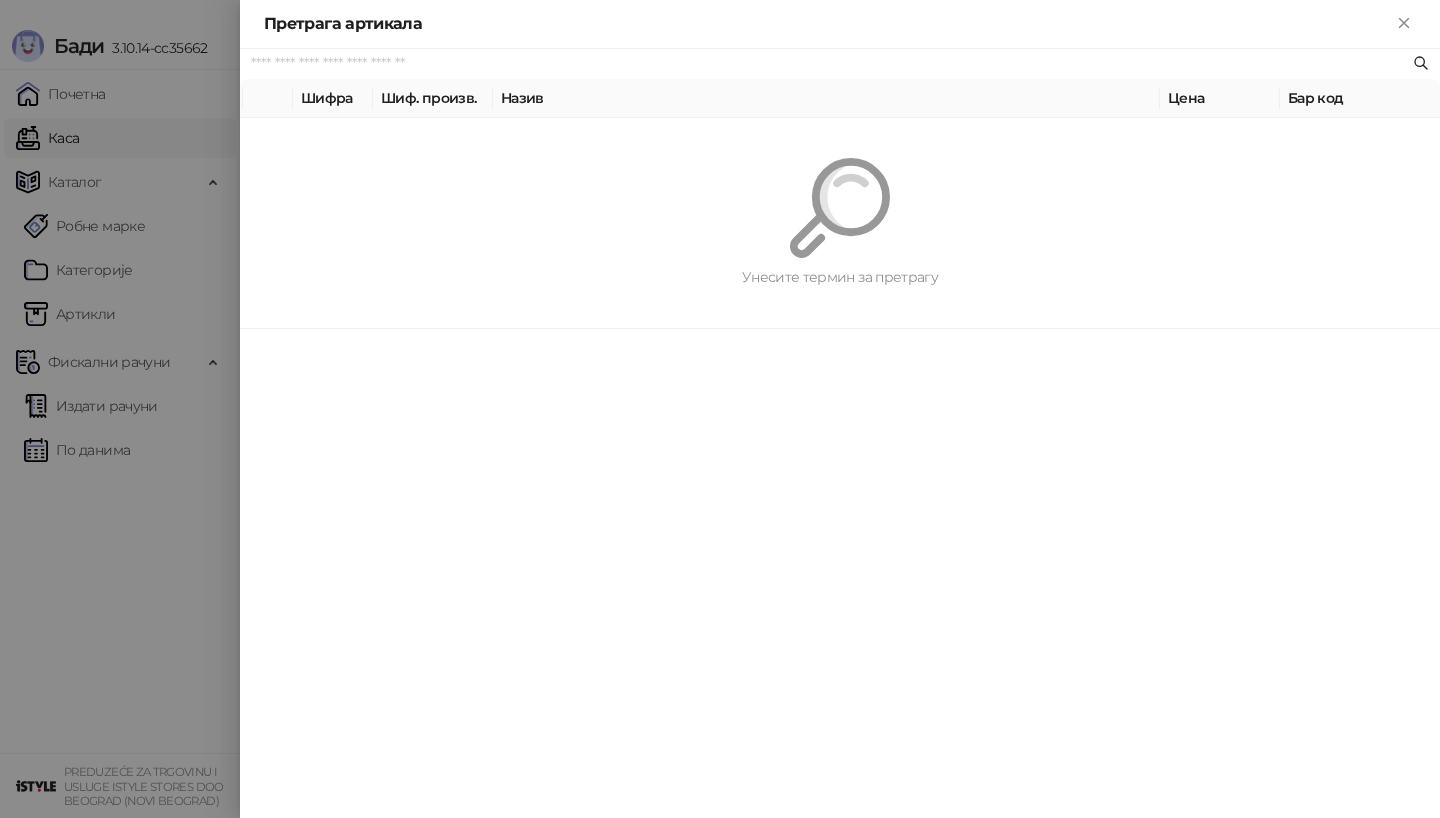 paste on "**********" 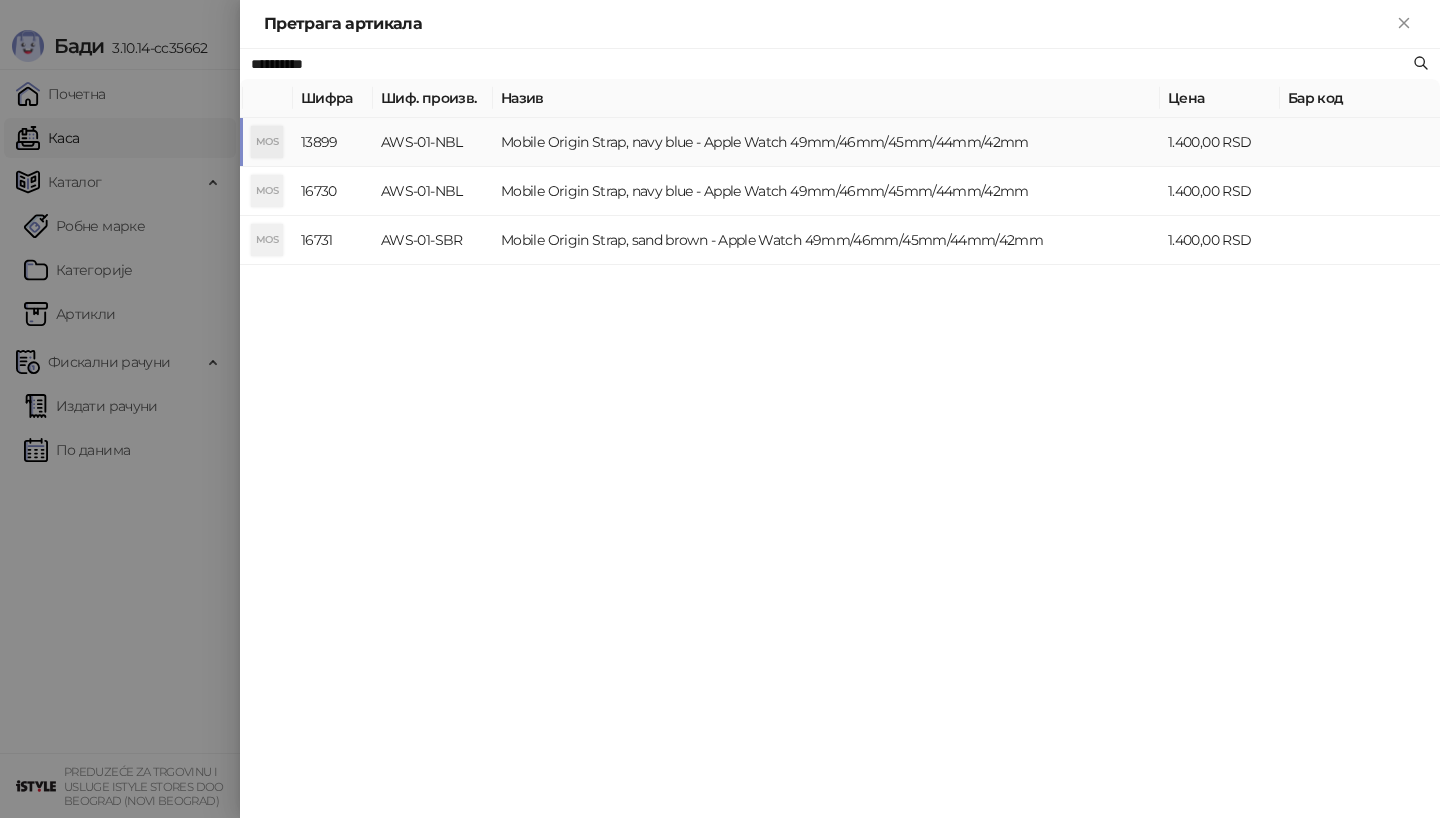 click on "MOS" at bounding box center [267, 142] 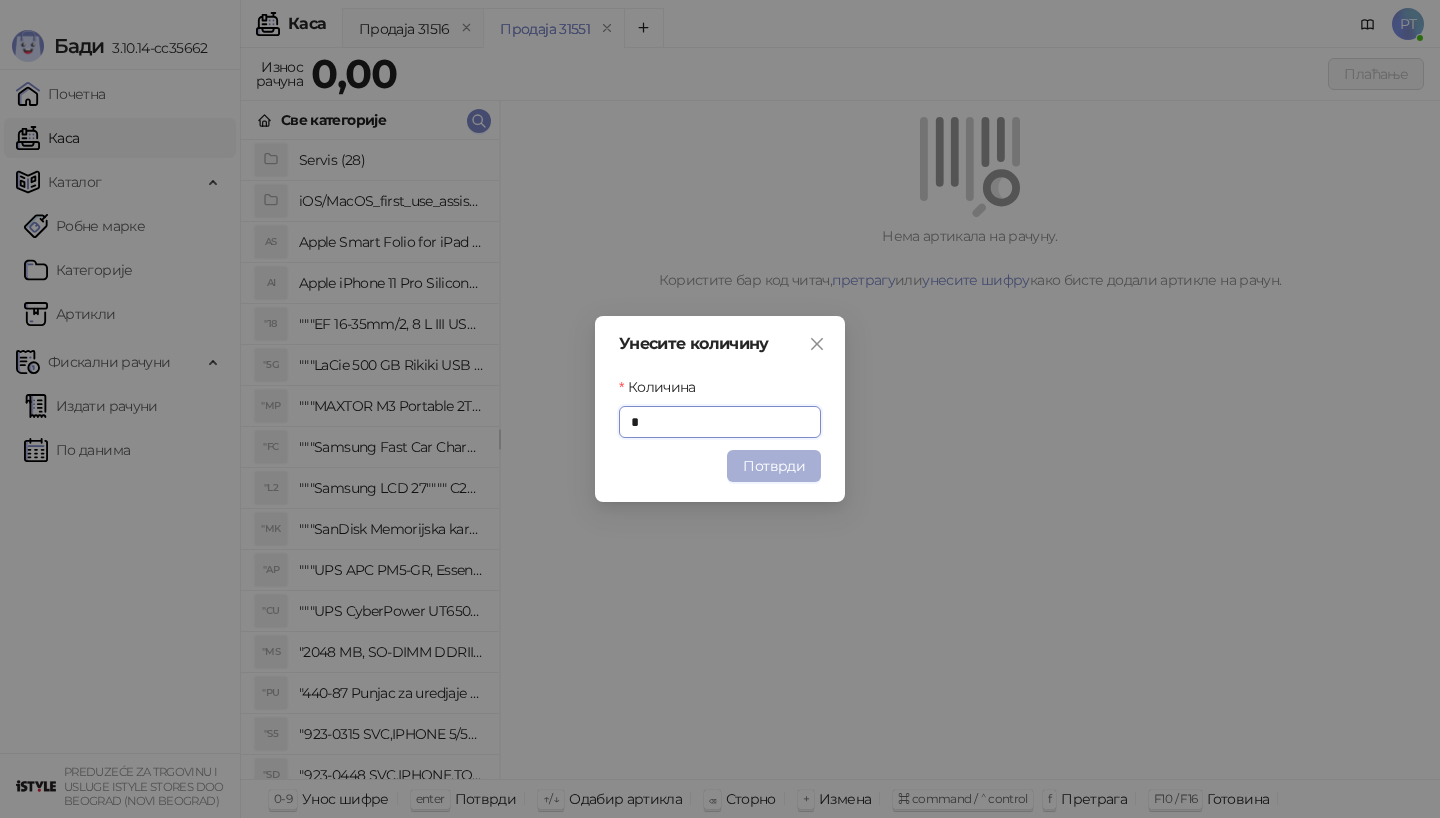 click on "Потврди" at bounding box center [774, 466] 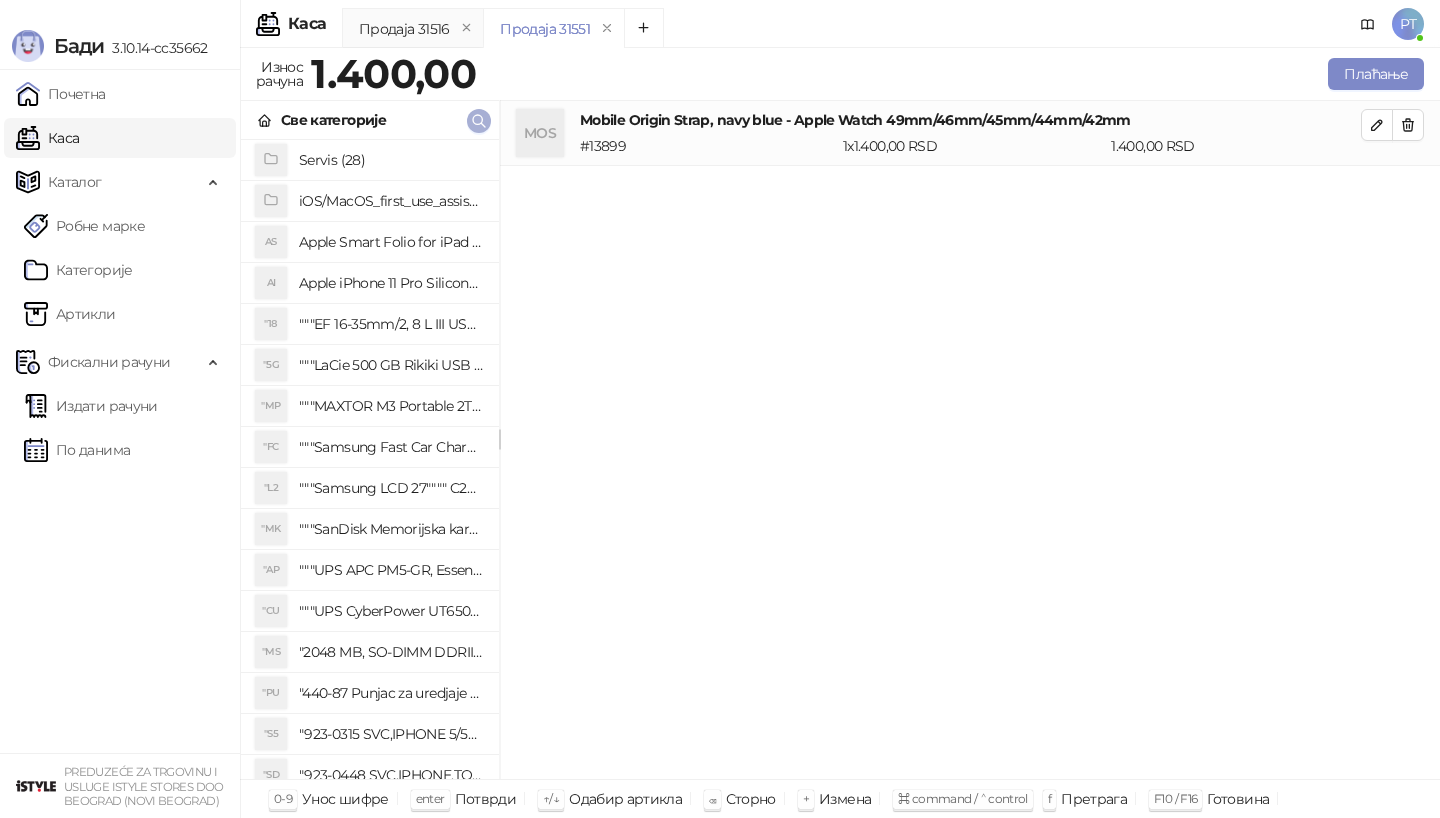 click 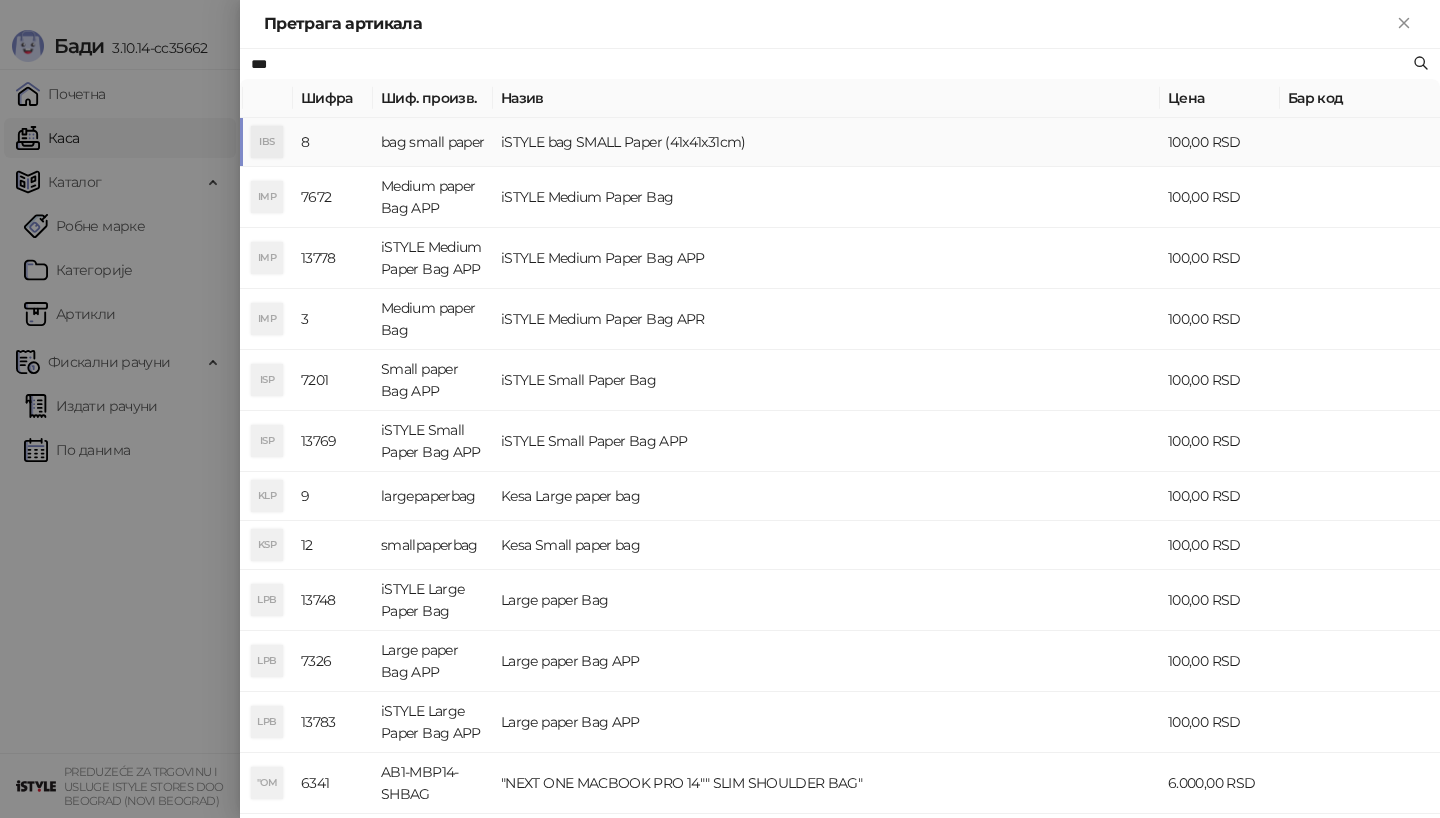 type on "***" 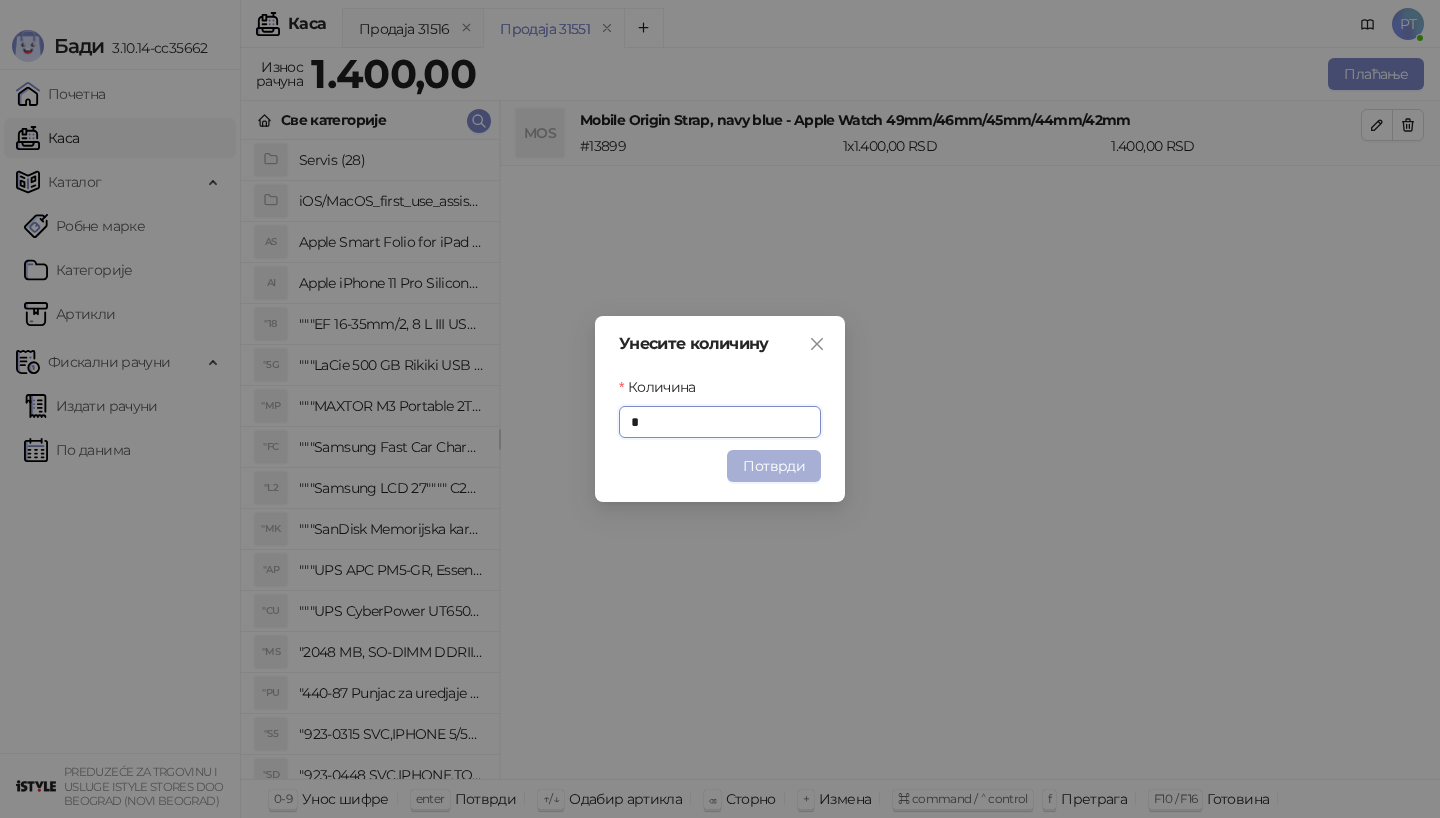 click on "Потврди" at bounding box center (774, 466) 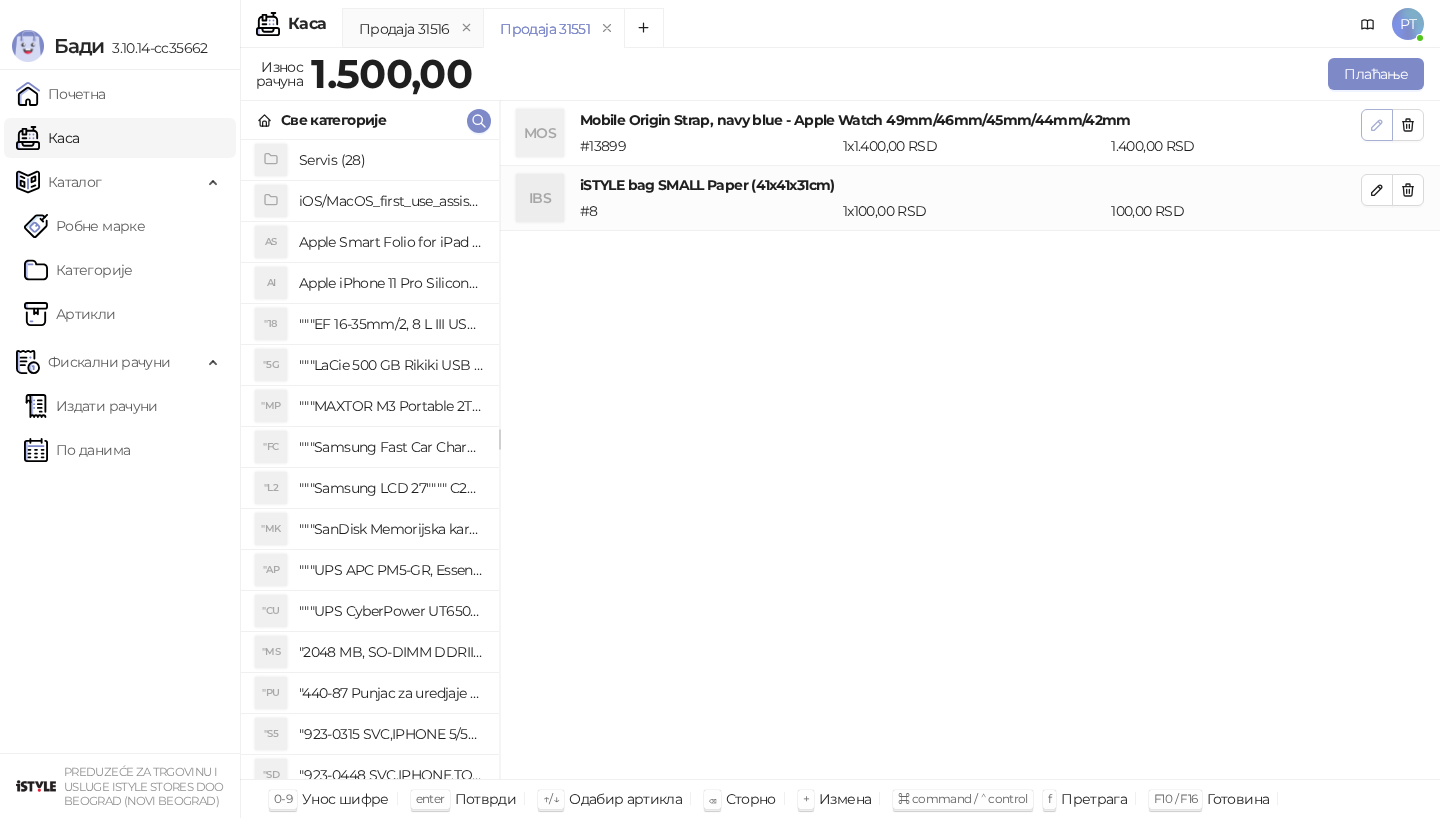 click 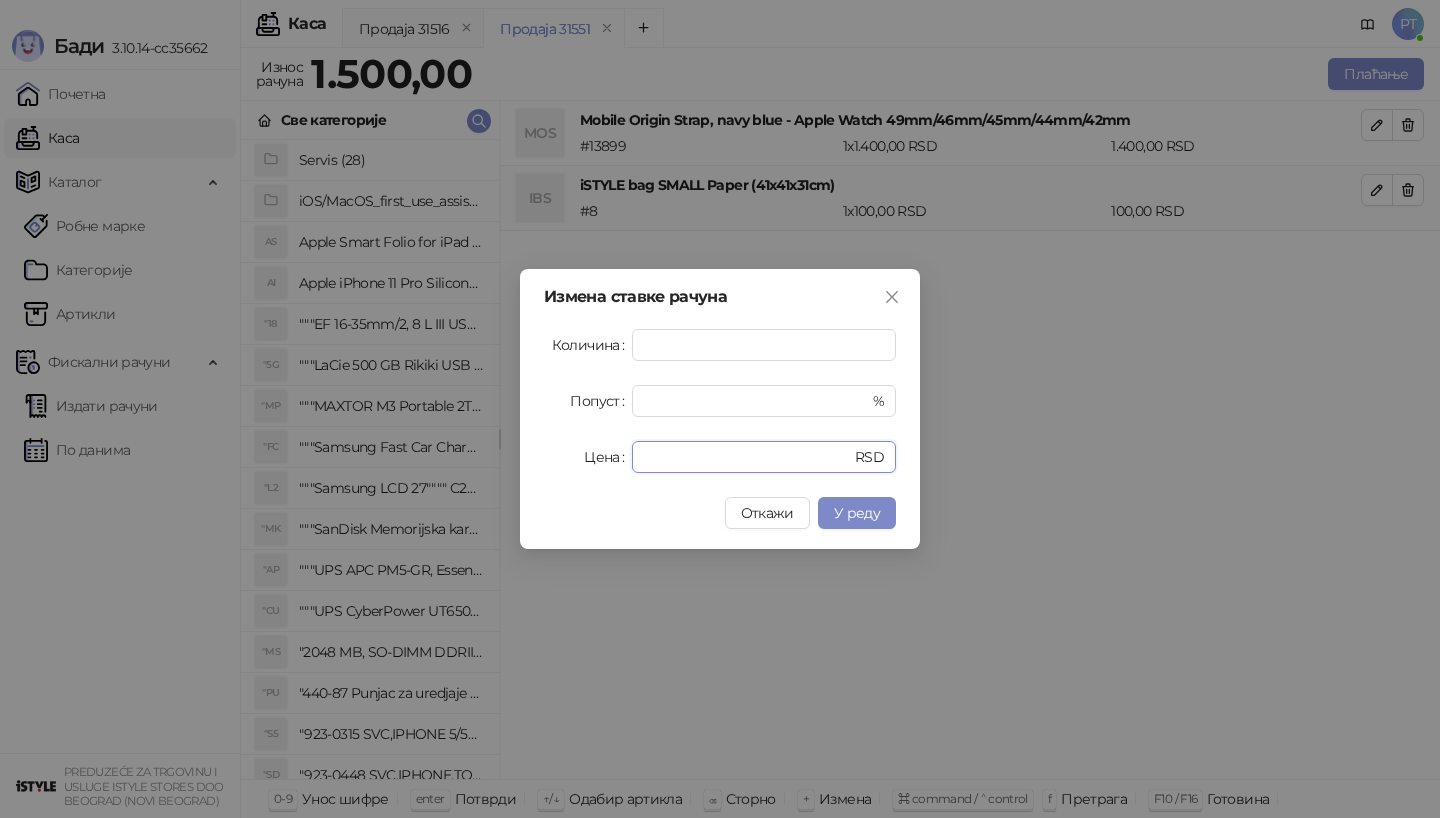 drag, startPoint x: 687, startPoint y: 455, endPoint x: 558, endPoint y: 455, distance: 129 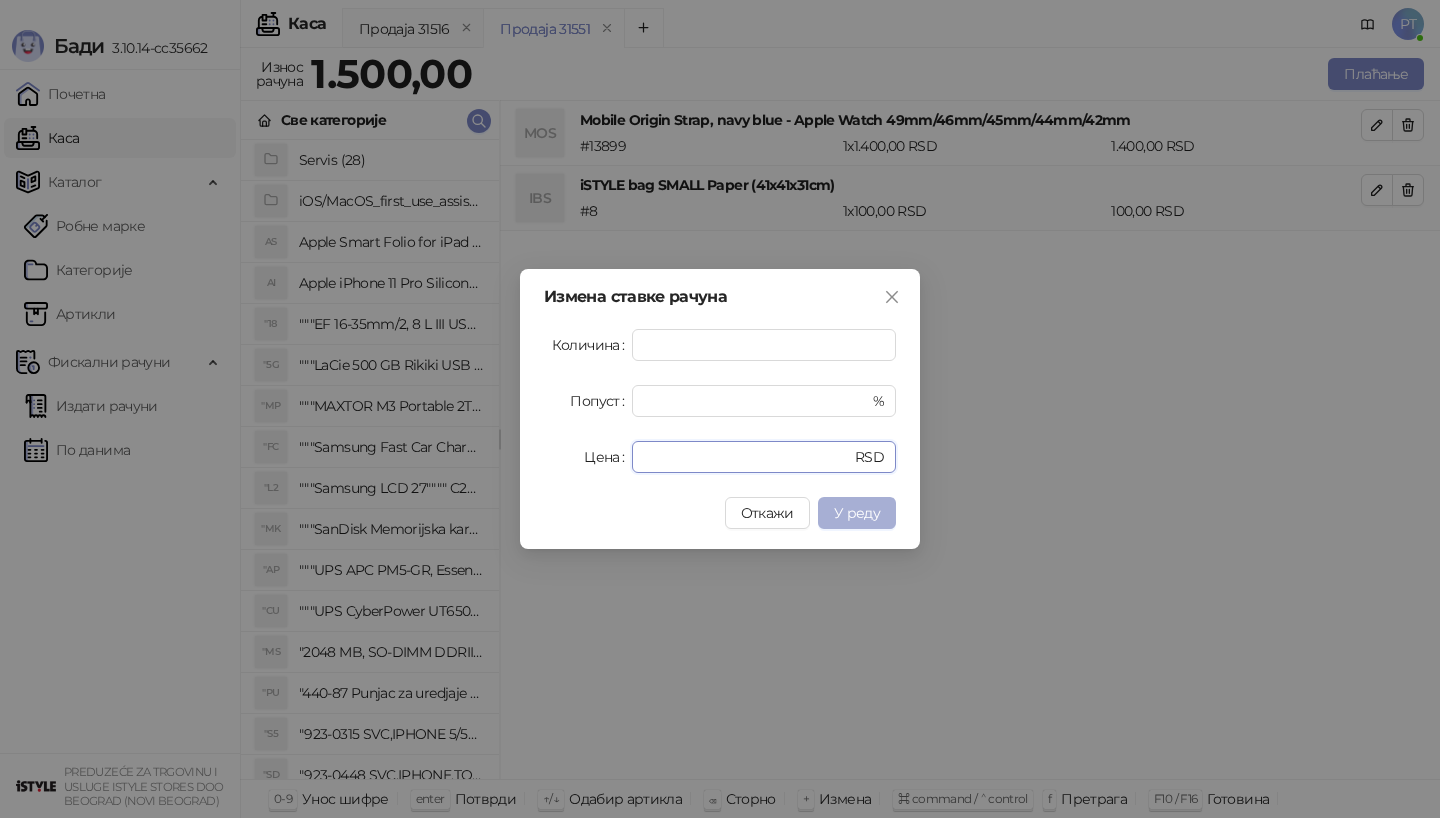 type on "****" 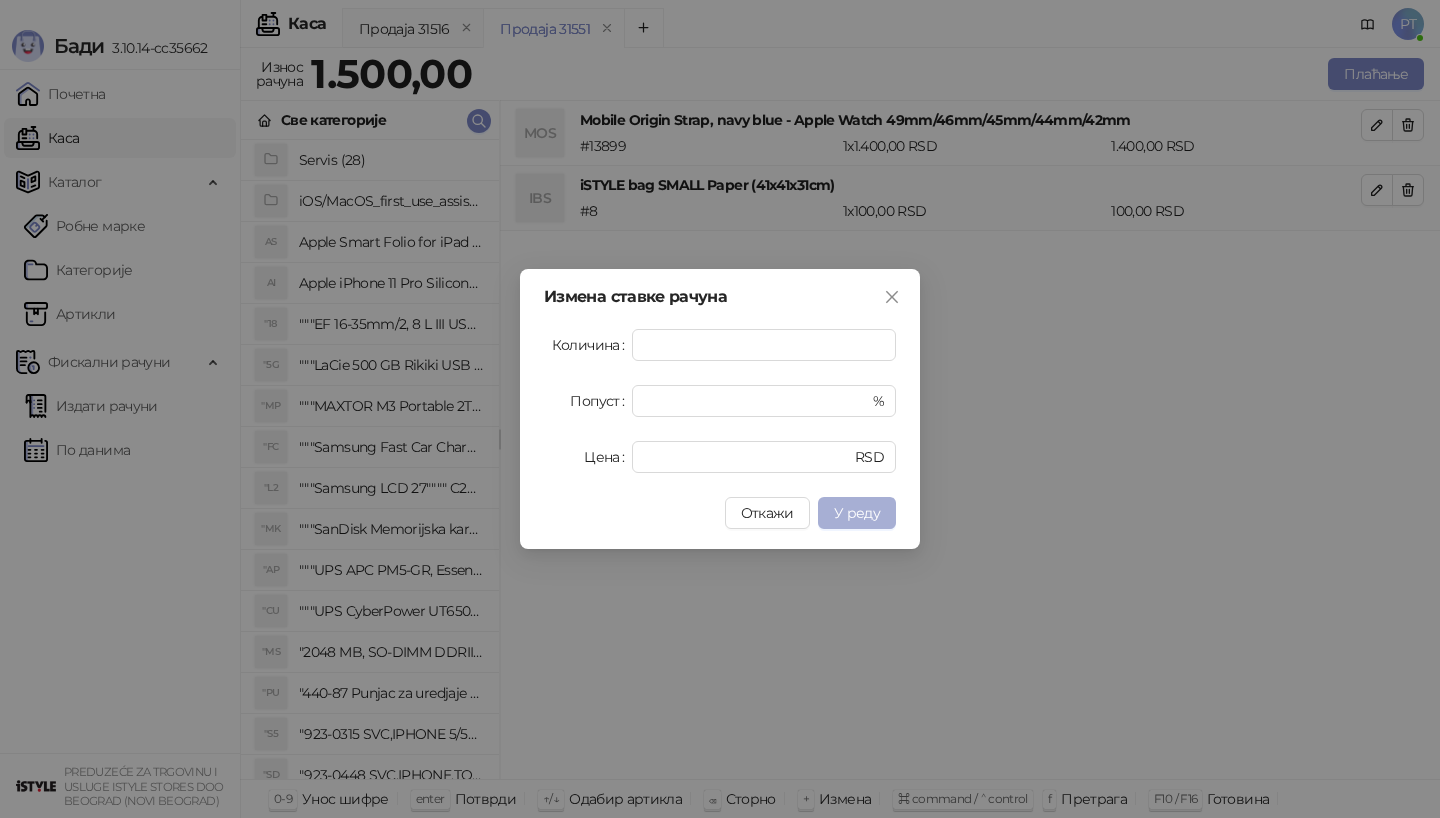 click on "У реду" at bounding box center [857, 513] 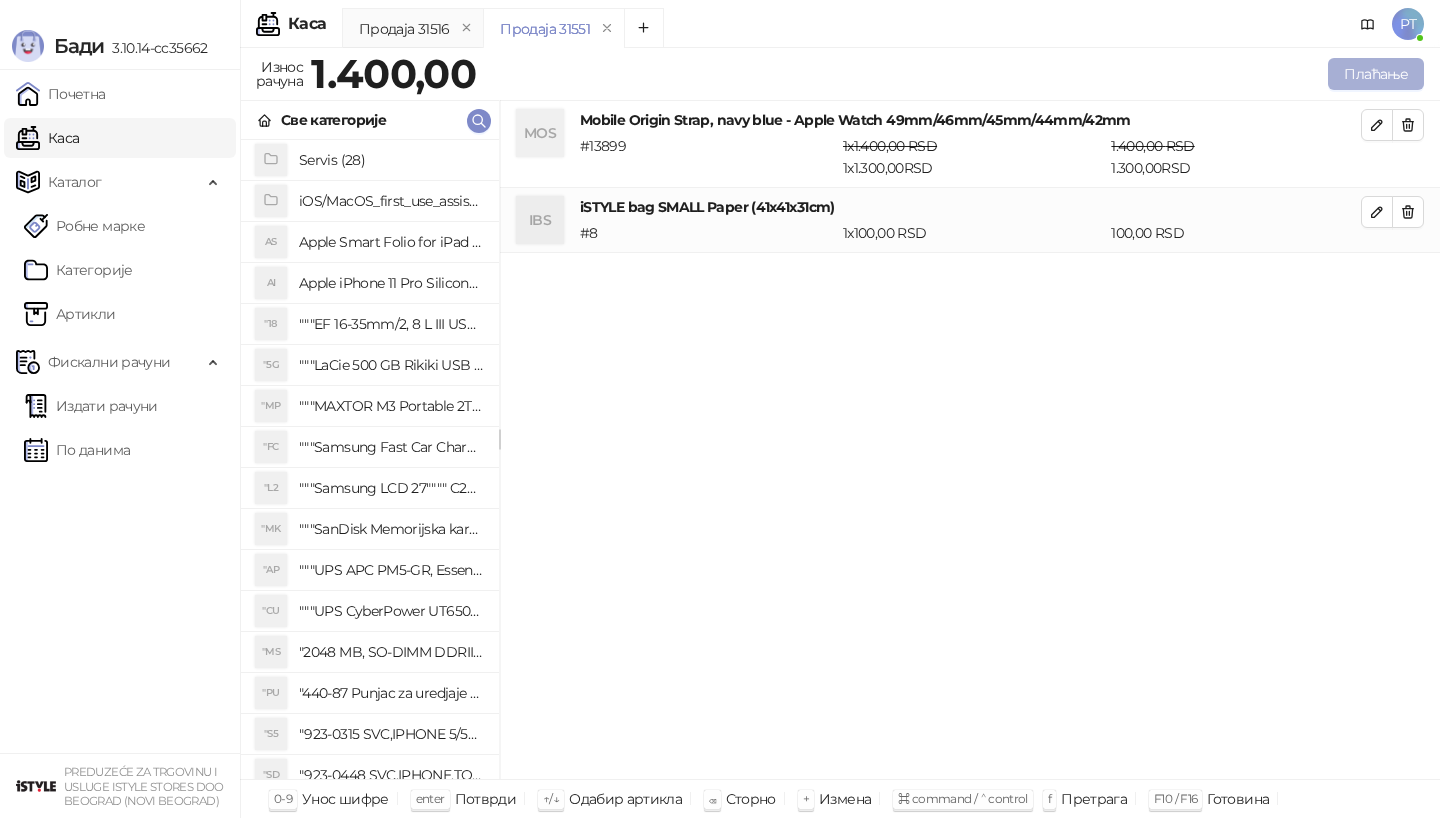 click on "Плаћање" at bounding box center (1376, 74) 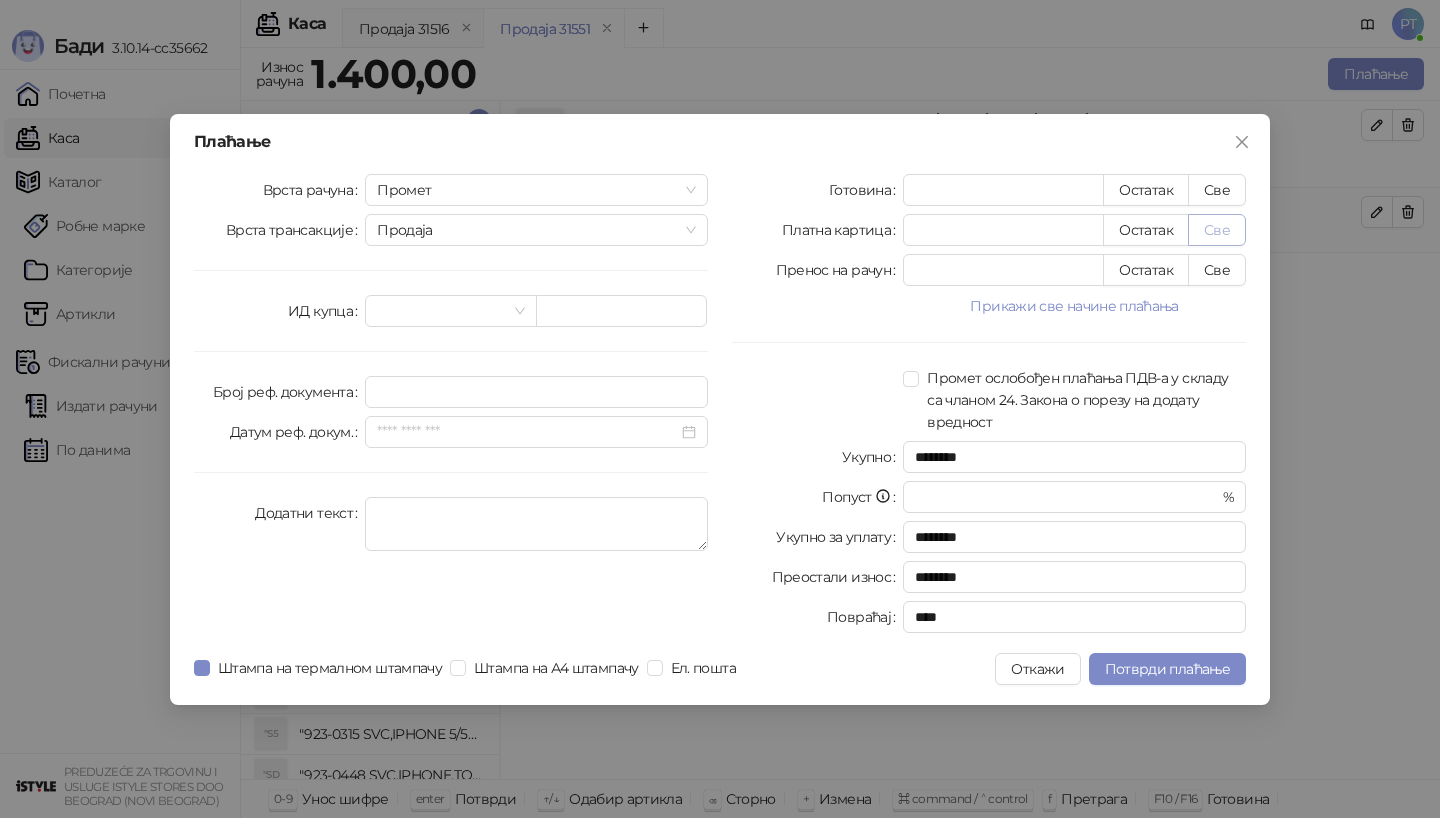 click on "Све" at bounding box center [1217, 230] 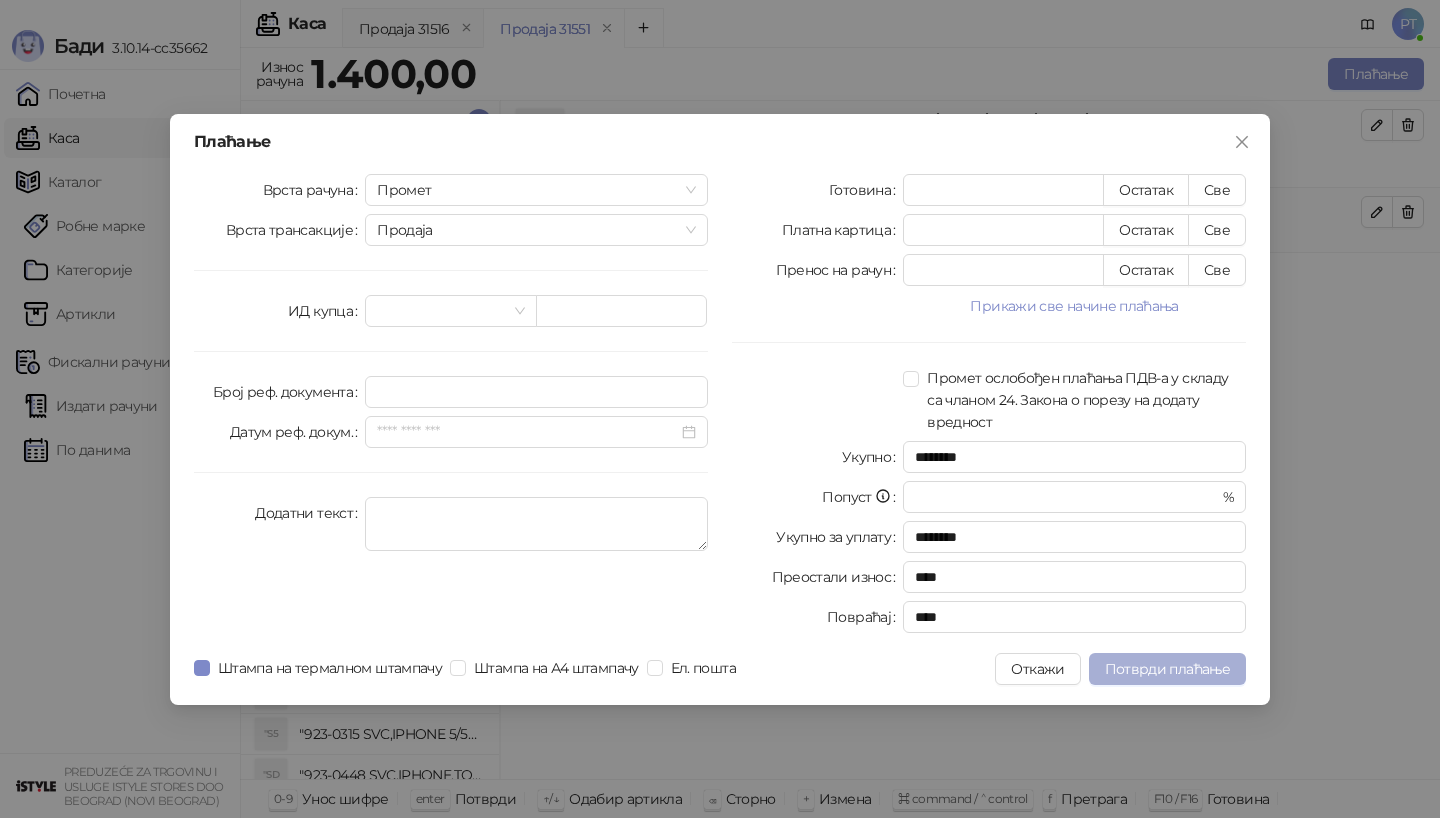 click on "Потврди плаћање" at bounding box center [1167, 669] 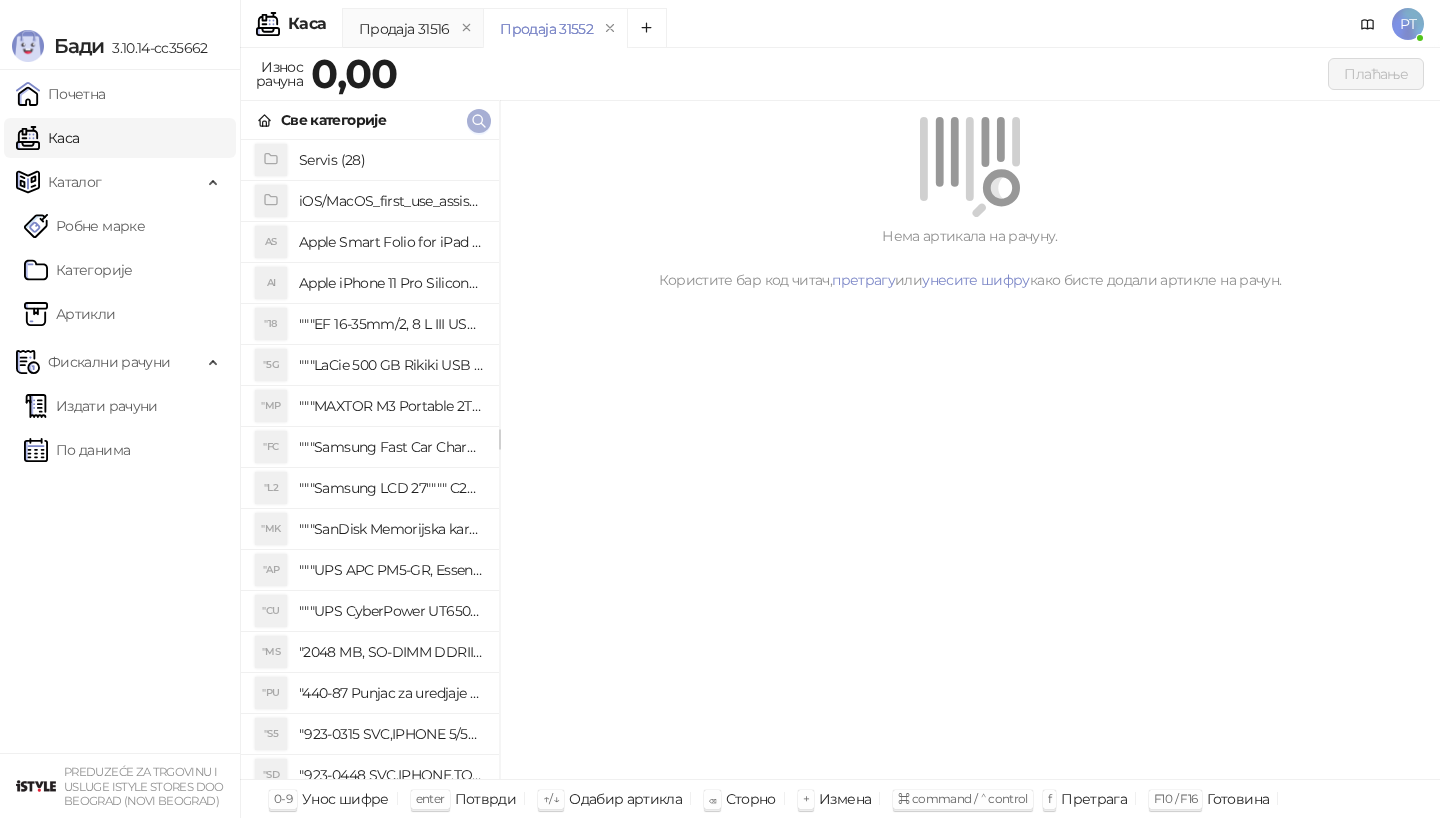 click 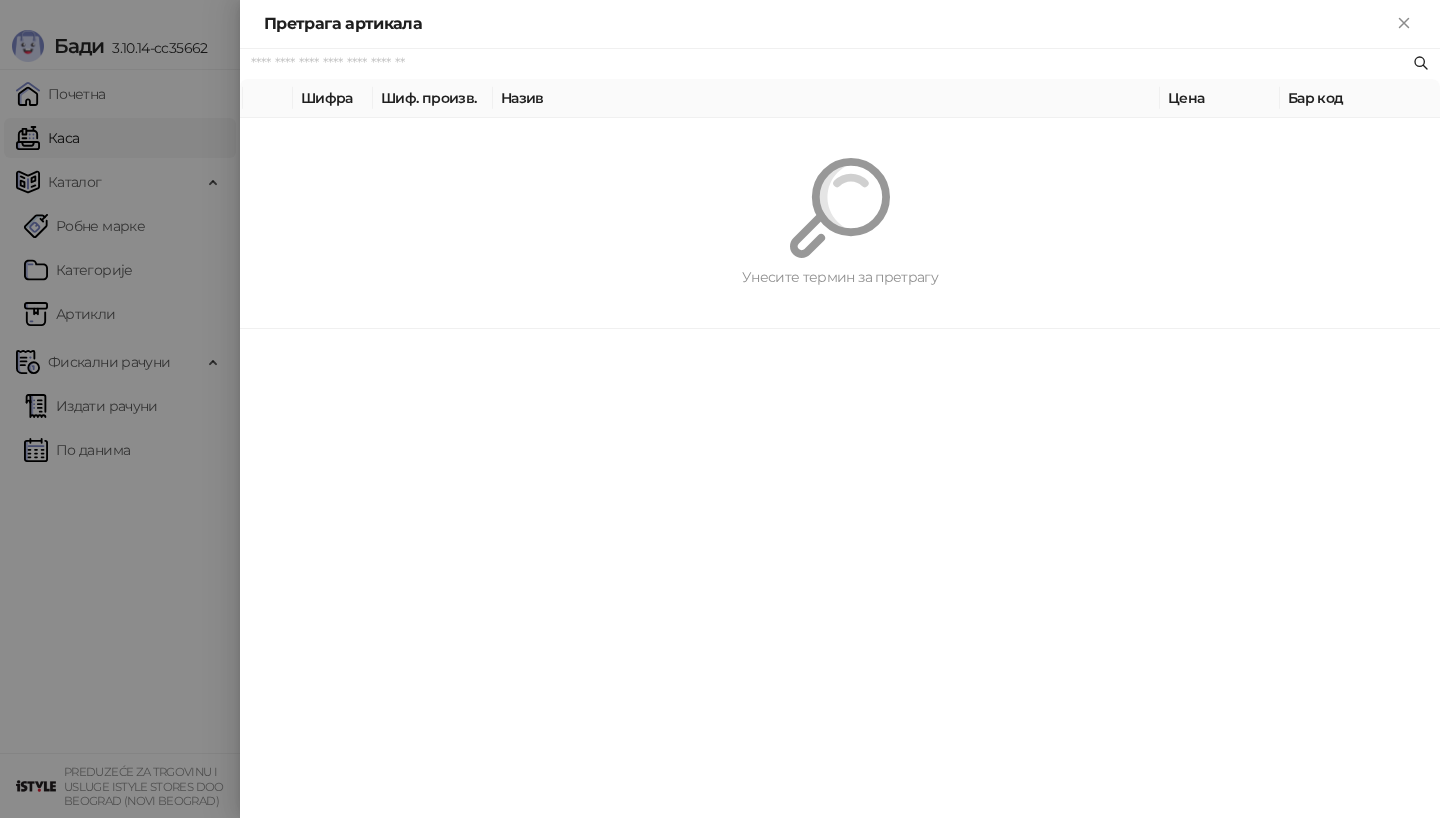 paste on "**********" 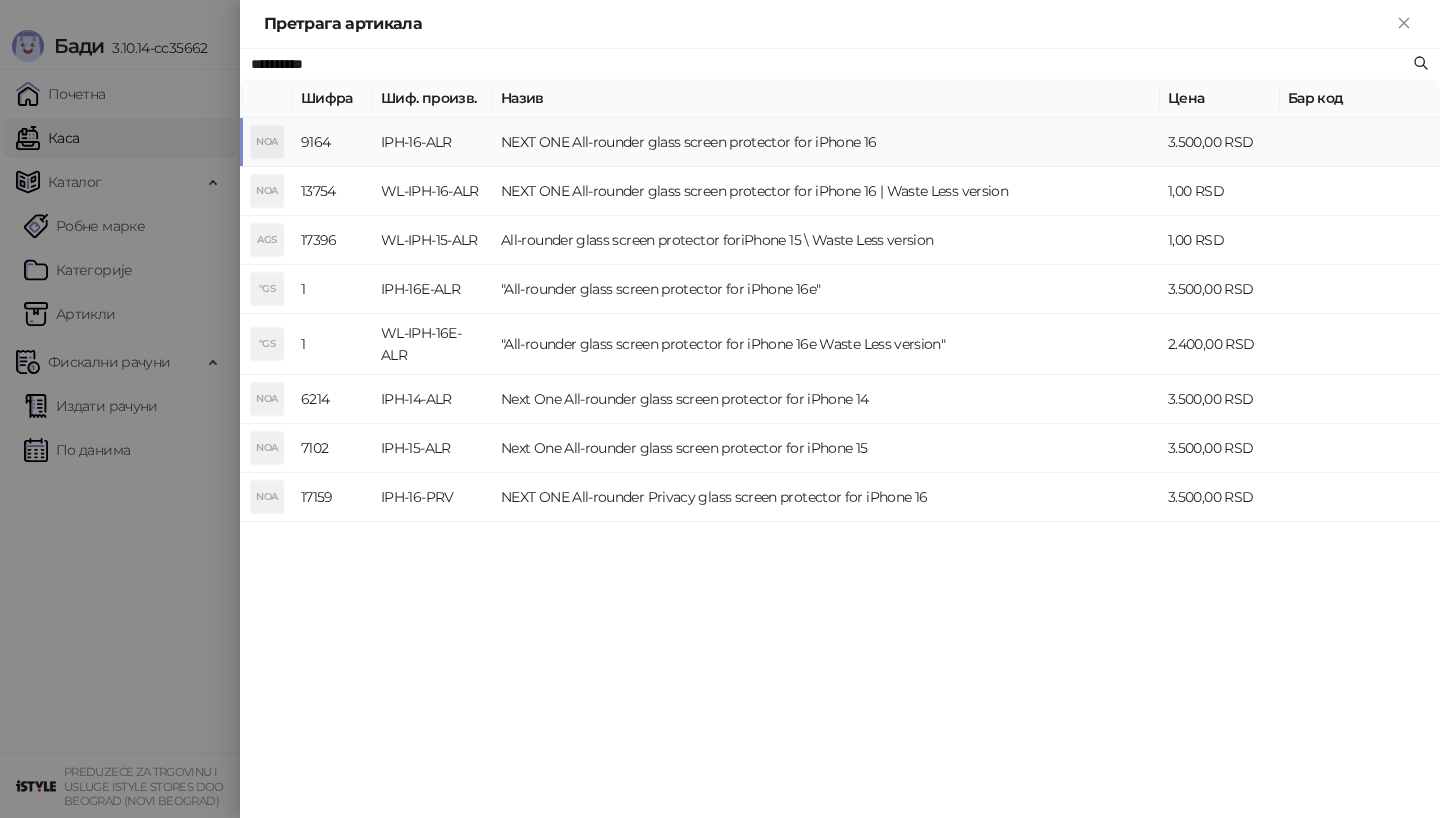 click on "NOA" at bounding box center [267, 142] 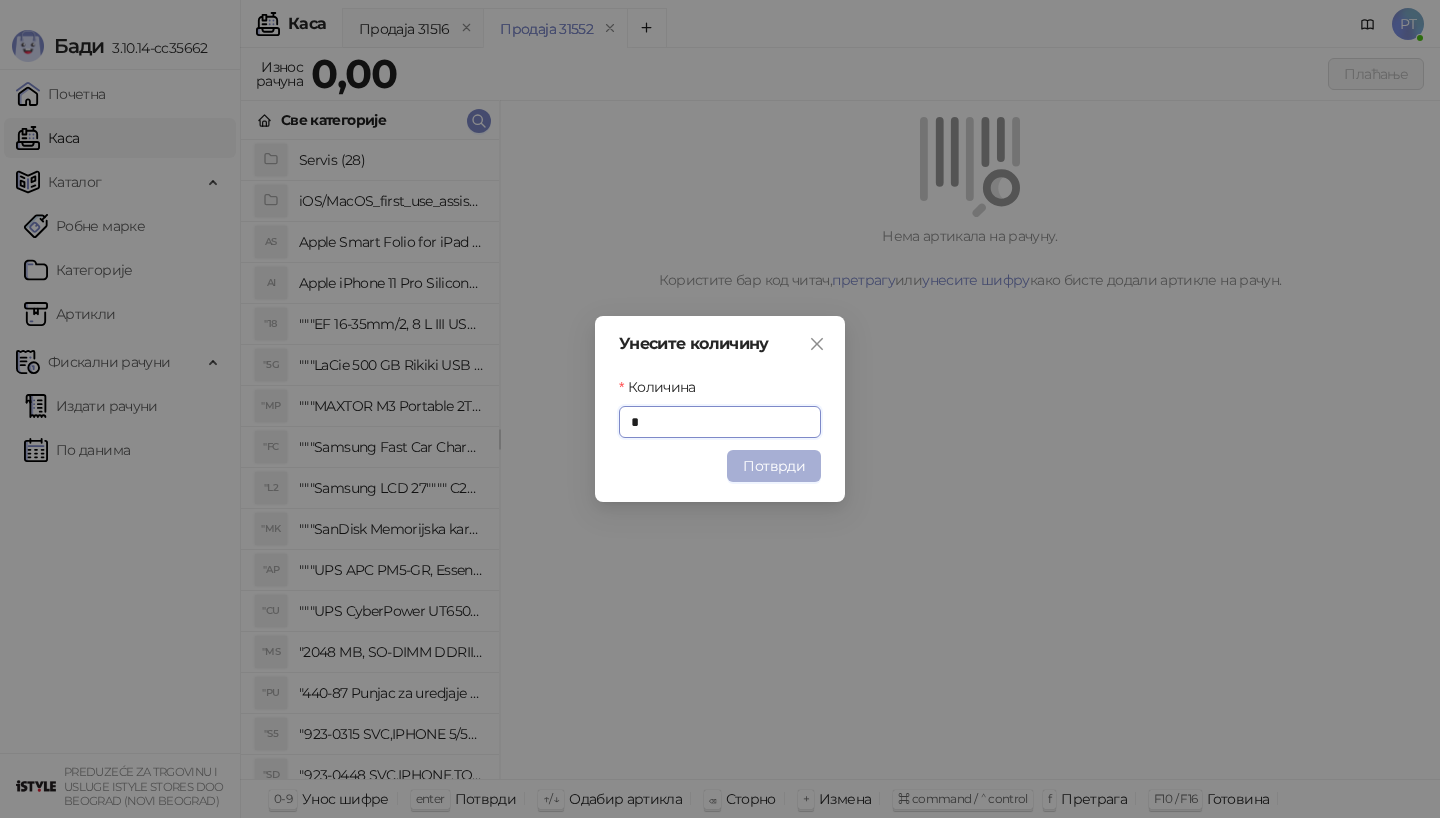 click on "Потврди" at bounding box center [774, 466] 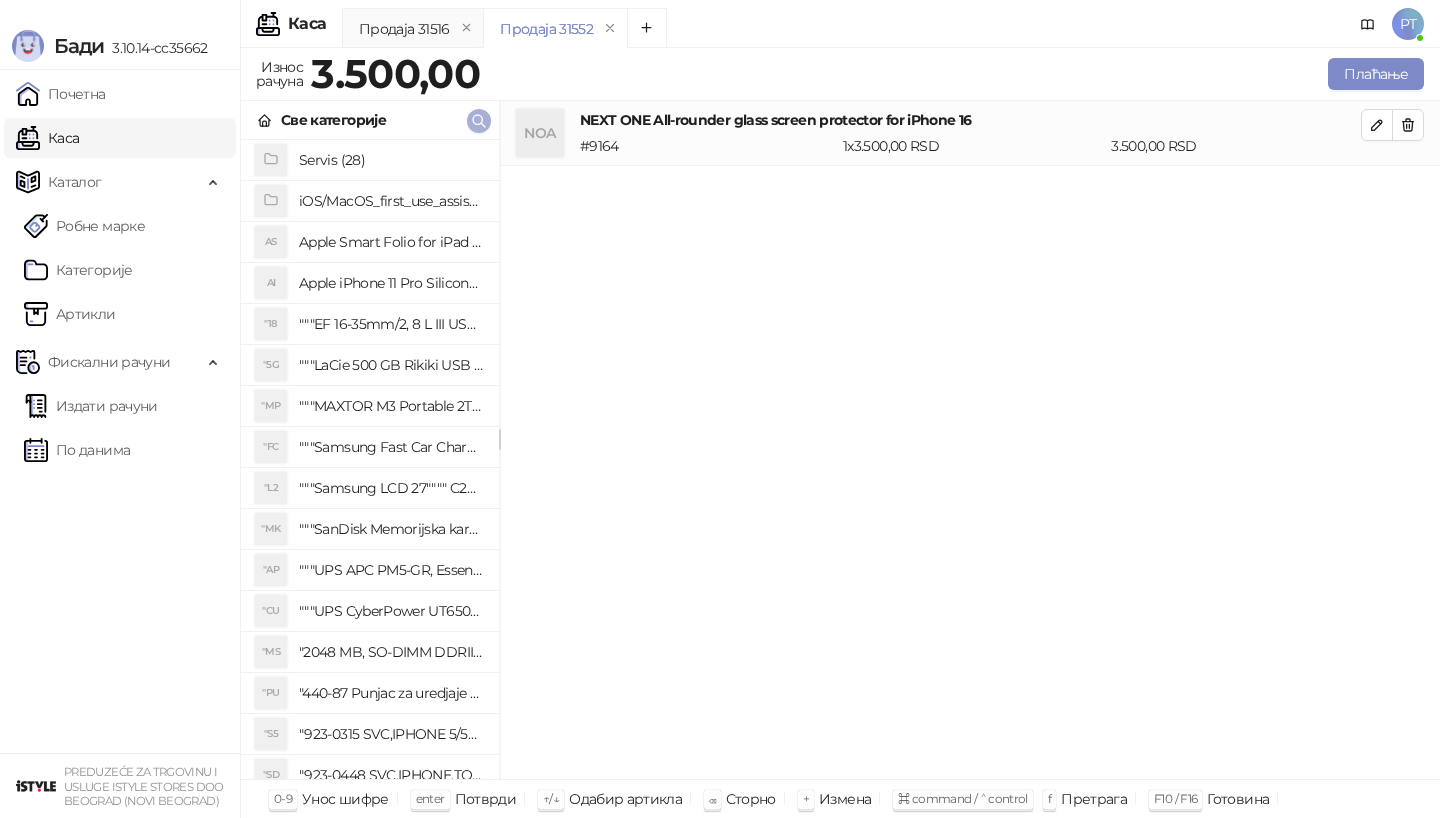click 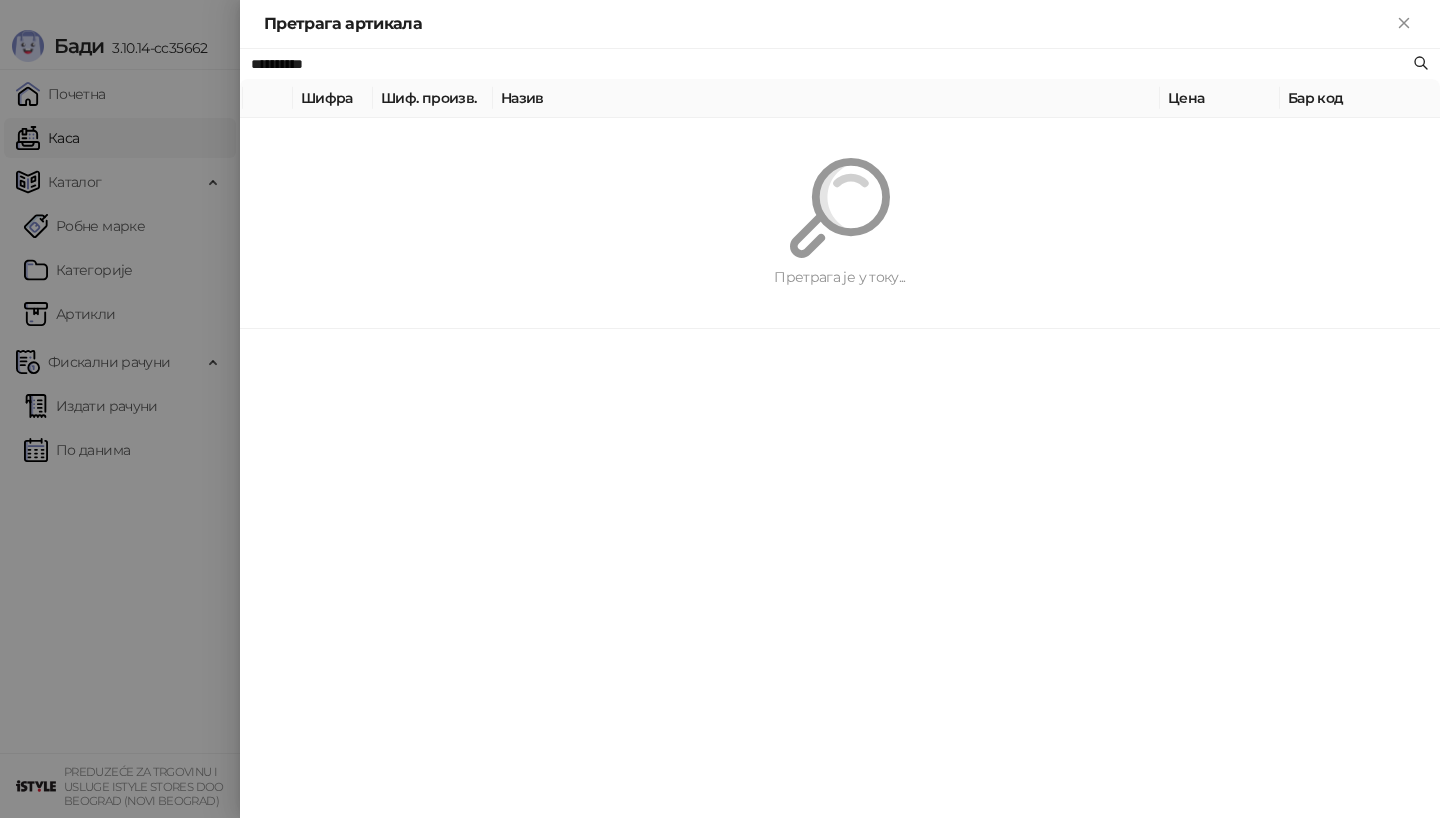 paste on "**********" 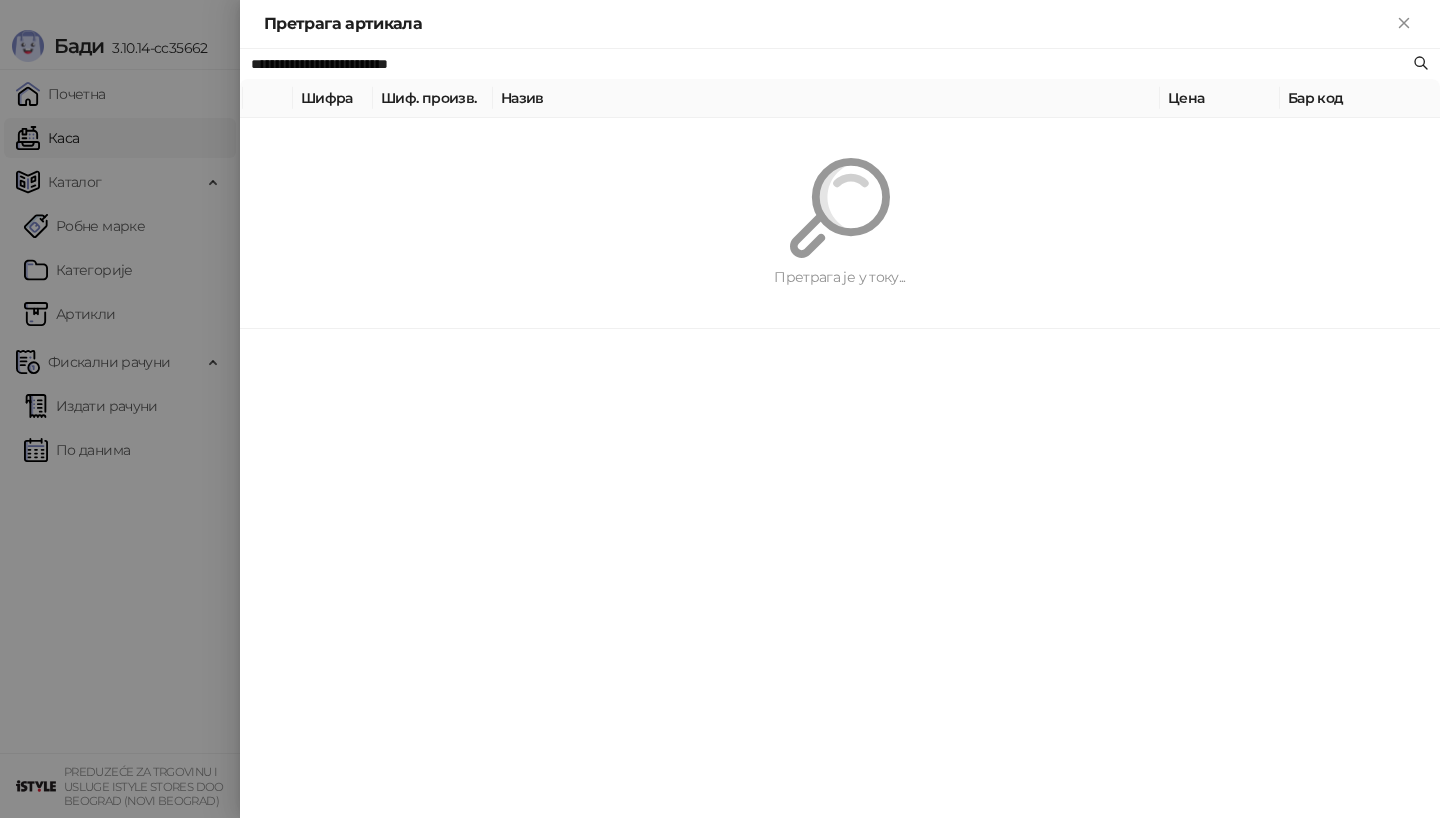 type on "**********" 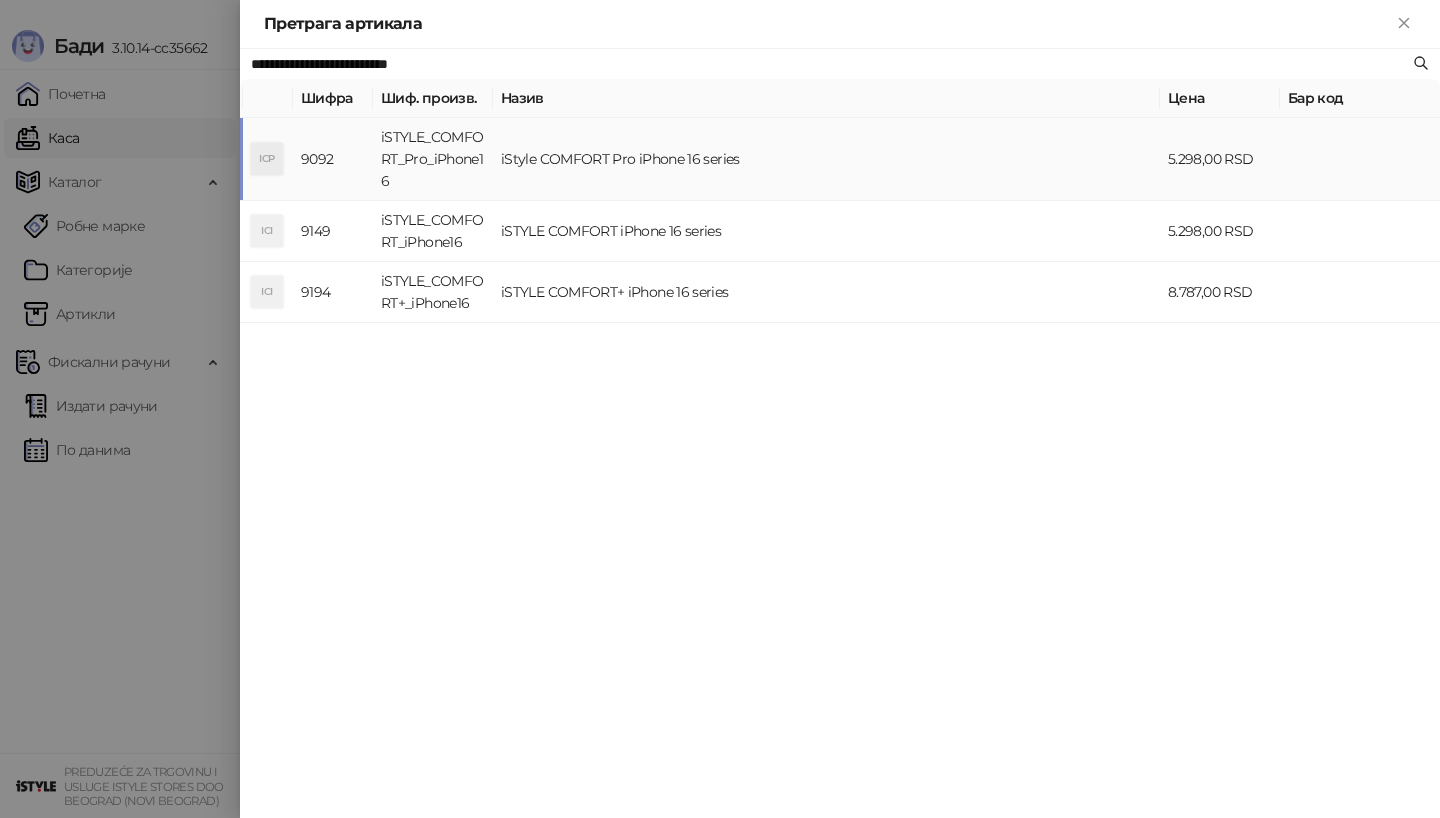 click on "**********" at bounding box center (840, 433) 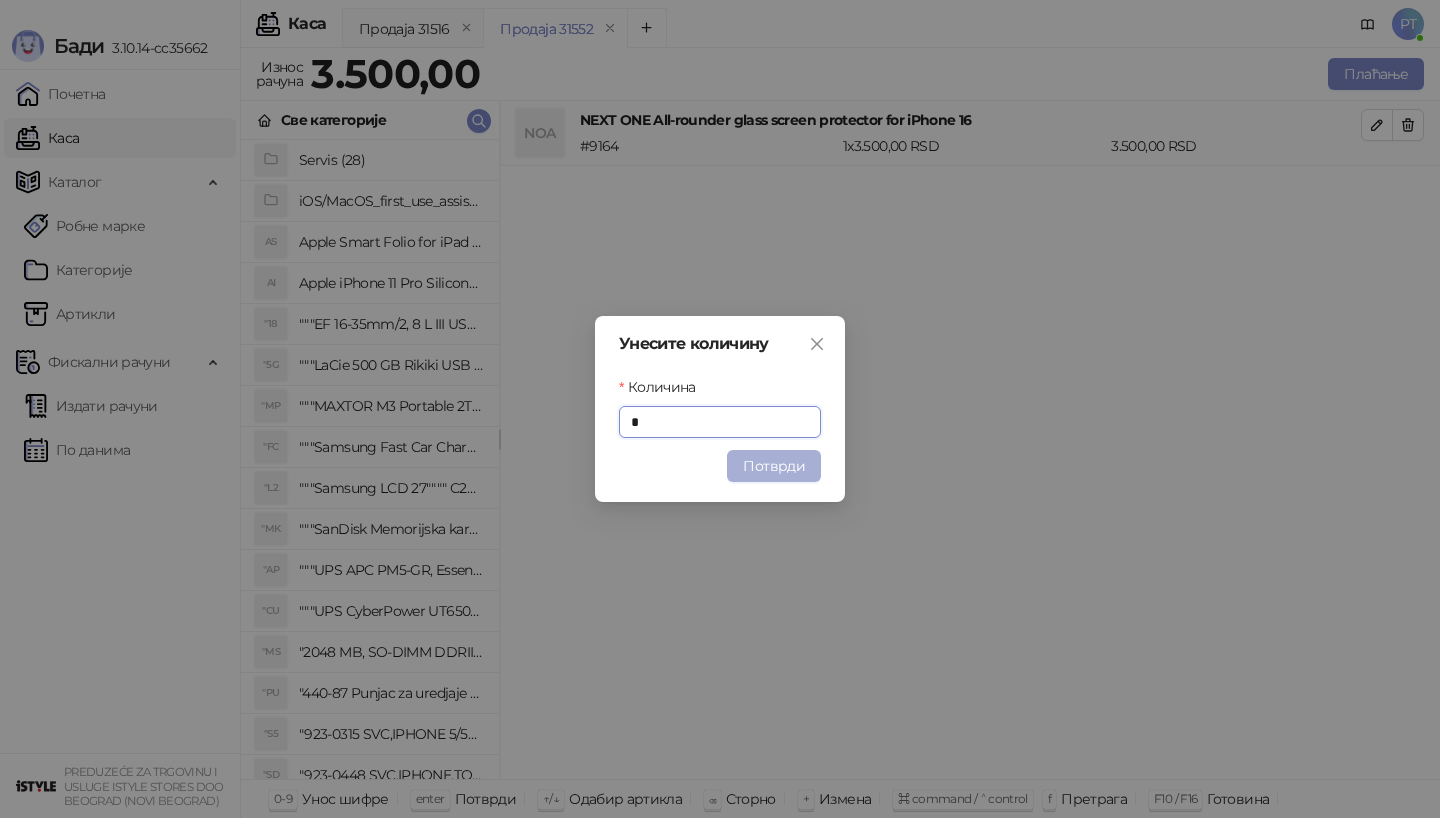 click on "Потврди" at bounding box center [774, 466] 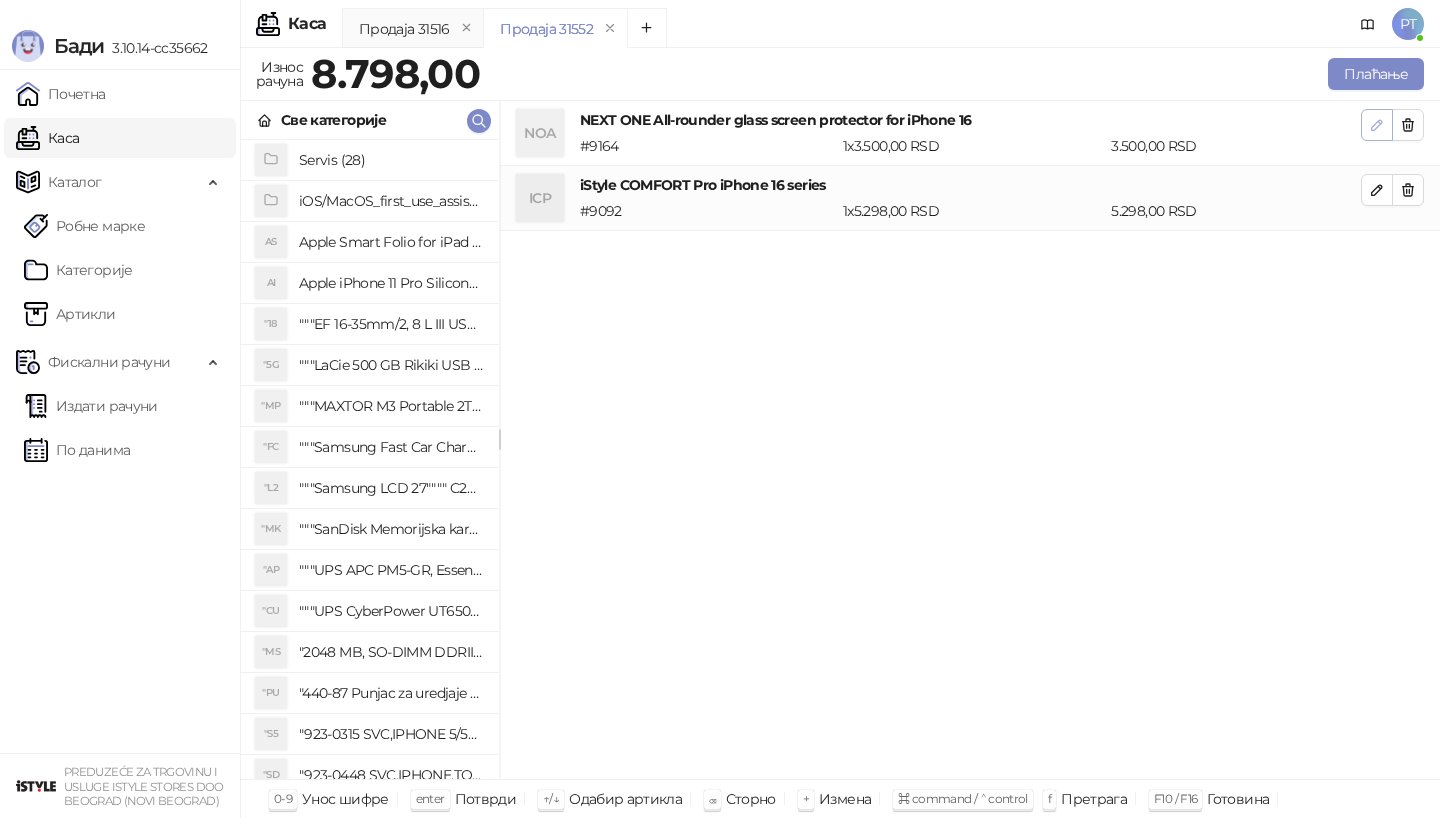 click 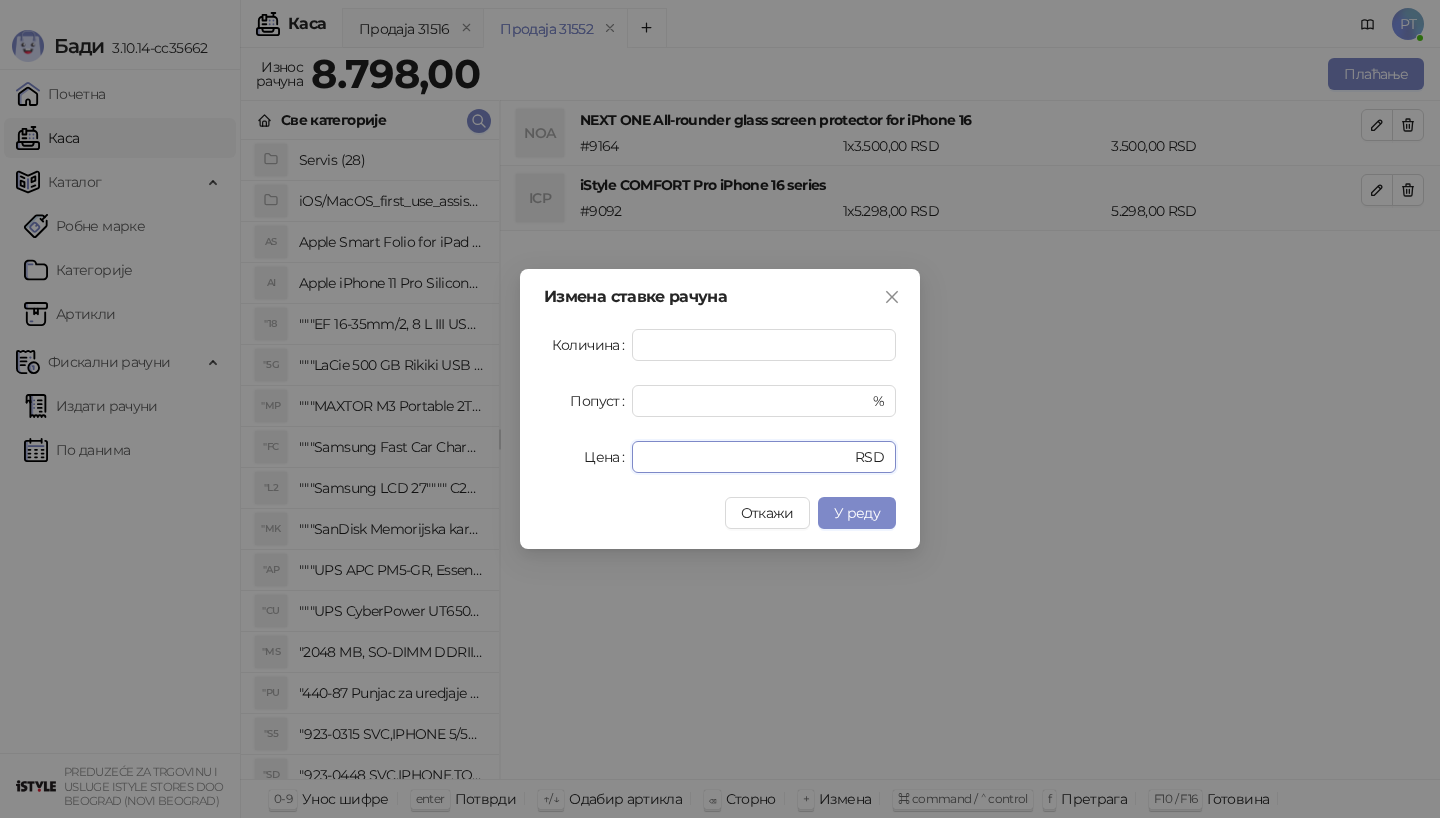 drag, startPoint x: 685, startPoint y: 461, endPoint x: 558, endPoint y: 461, distance: 127 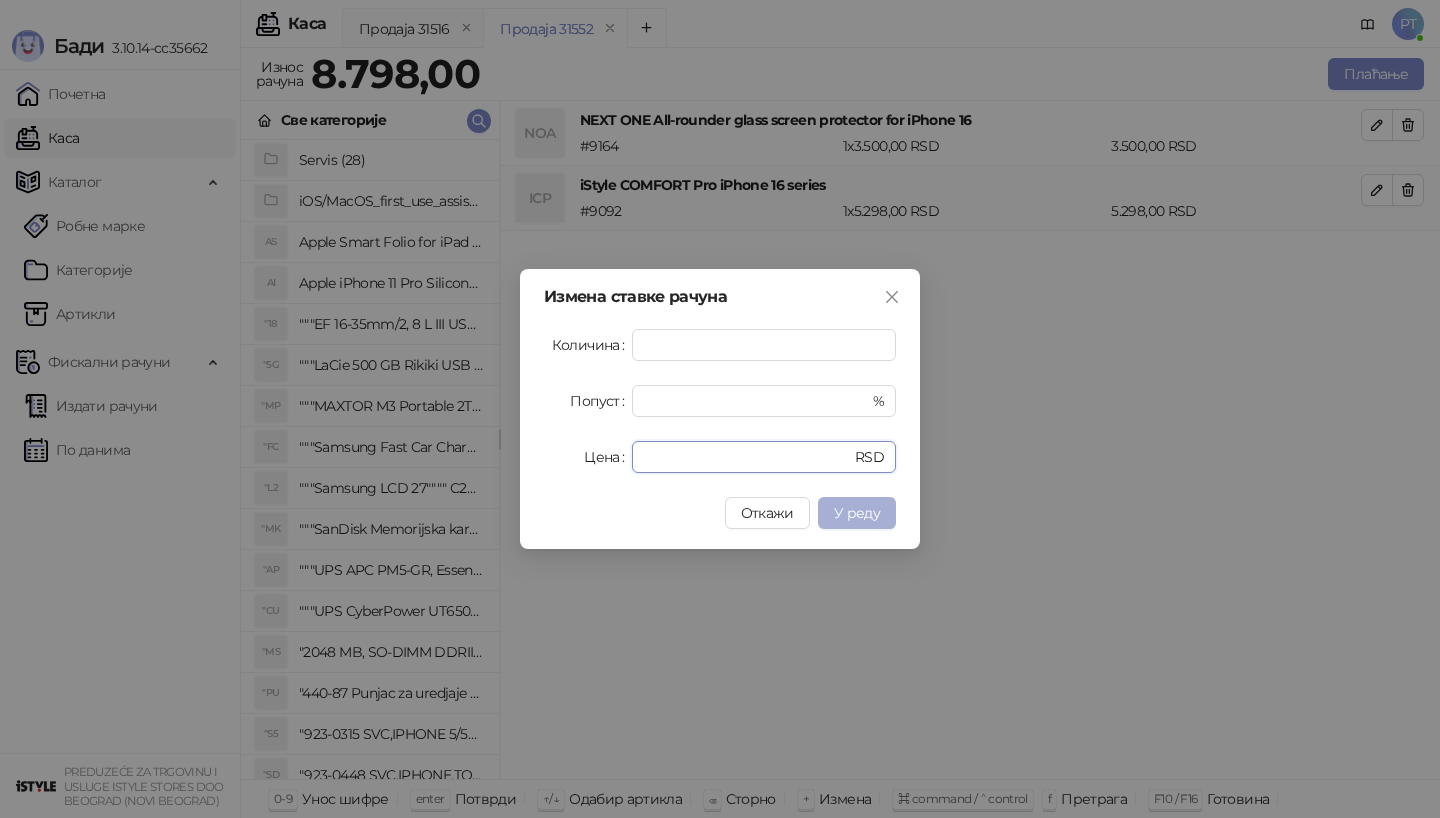 type on "*" 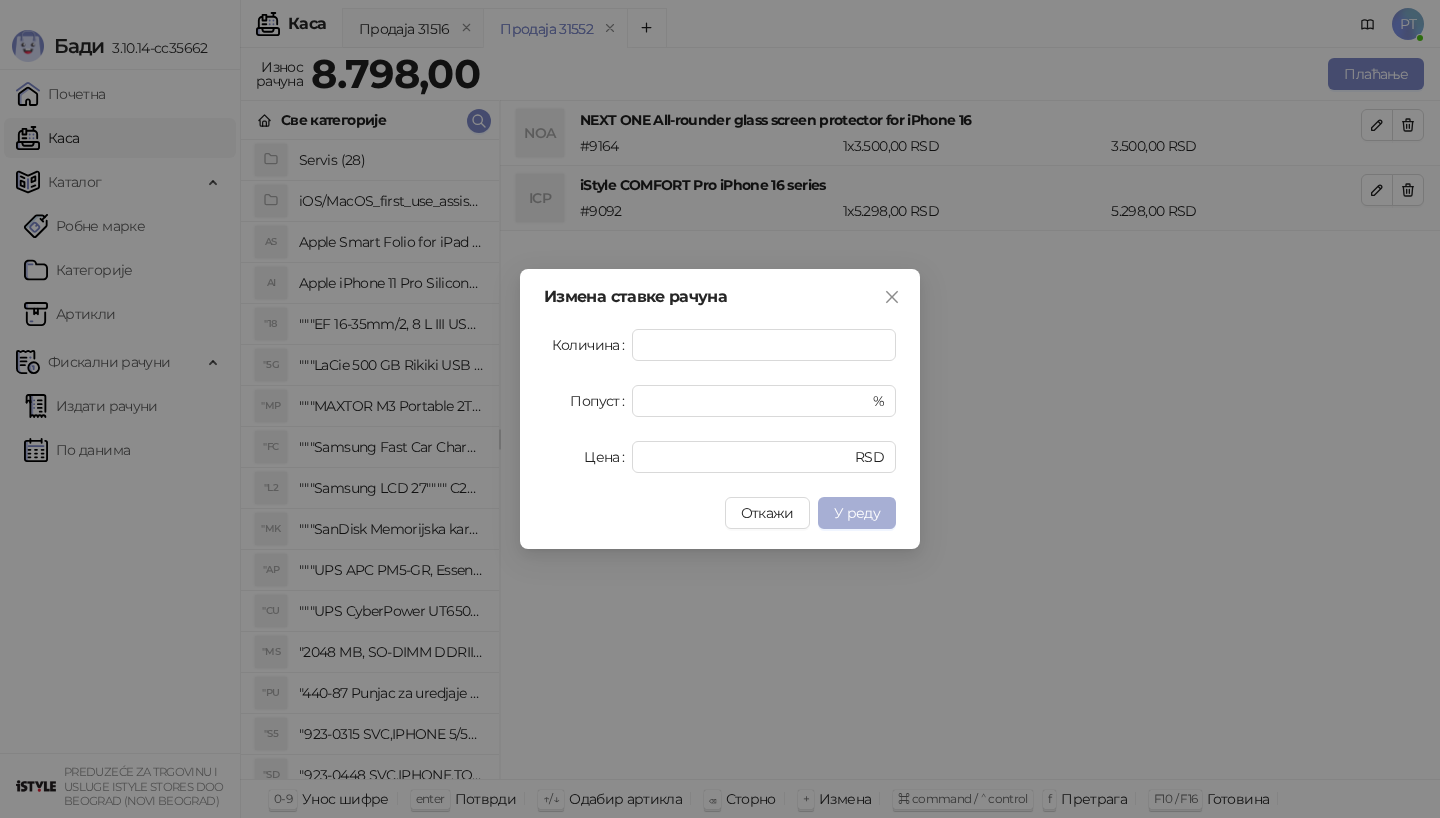 click on "У реду" at bounding box center (857, 513) 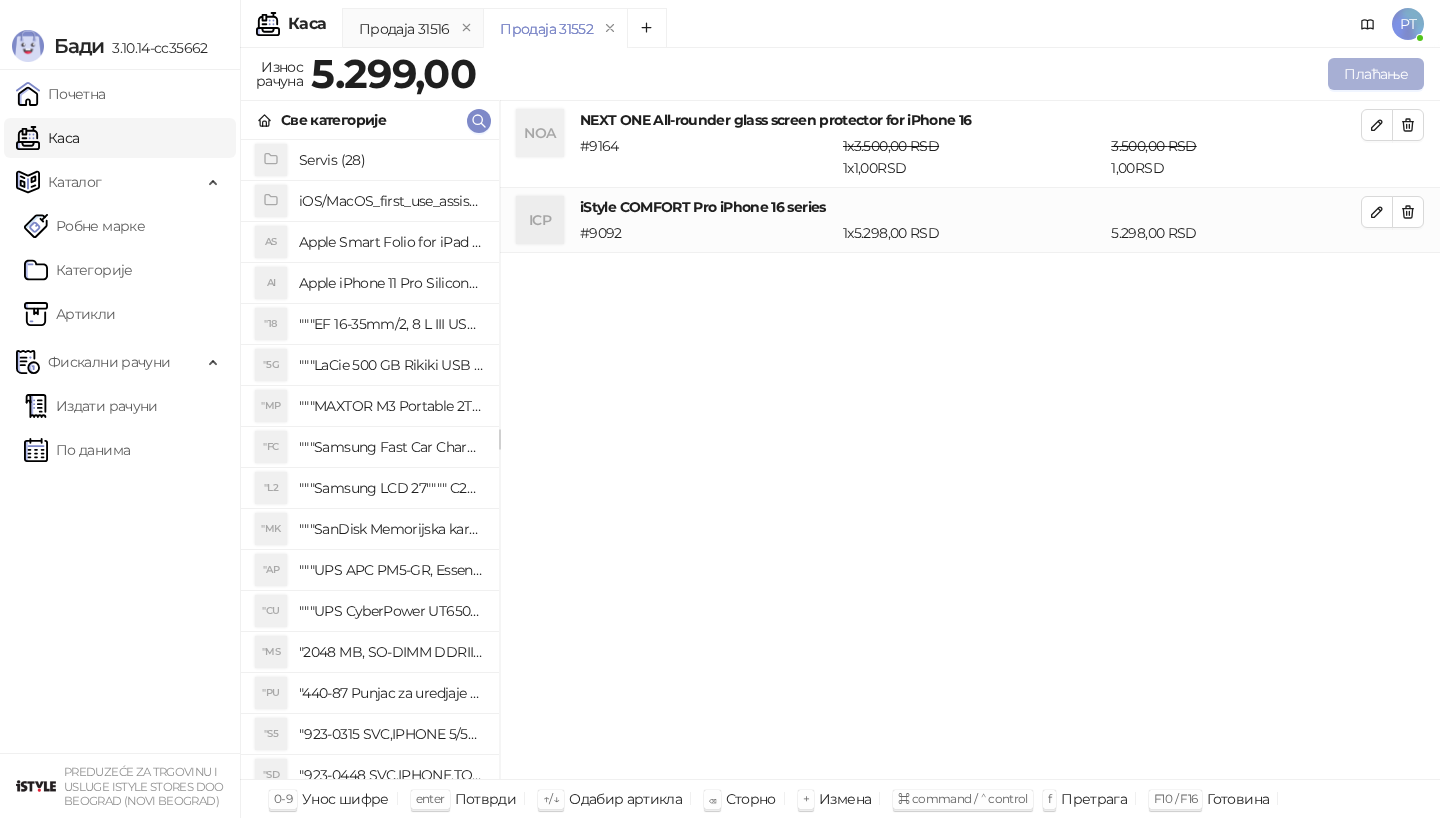click on "Плаћање" at bounding box center (1376, 74) 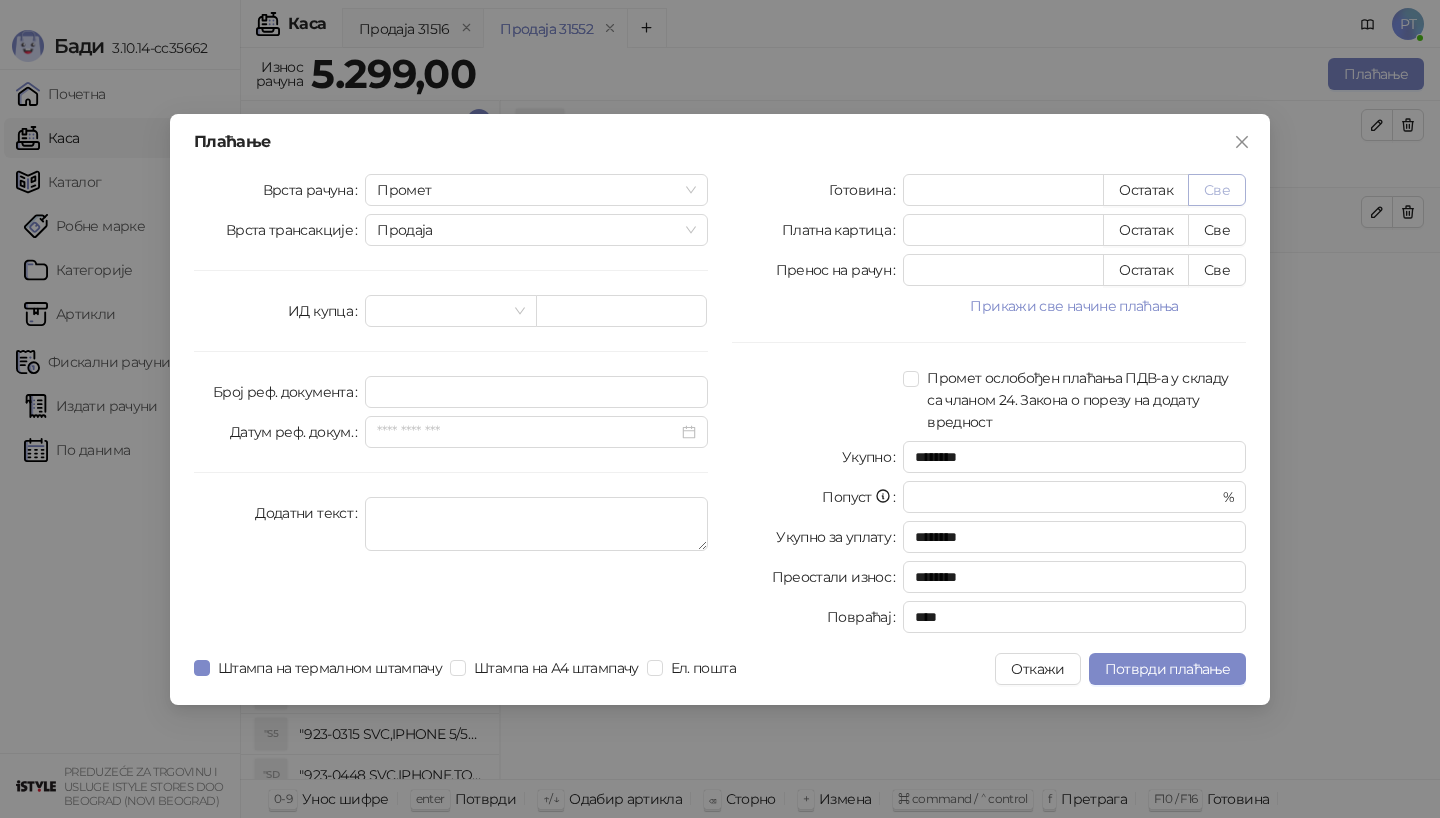 click on "Све" at bounding box center [1217, 190] 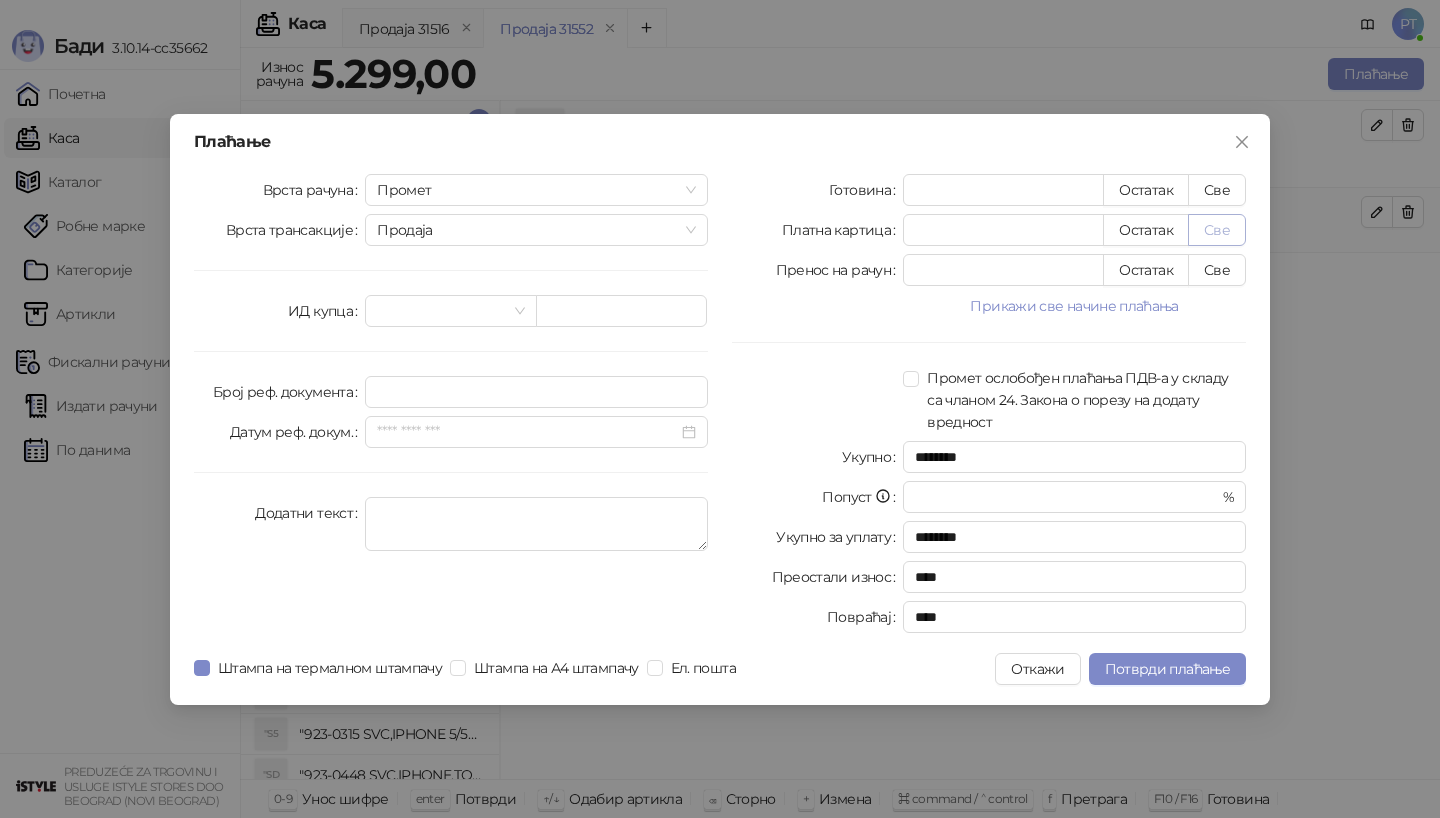 click on "Све" at bounding box center [1217, 230] 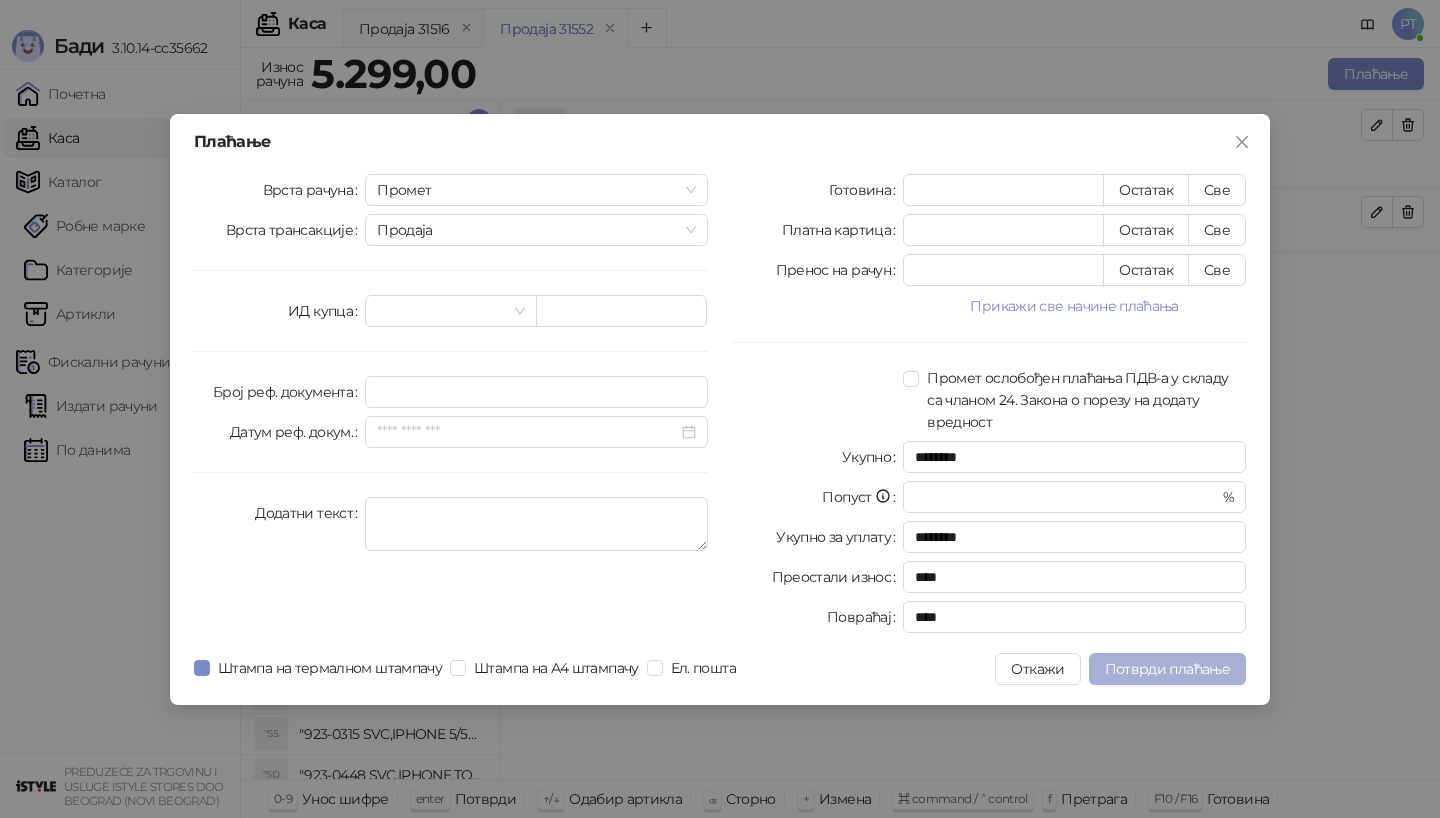 click on "Потврди плаћање" at bounding box center [1167, 669] 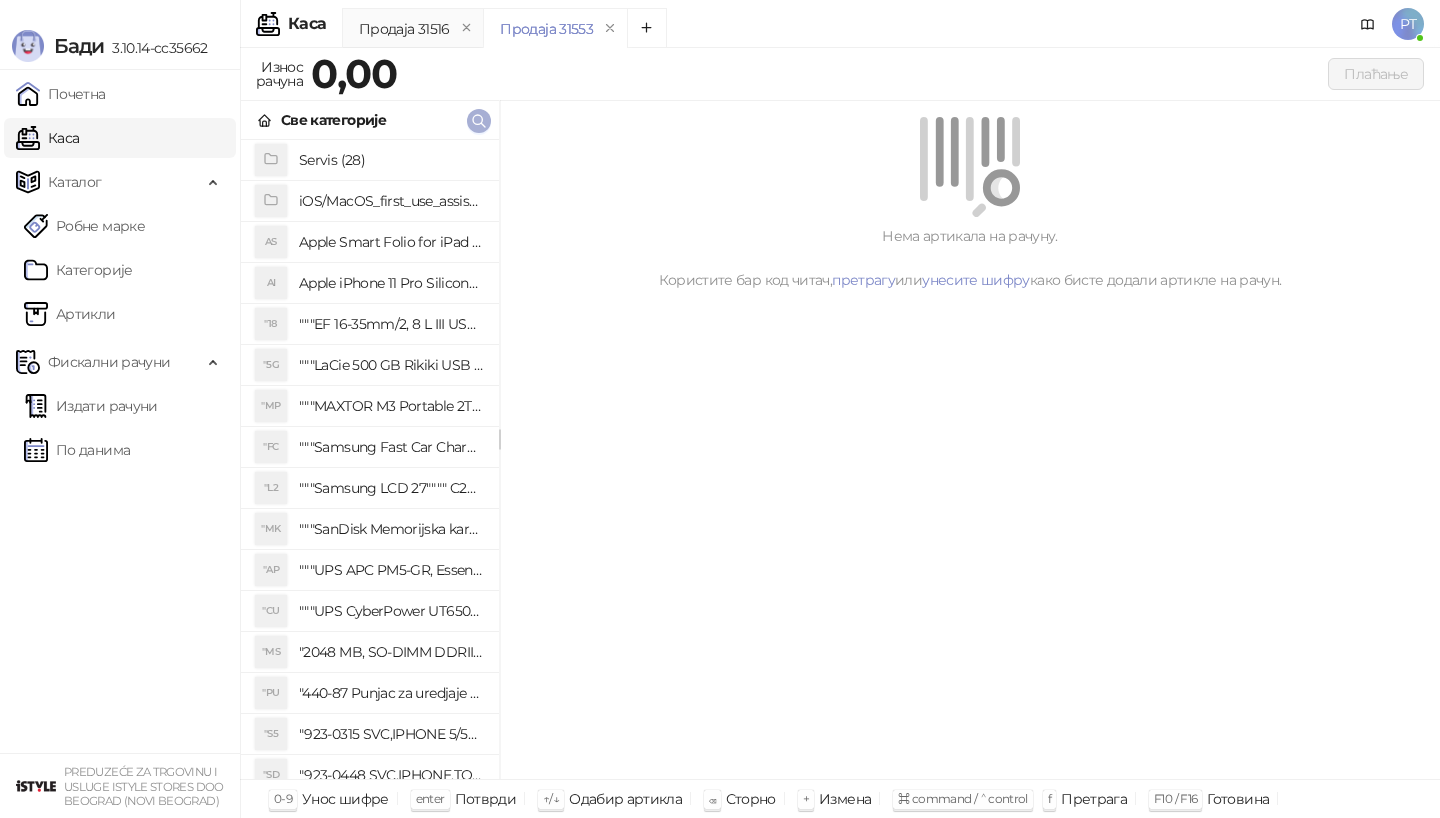 click 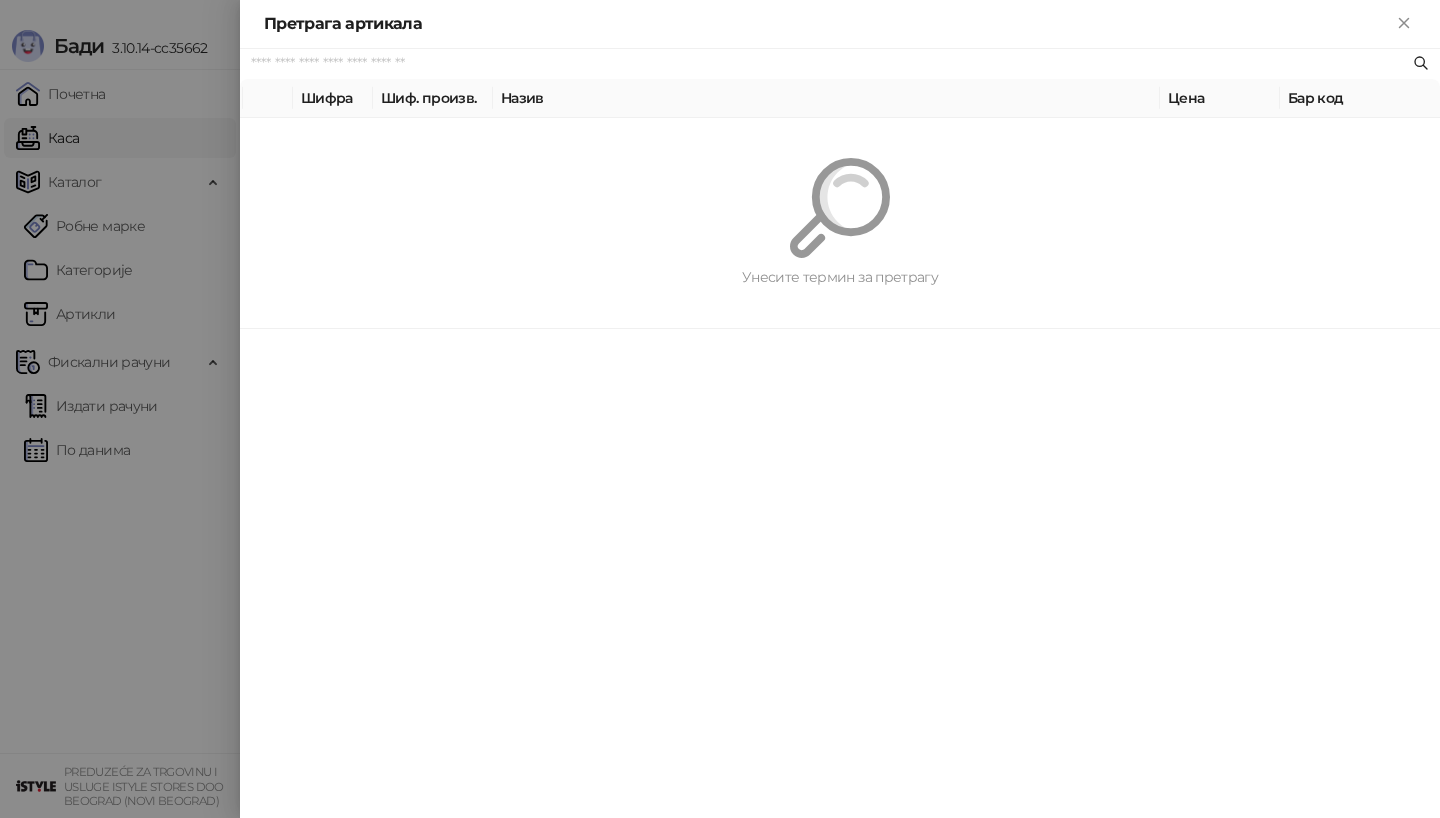 paste on "*********" 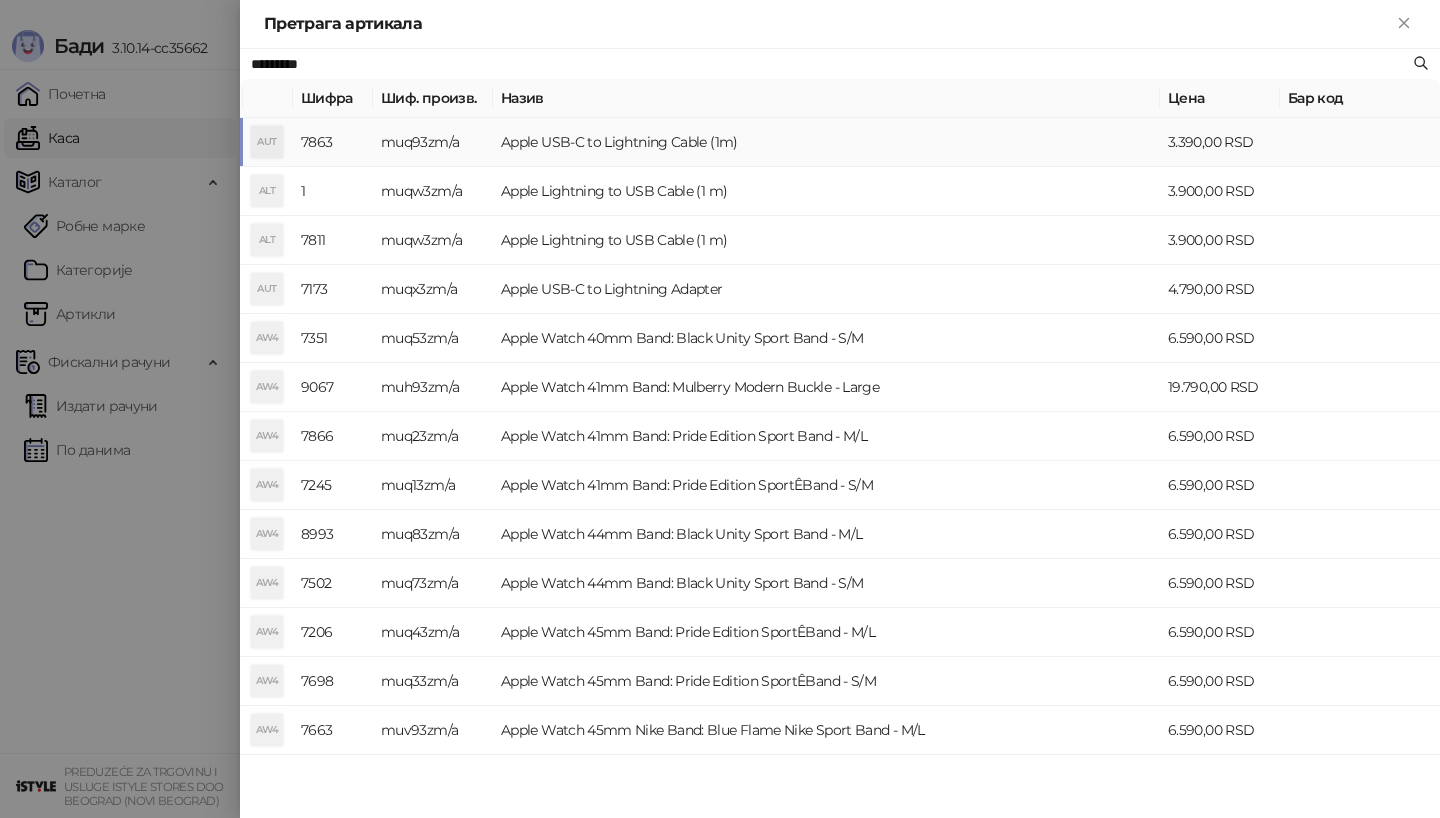 click on "AUT" at bounding box center [267, 142] 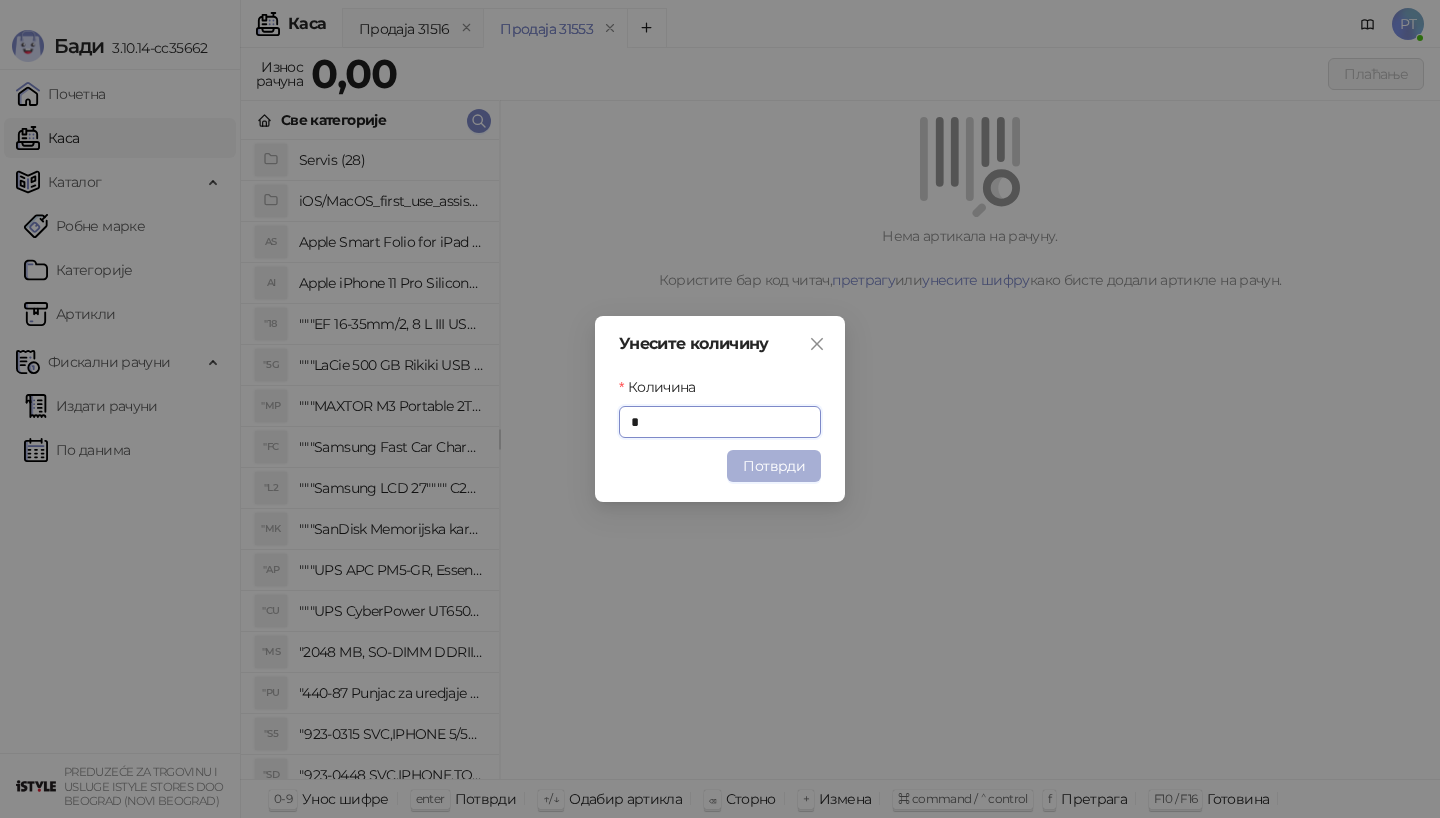 click on "Потврди" at bounding box center [774, 466] 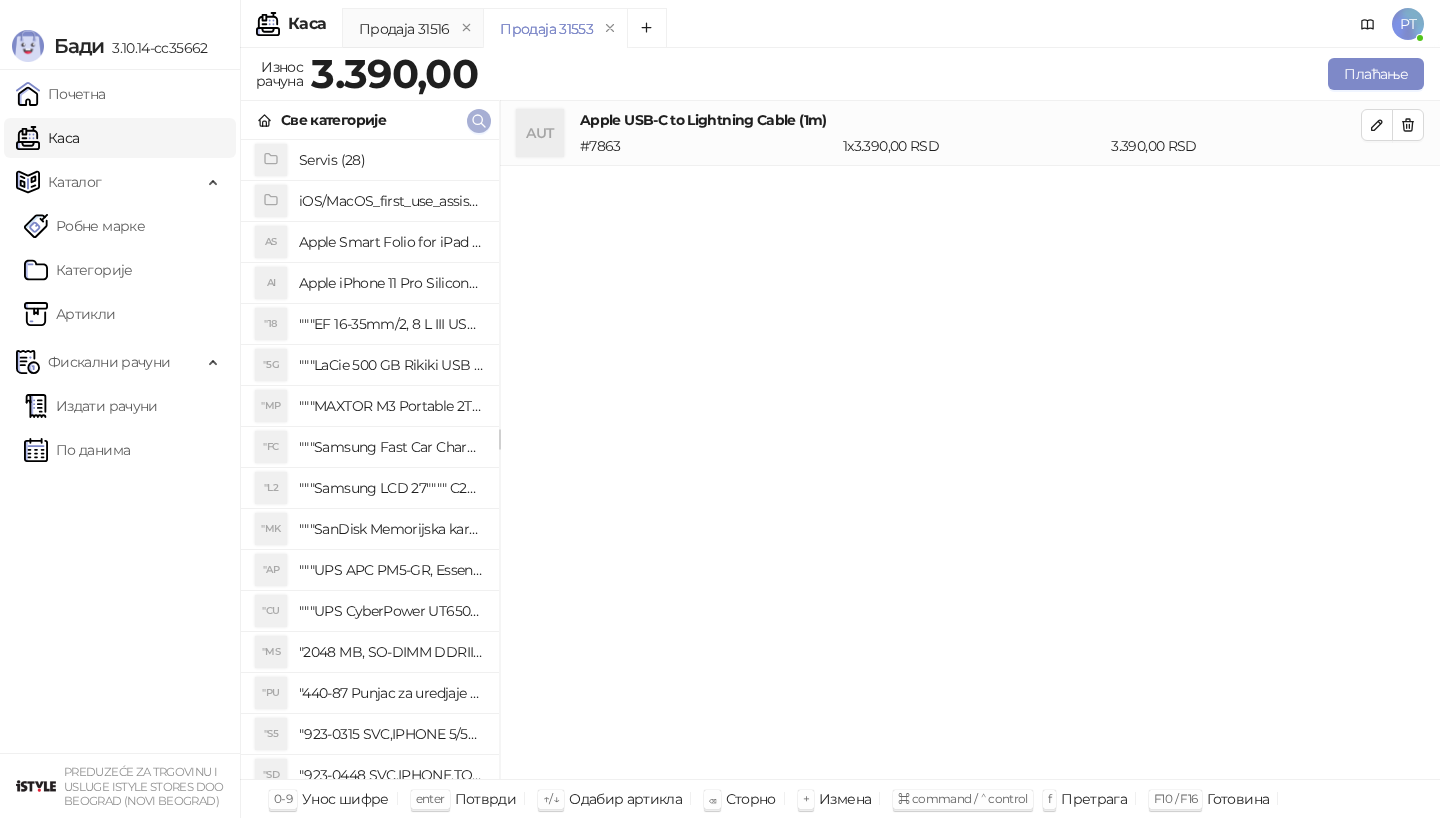 click 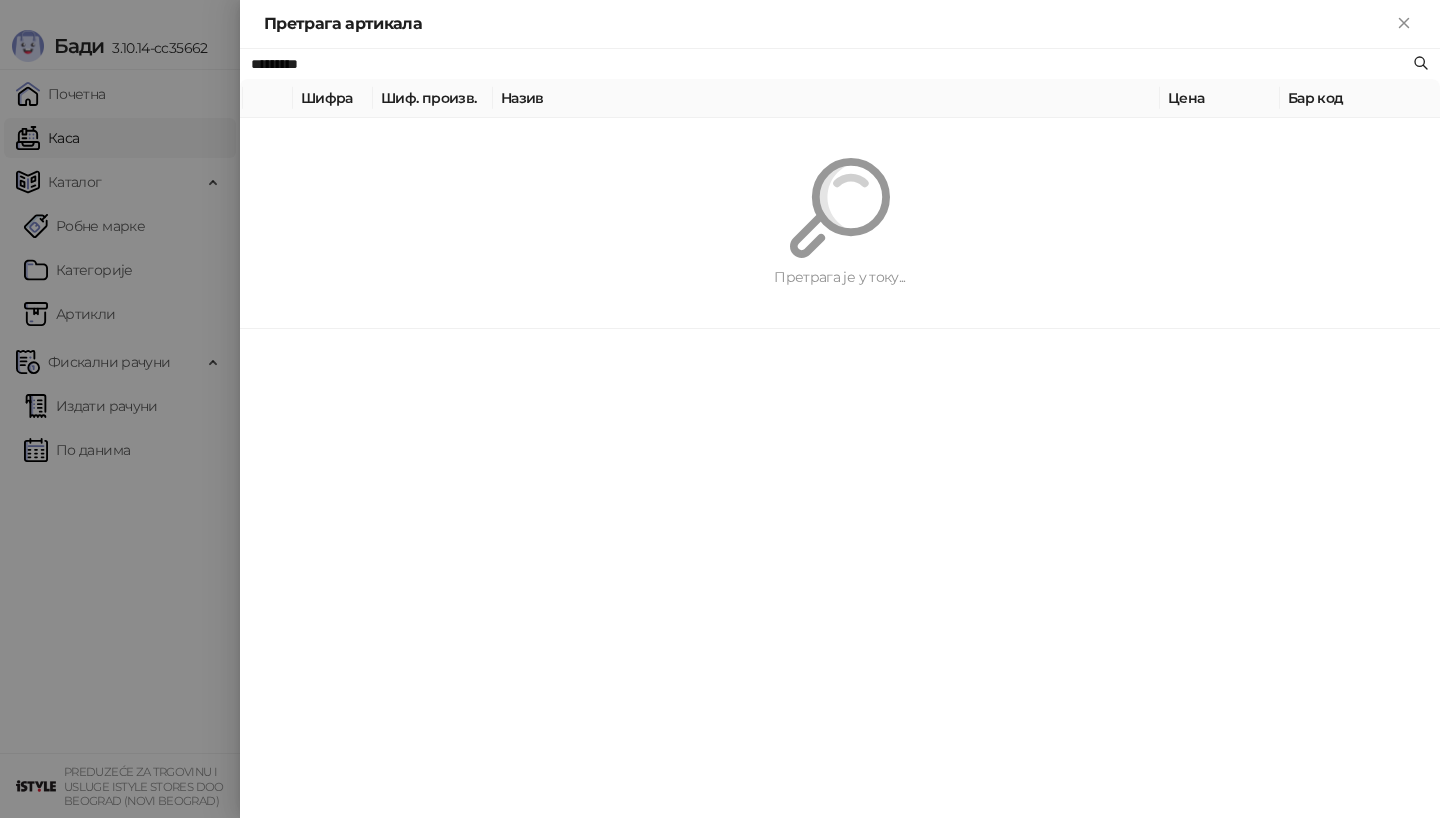 paste on "**********" 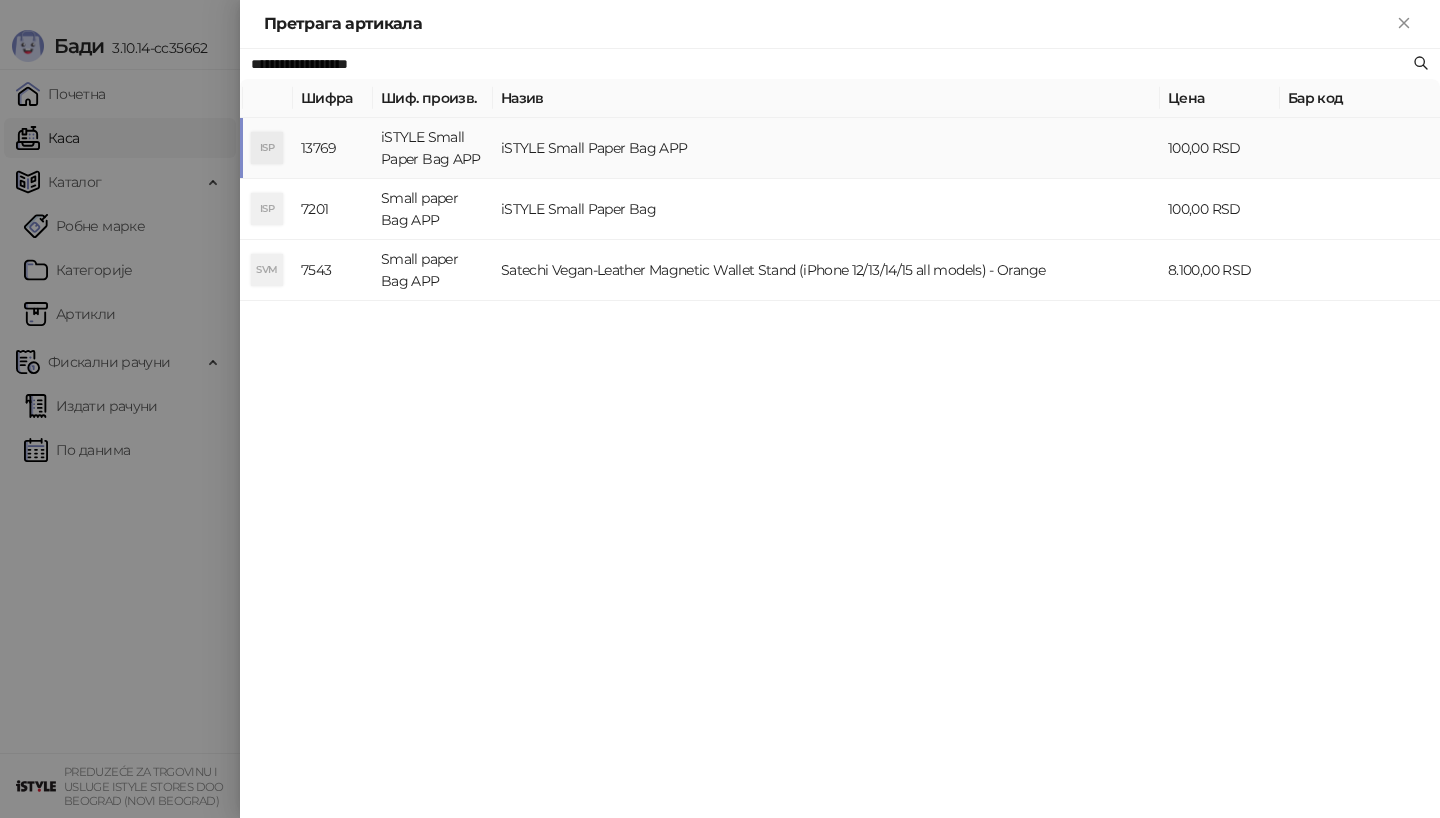 type on "**********" 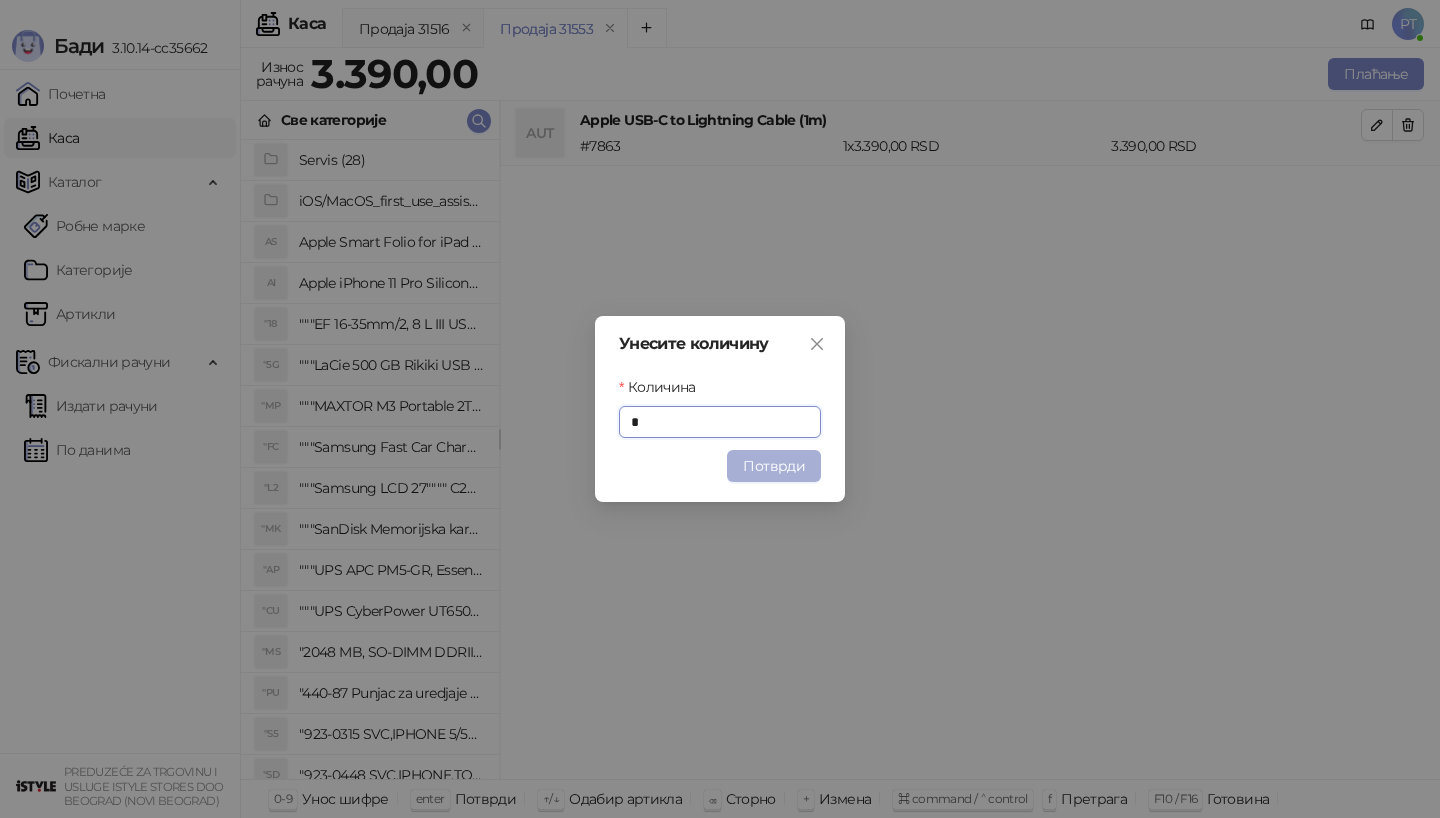 click on "Потврди" at bounding box center [774, 466] 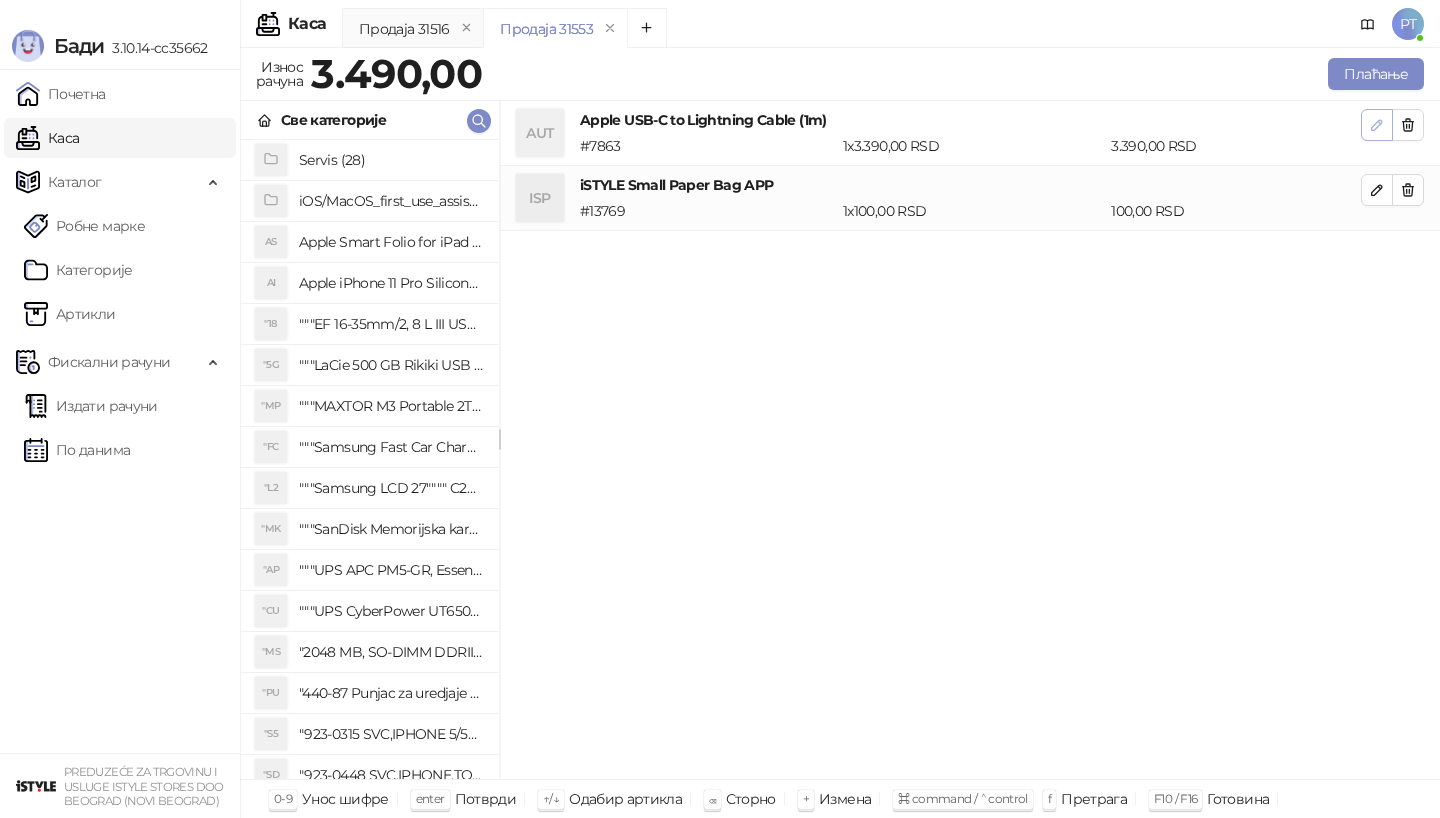 click at bounding box center (1377, 125) 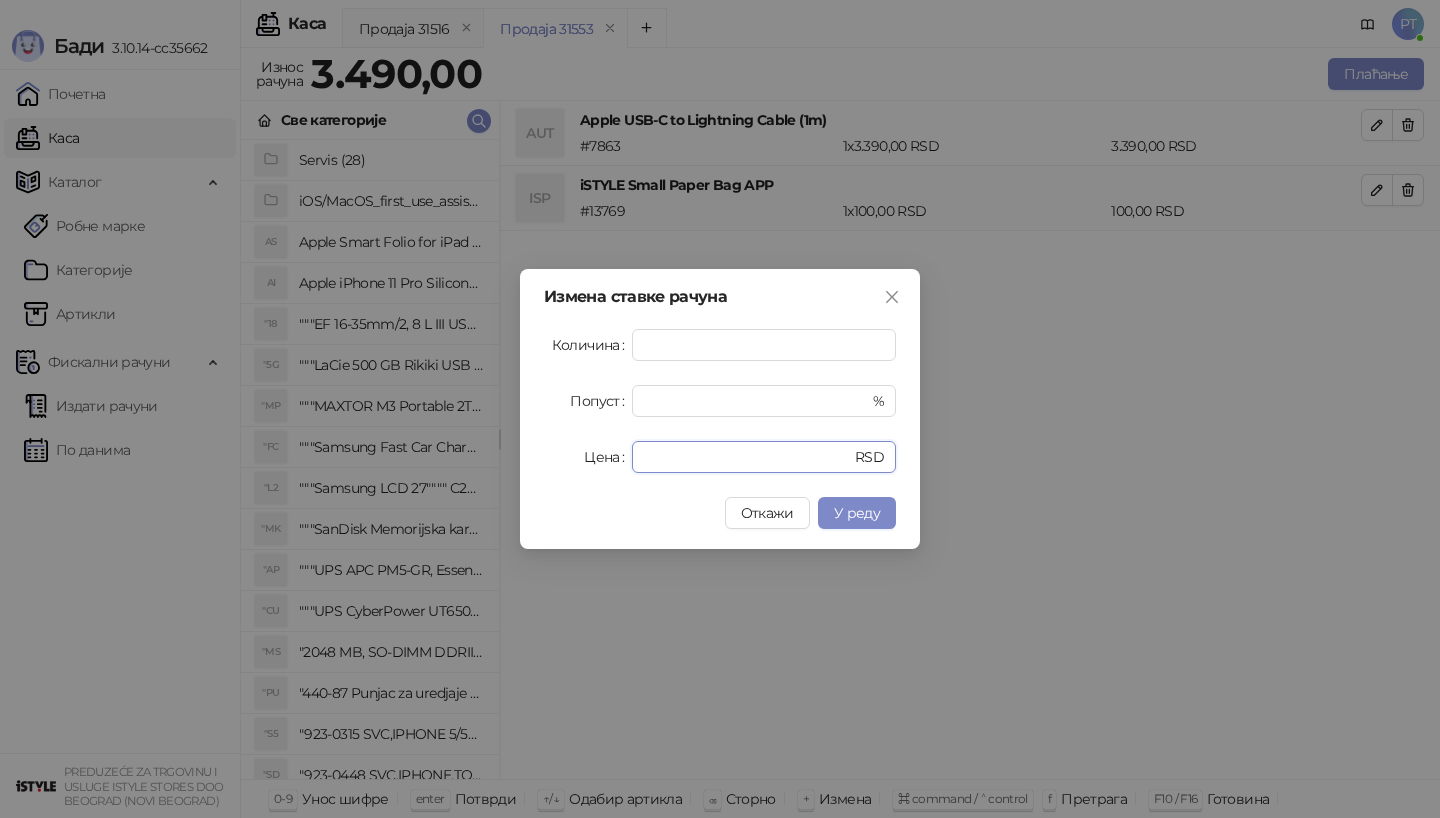 drag, startPoint x: 682, startPoint y: 456, endPoint x: 496, endPoint y: 456, distance: 186 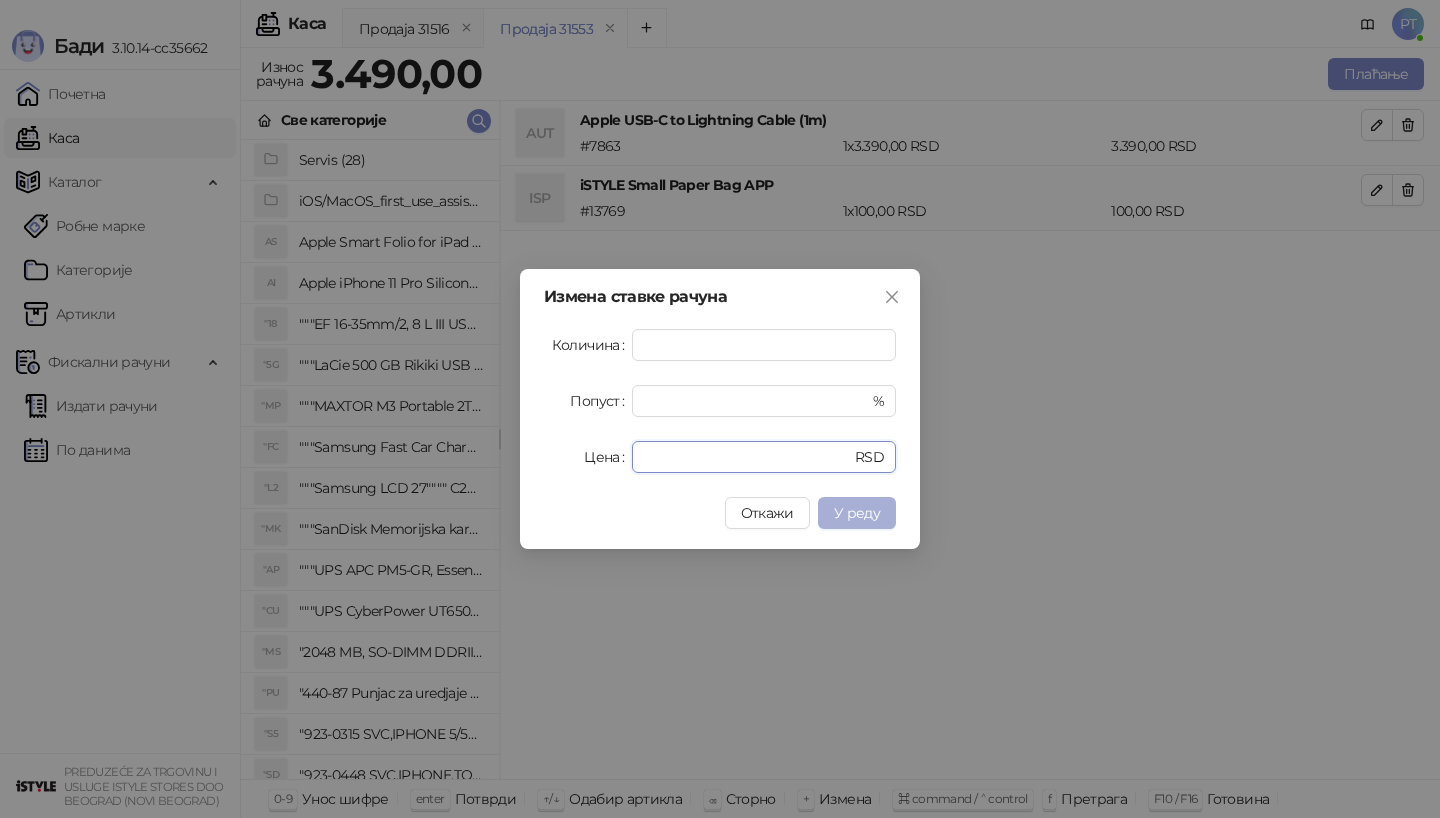 type on "****" 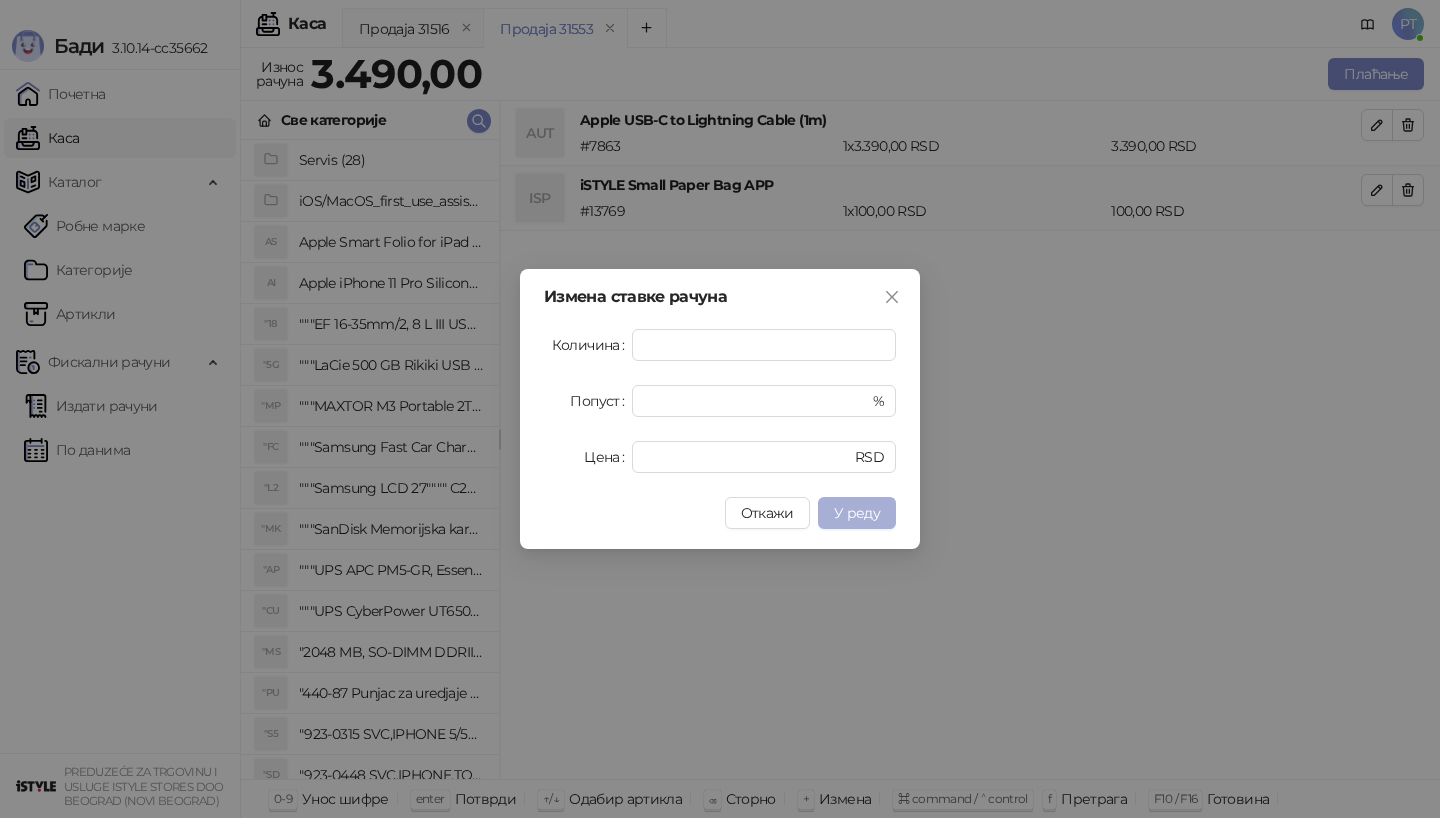 click on "У реду" at bounding box center (857, 513) 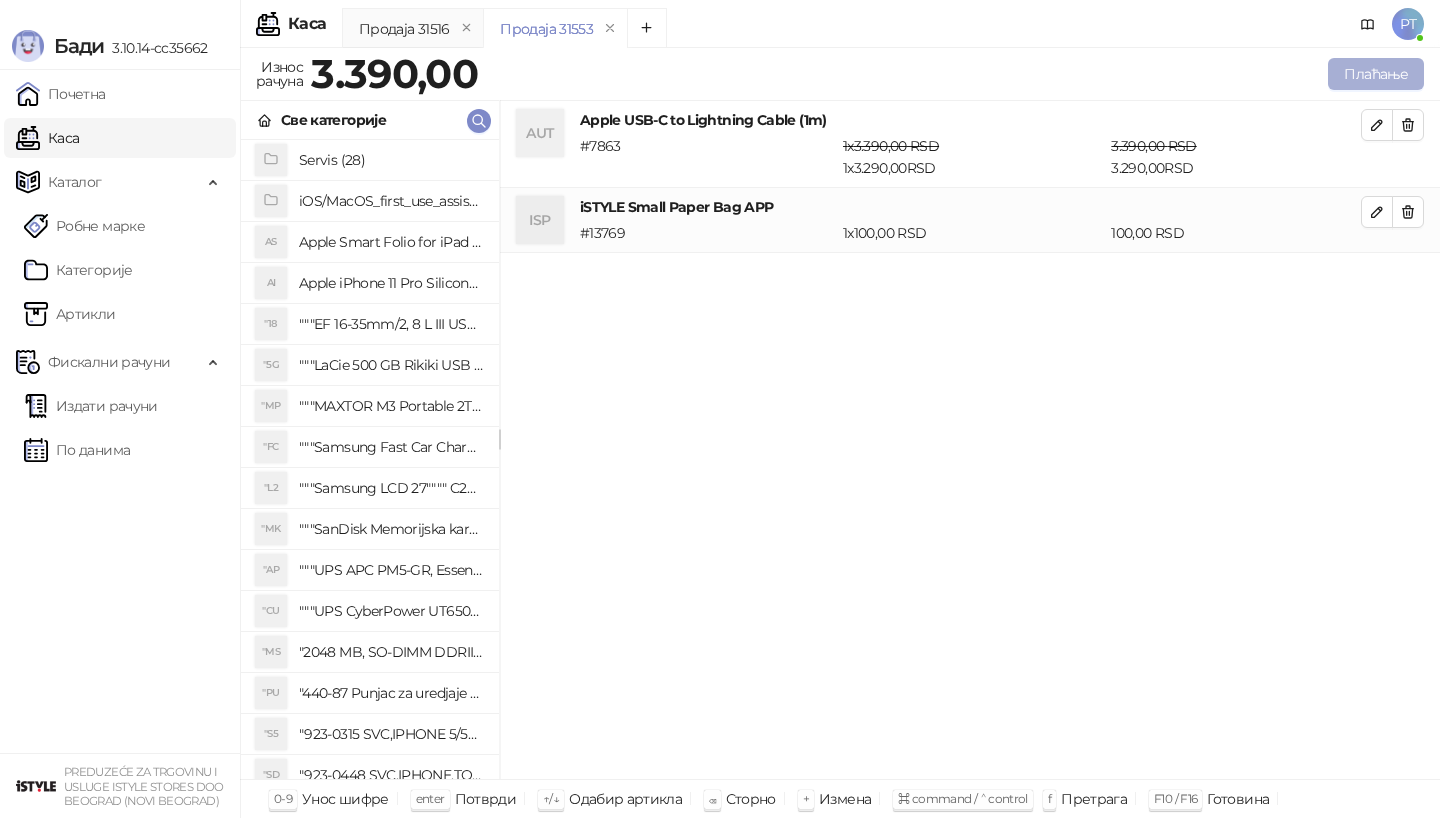click on "Плаћање" at bounding box center (1376, 74) 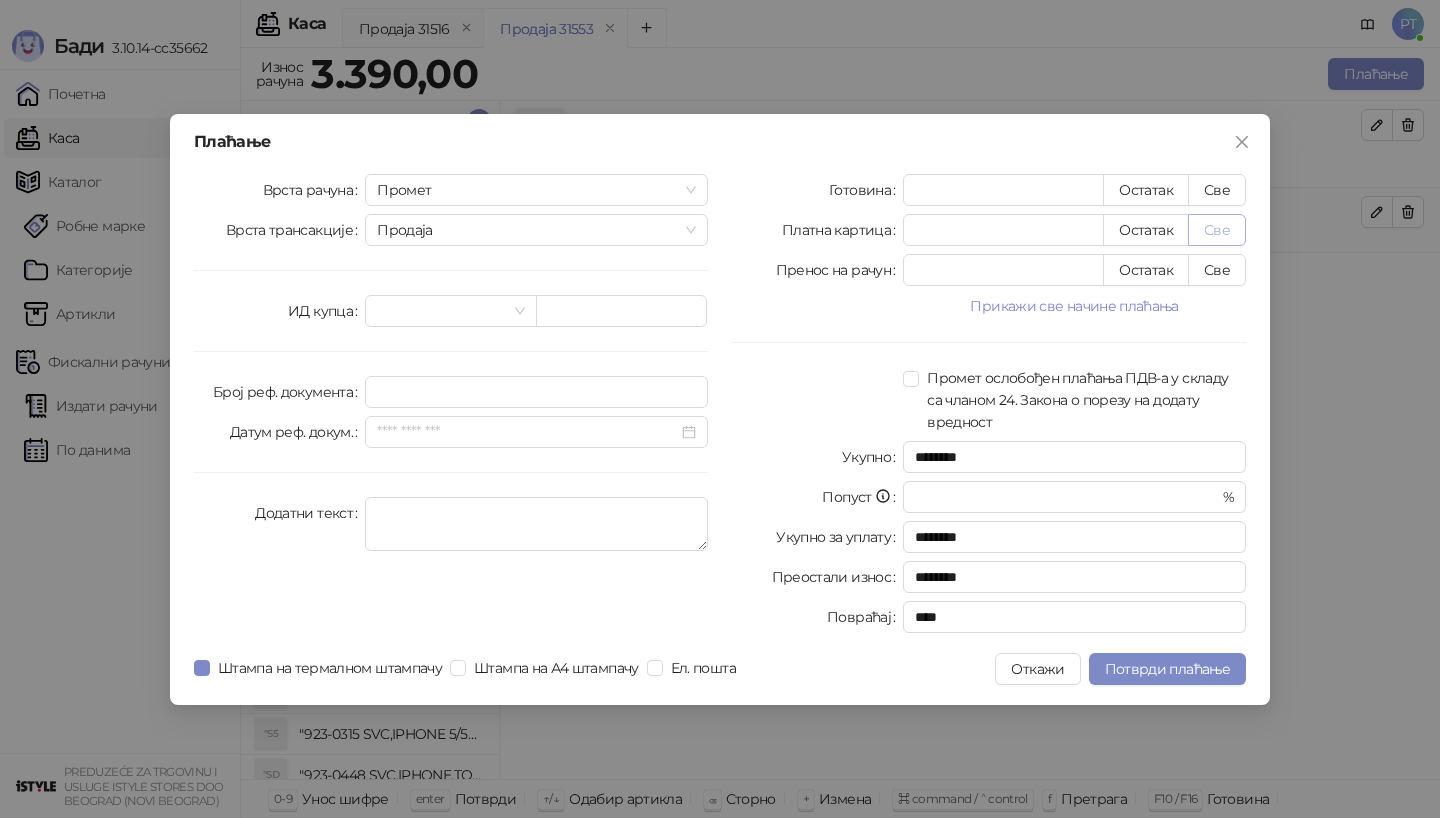 click on "Све" at bounding box center [1217, 230] 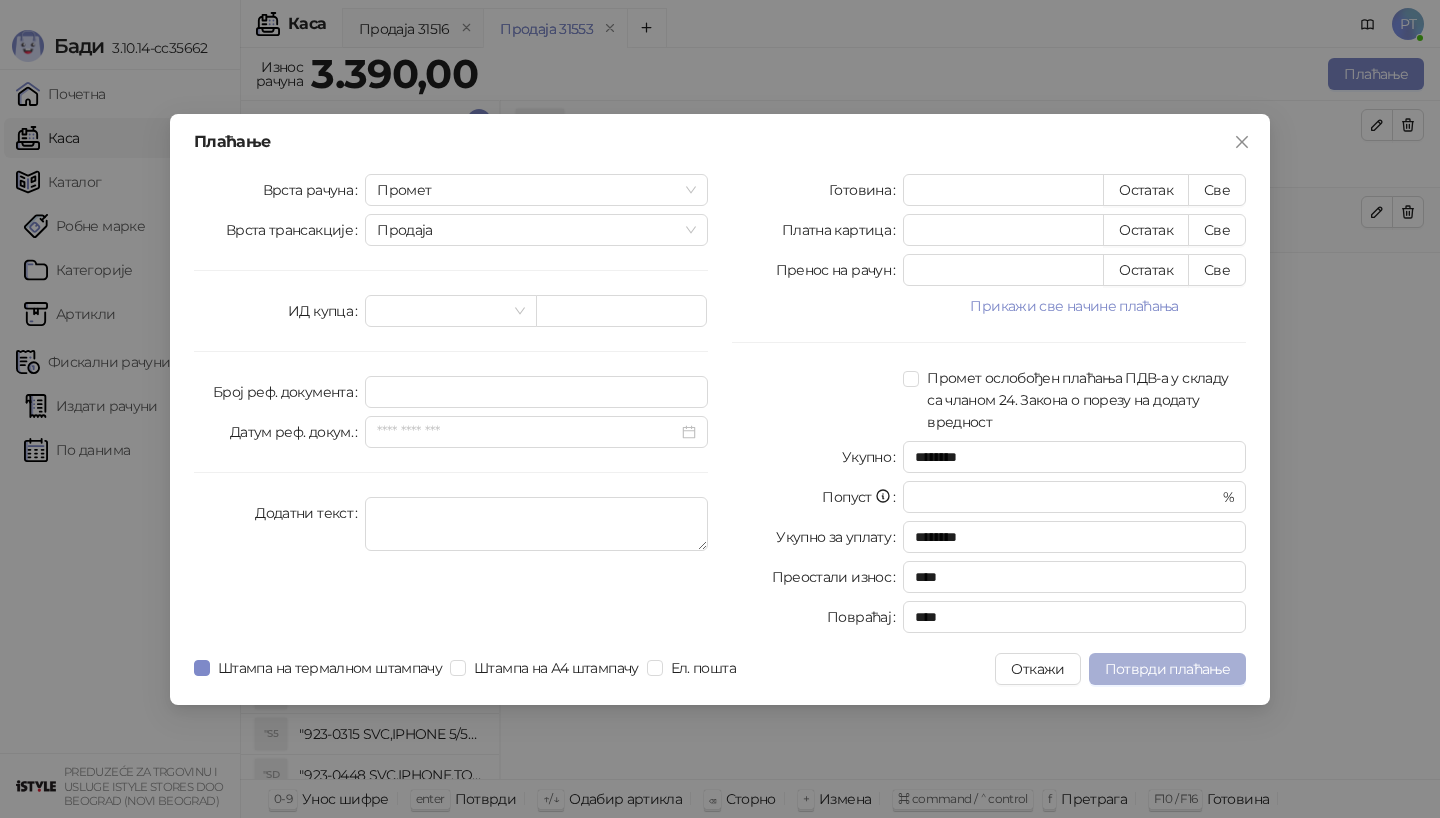 click on "Потврди плаћање" at bounding box center [1167, 669] 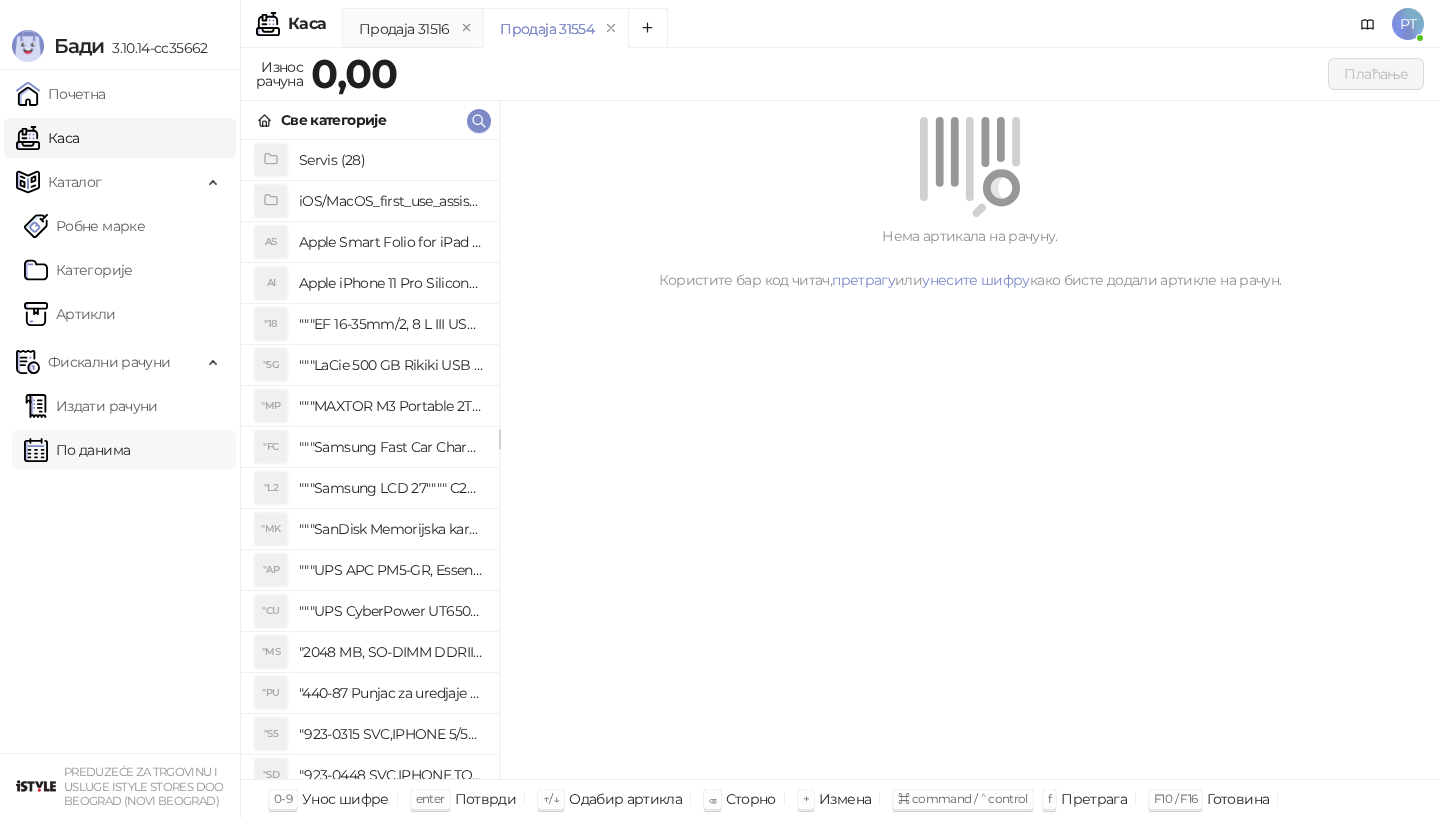 click on "По данима" at bounding box center (77, 450) 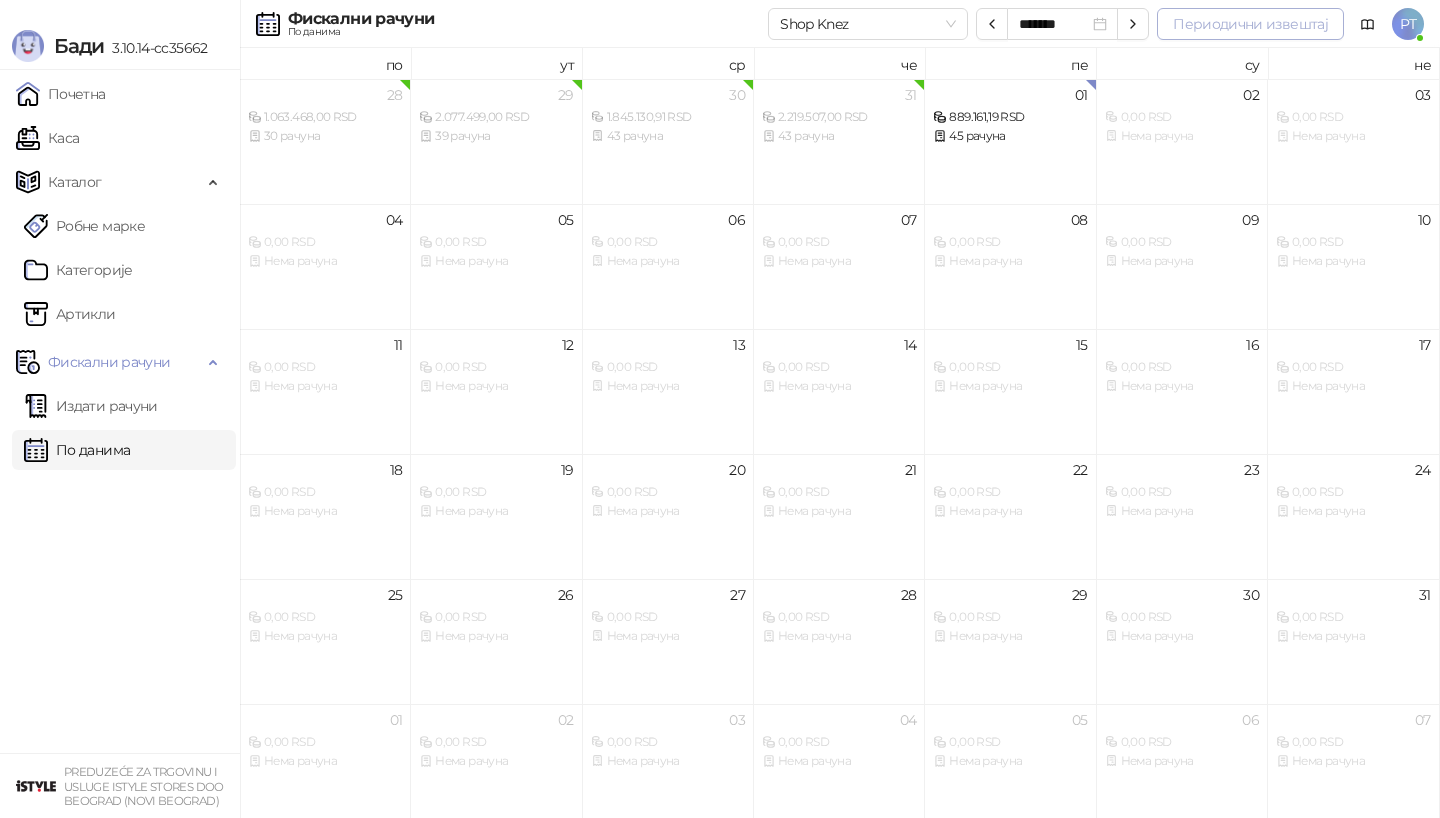 click on "Периодични извештај" at bounding box center [1250, 24] 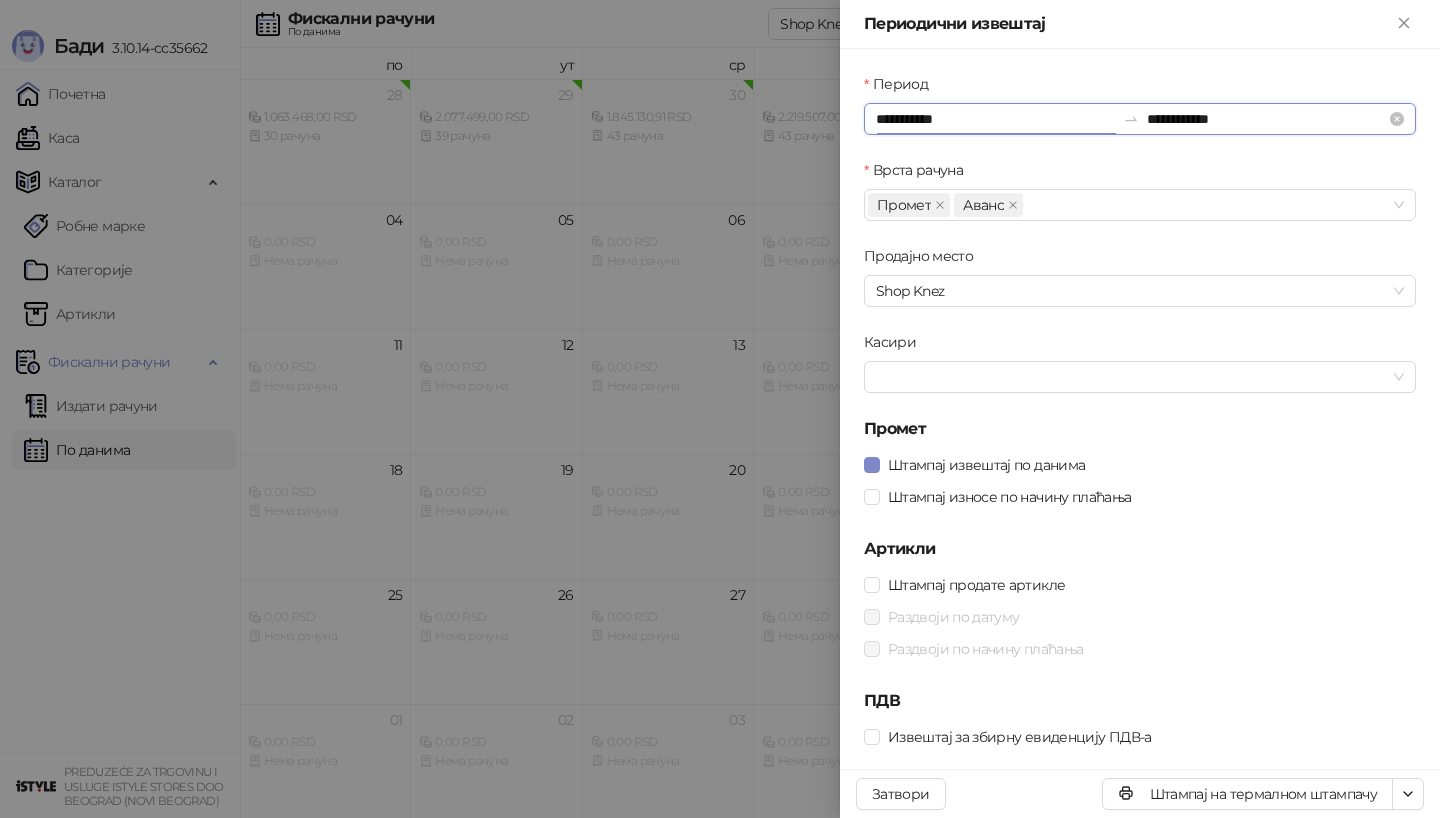 click on "**********" at bounding box center (995, 119) 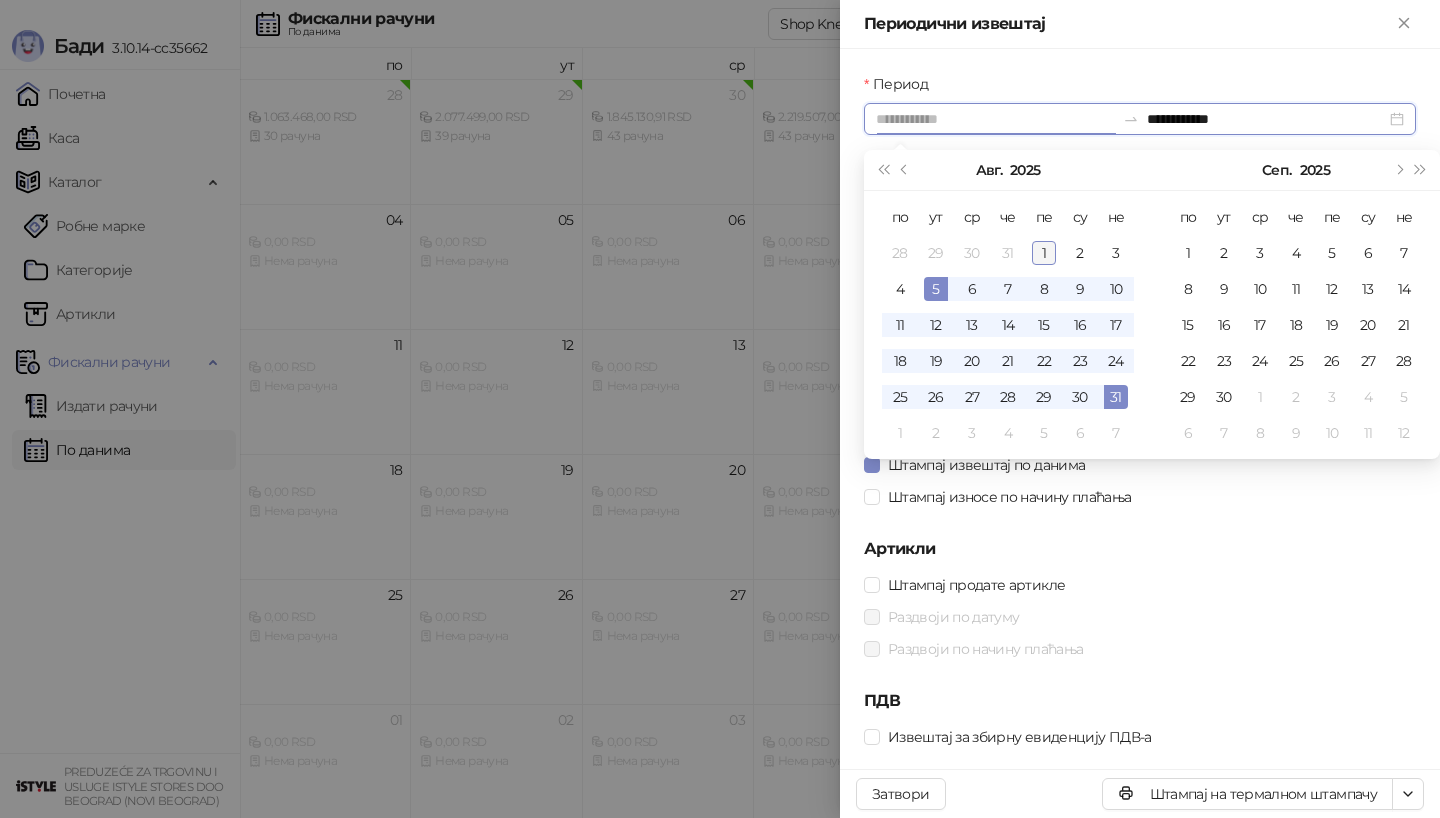 type on "**********" 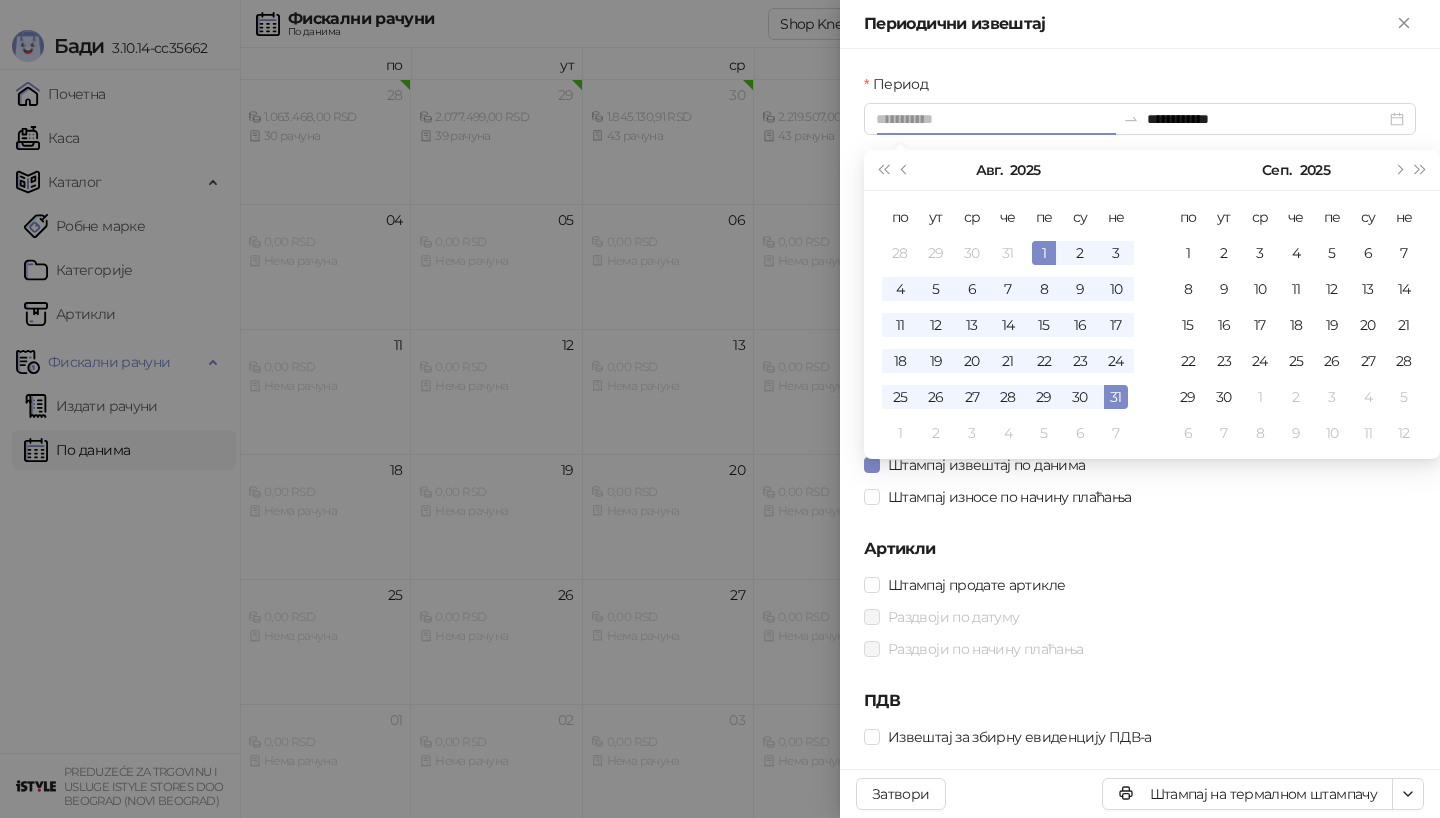 click on "1" at bounding box center (1044, 253) 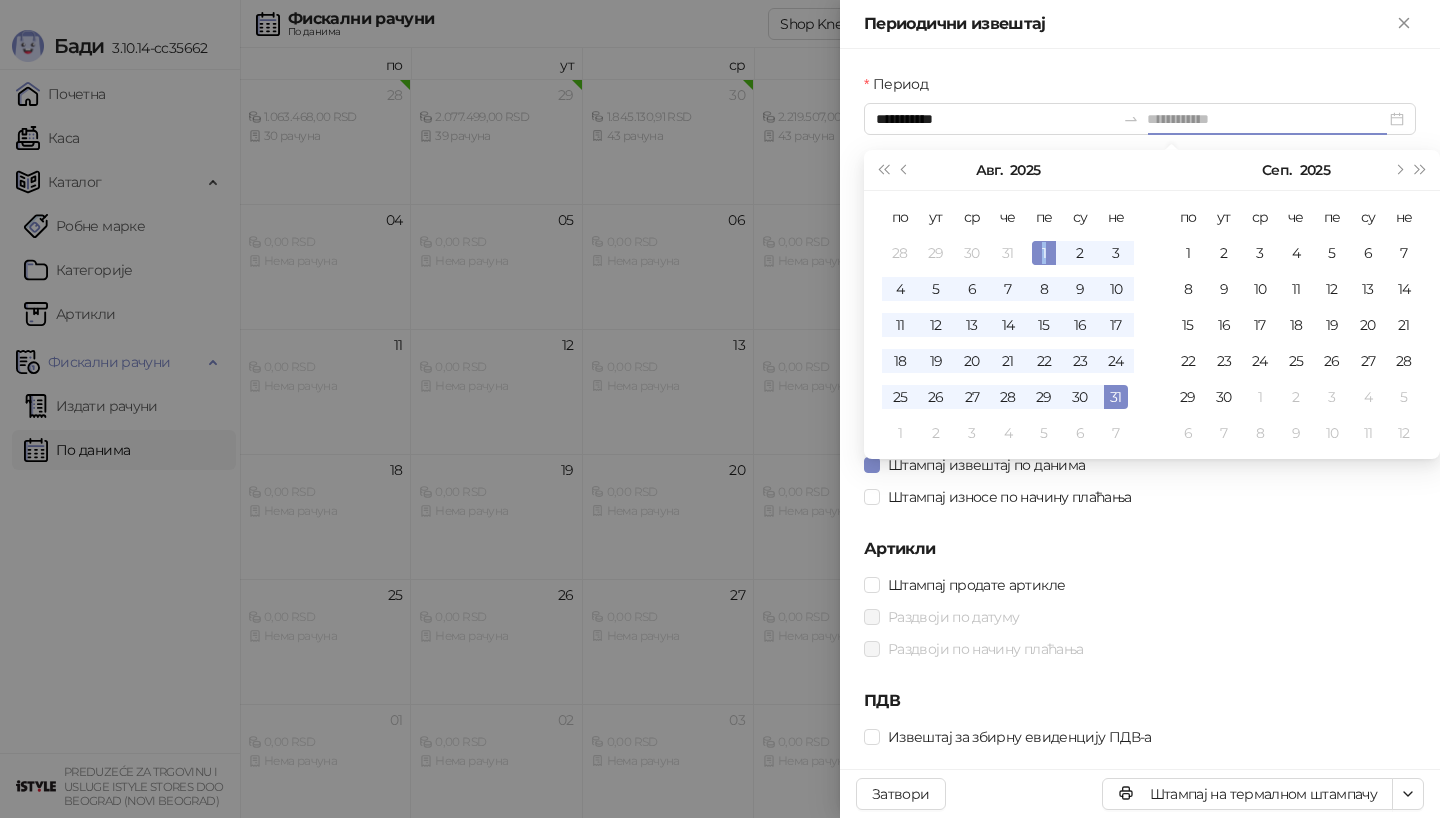 click on "1" at bounding box center [1044, 253] 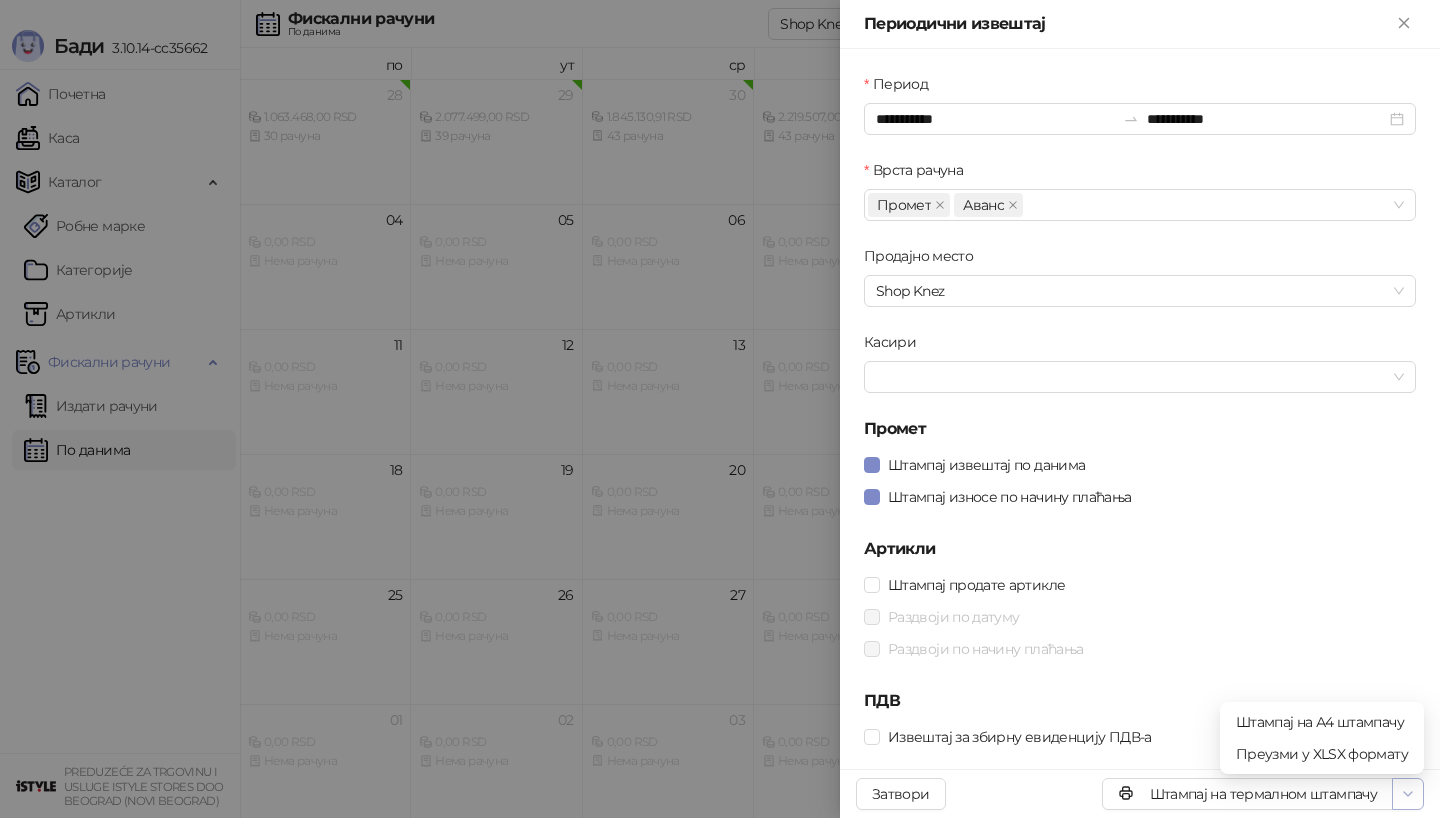 click 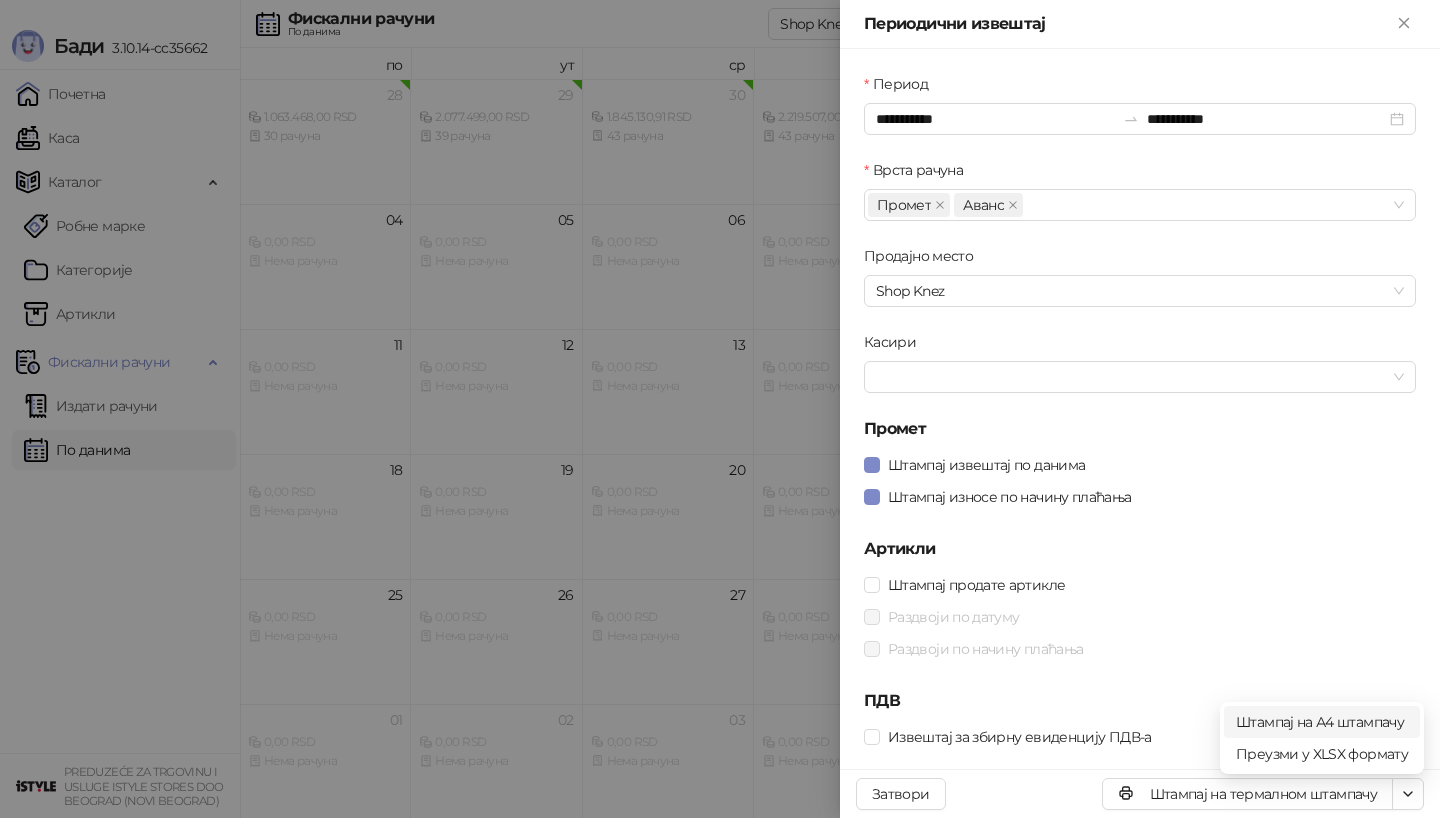 click on "Штампај на А4 штампачу" at bounding box center (1322, 722) 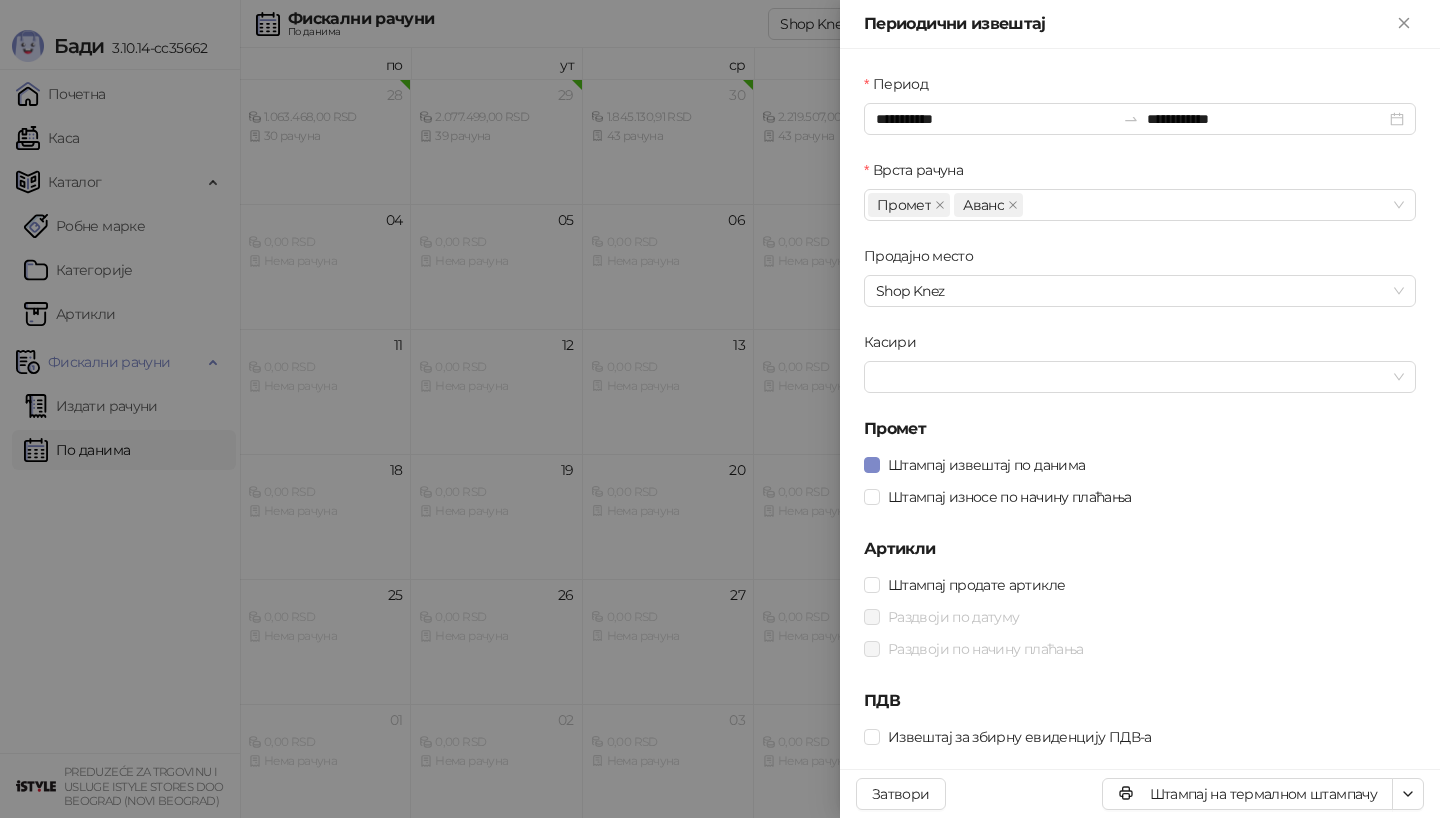 click at bounding box center (720, 409) 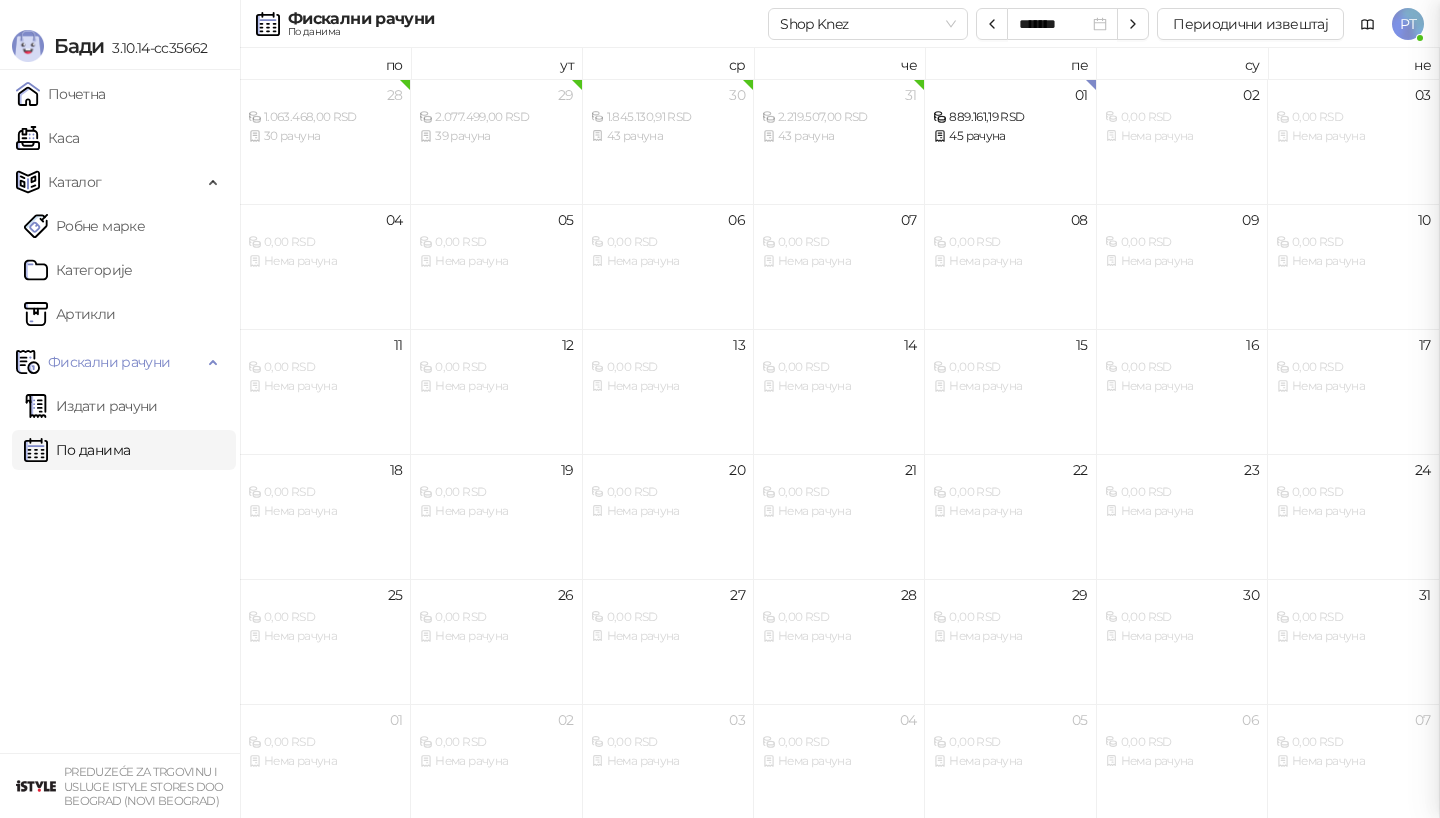 click at bounding box center [720, 409] 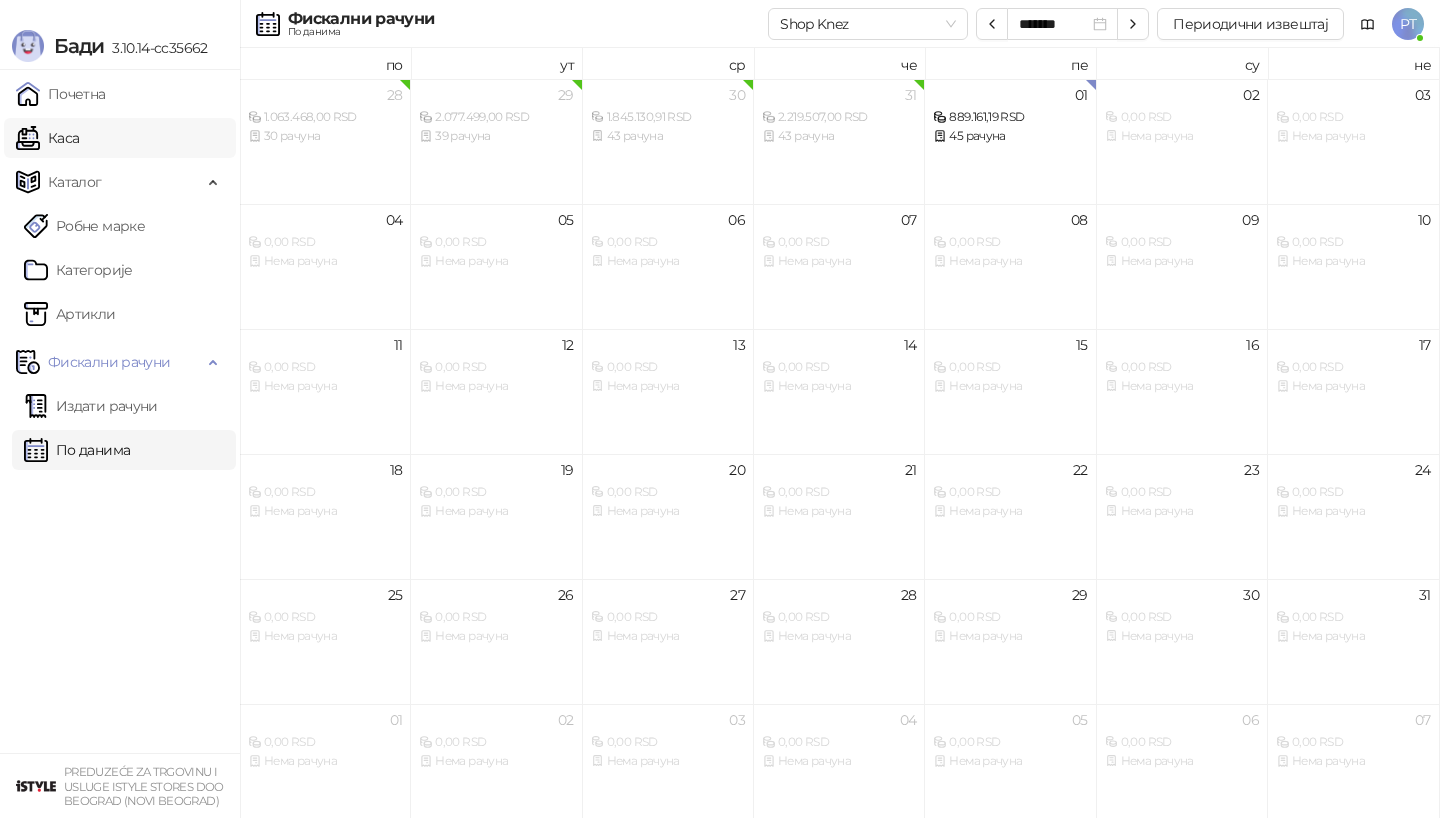 click on "Каса" at bounding box center [47, 138] 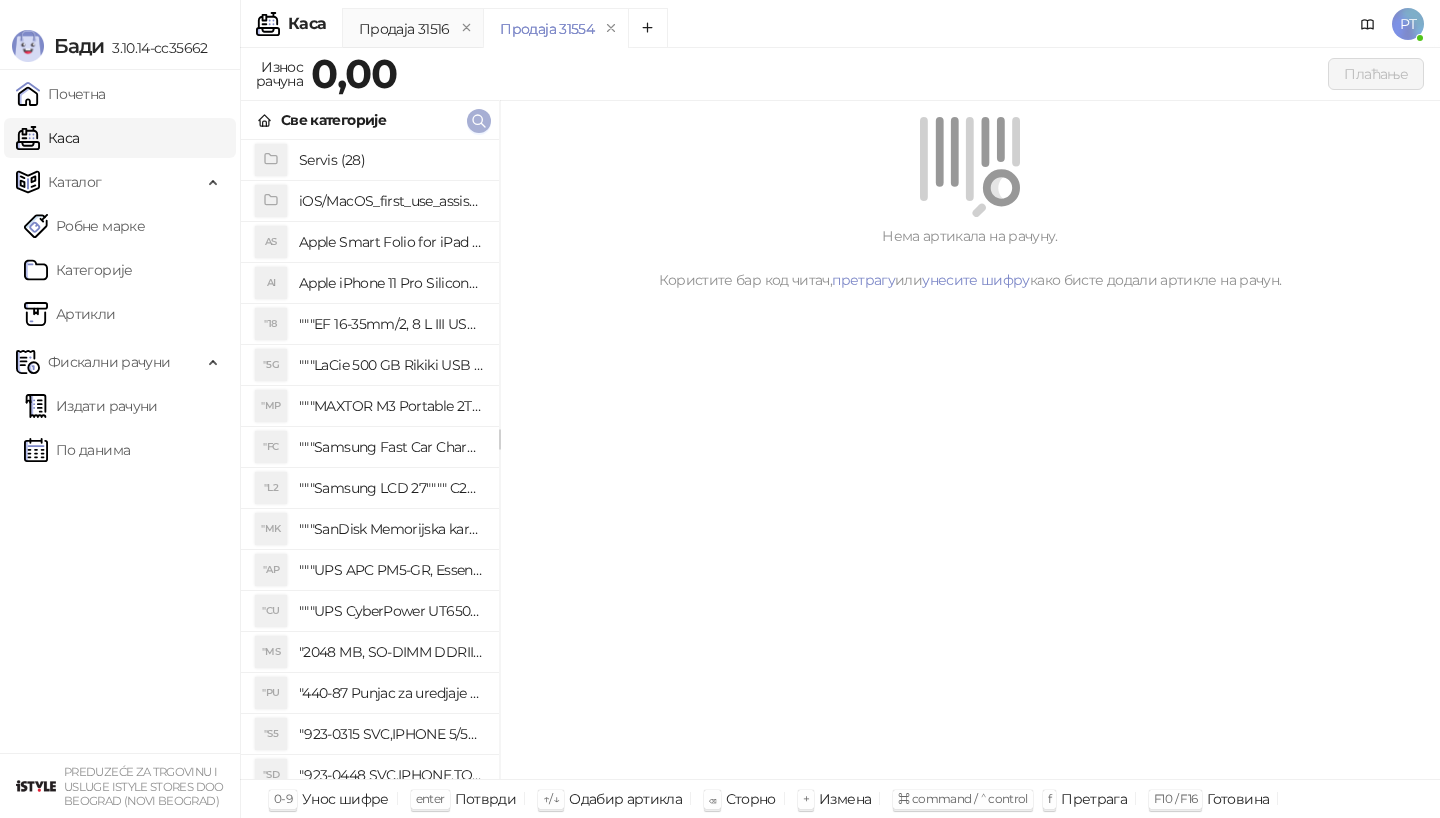 click 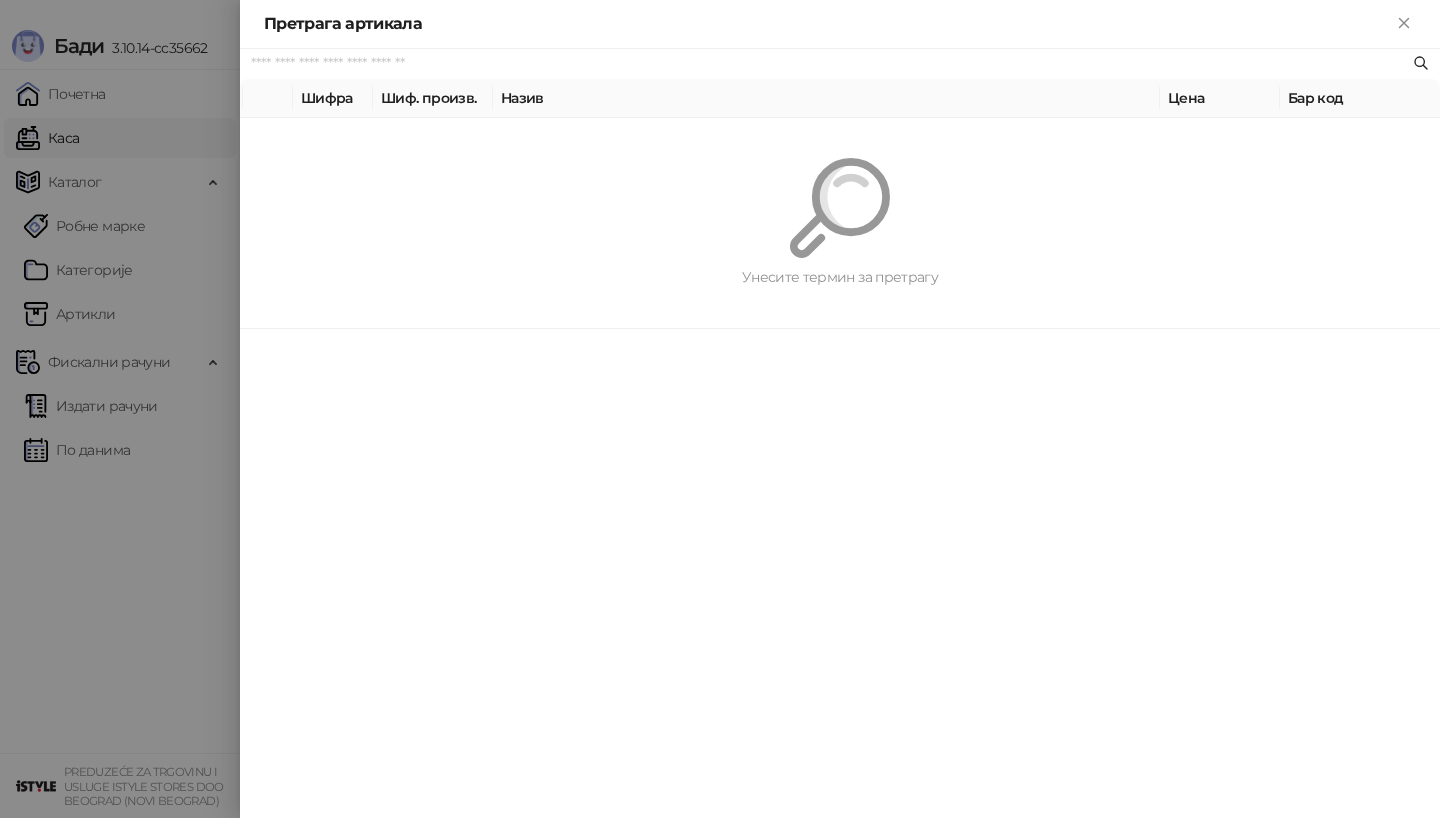 paste on "*********" 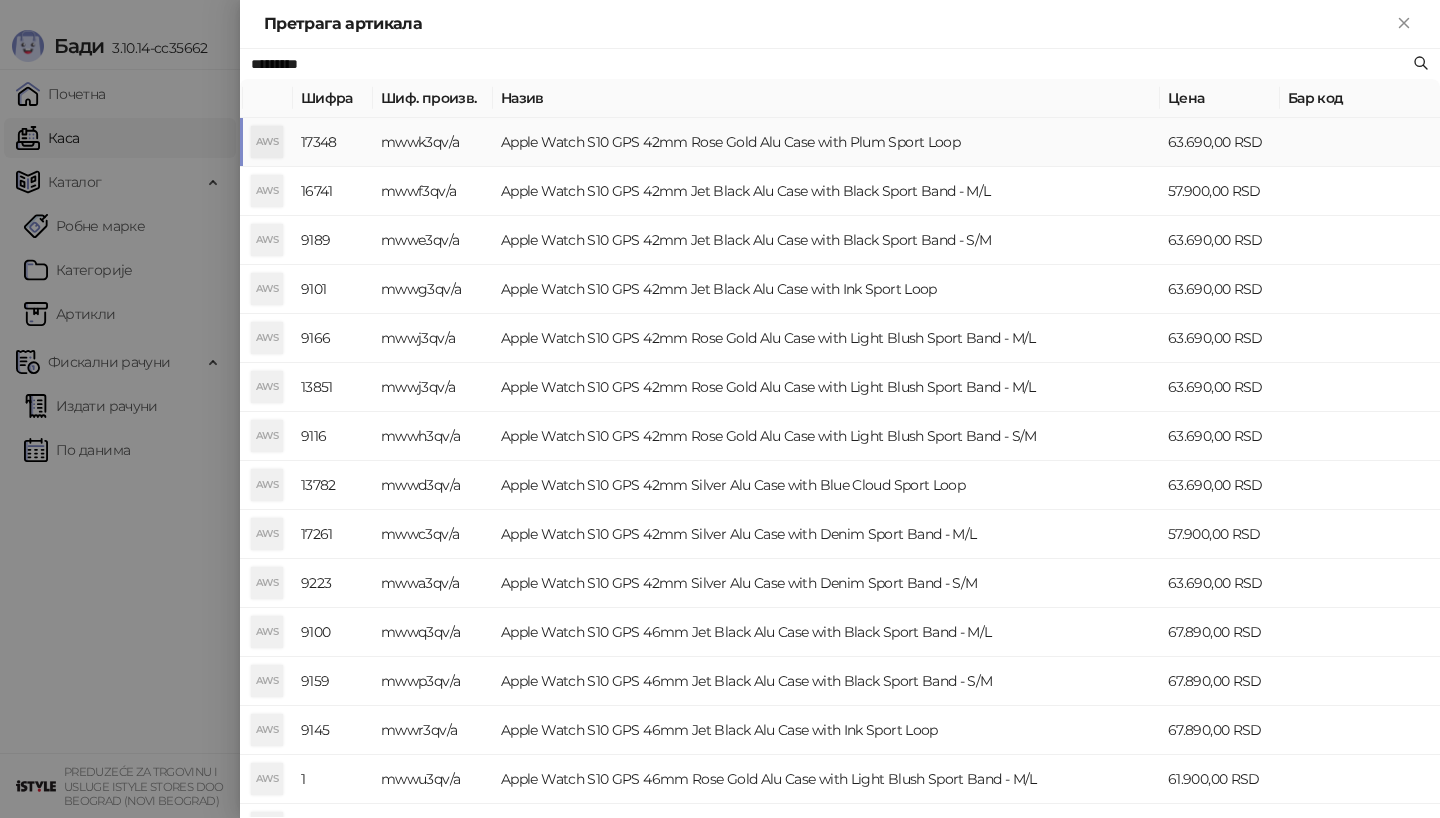 click on "AWS" at bounding box center [267, 142] 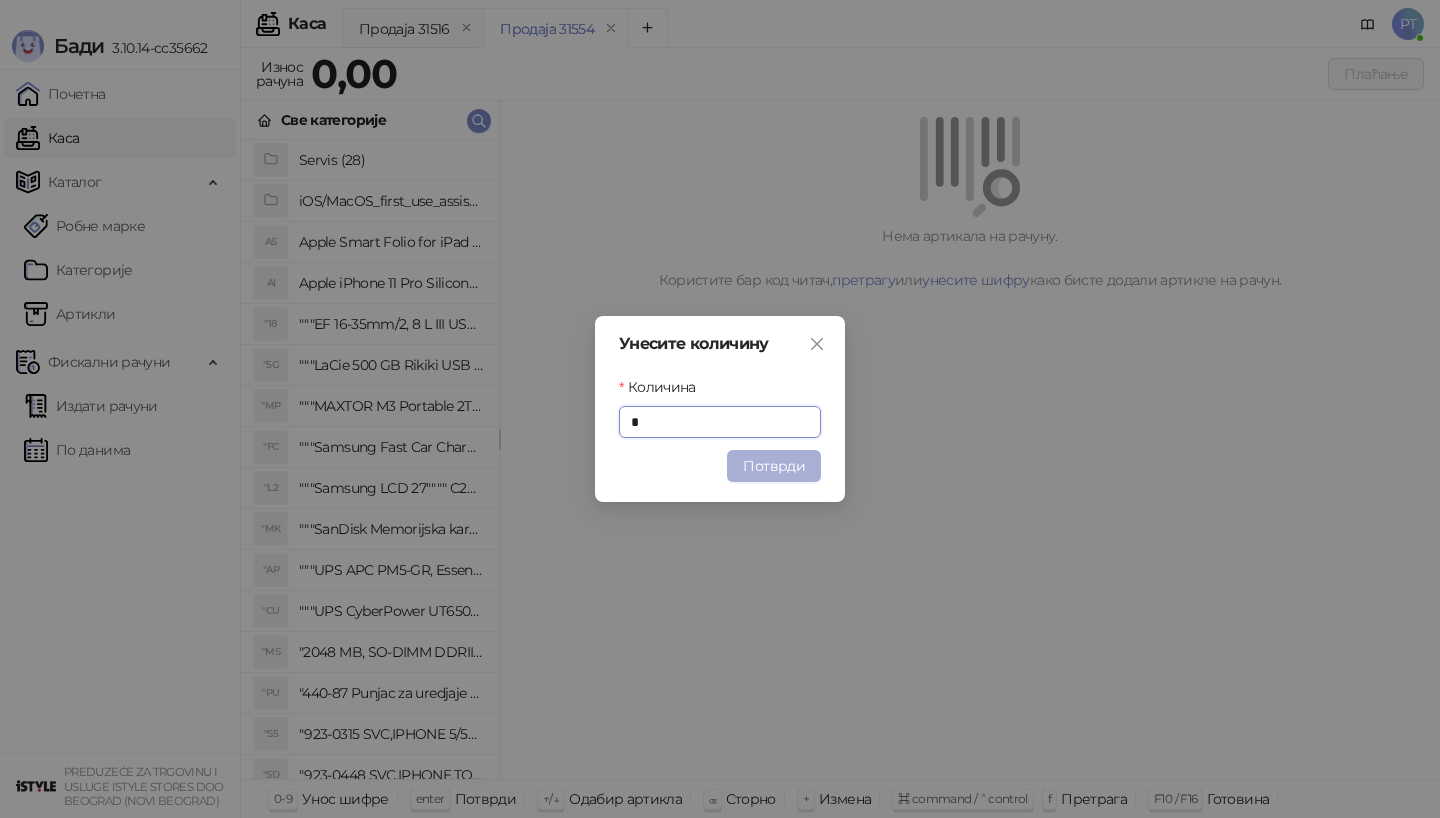 click on "Потврди" at bounding box center [774, 466] 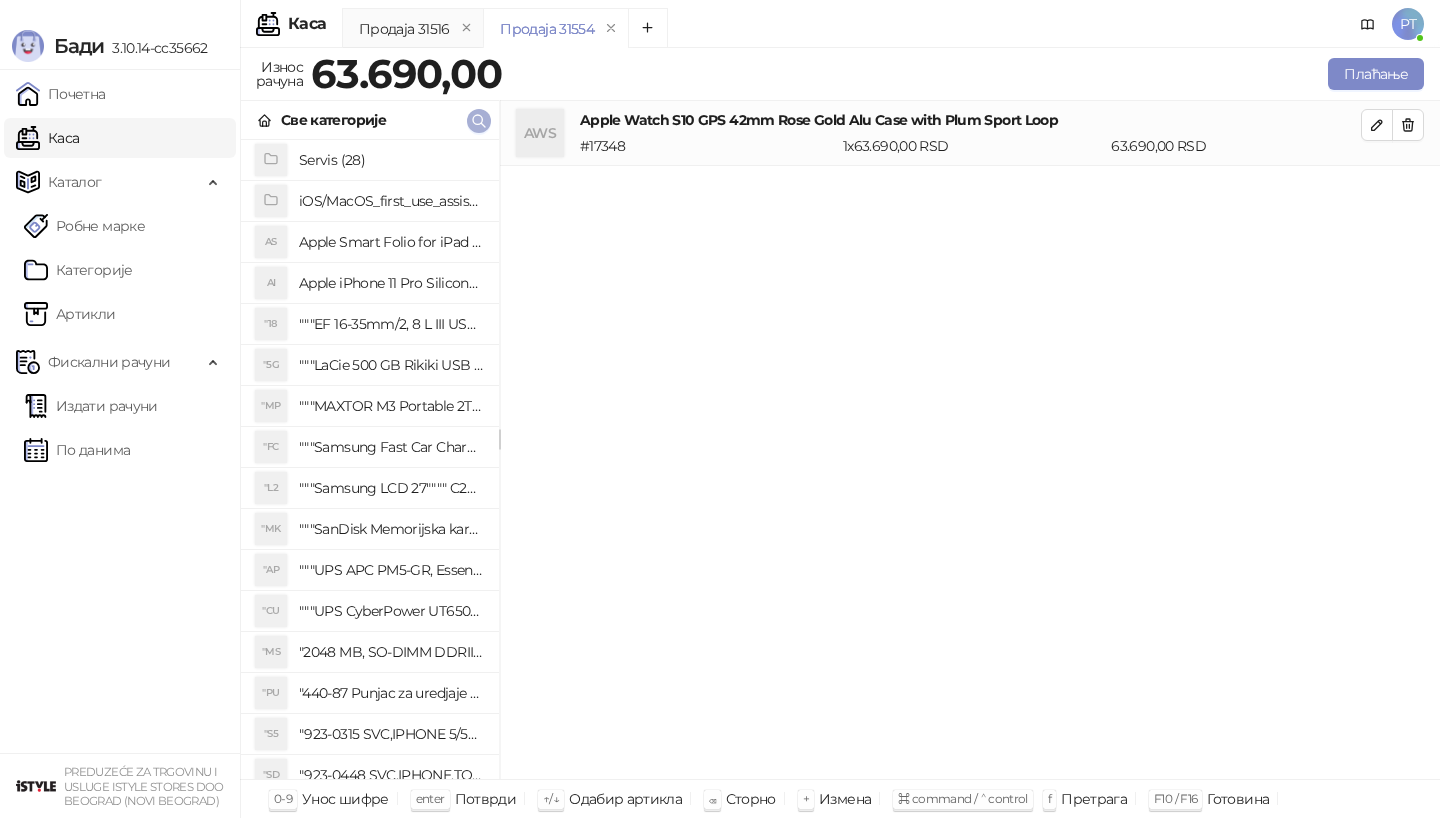 click 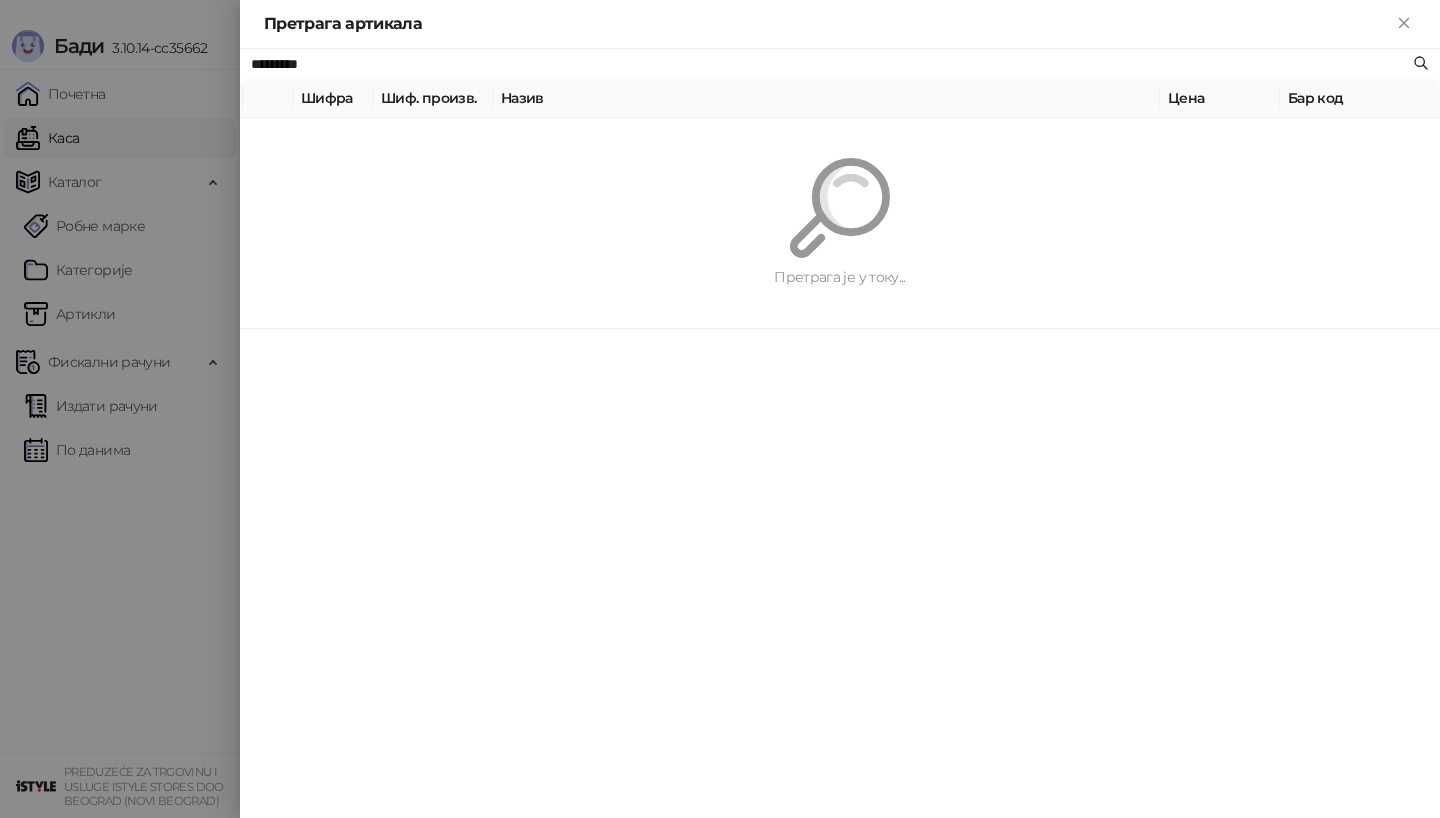 paste on "**********" 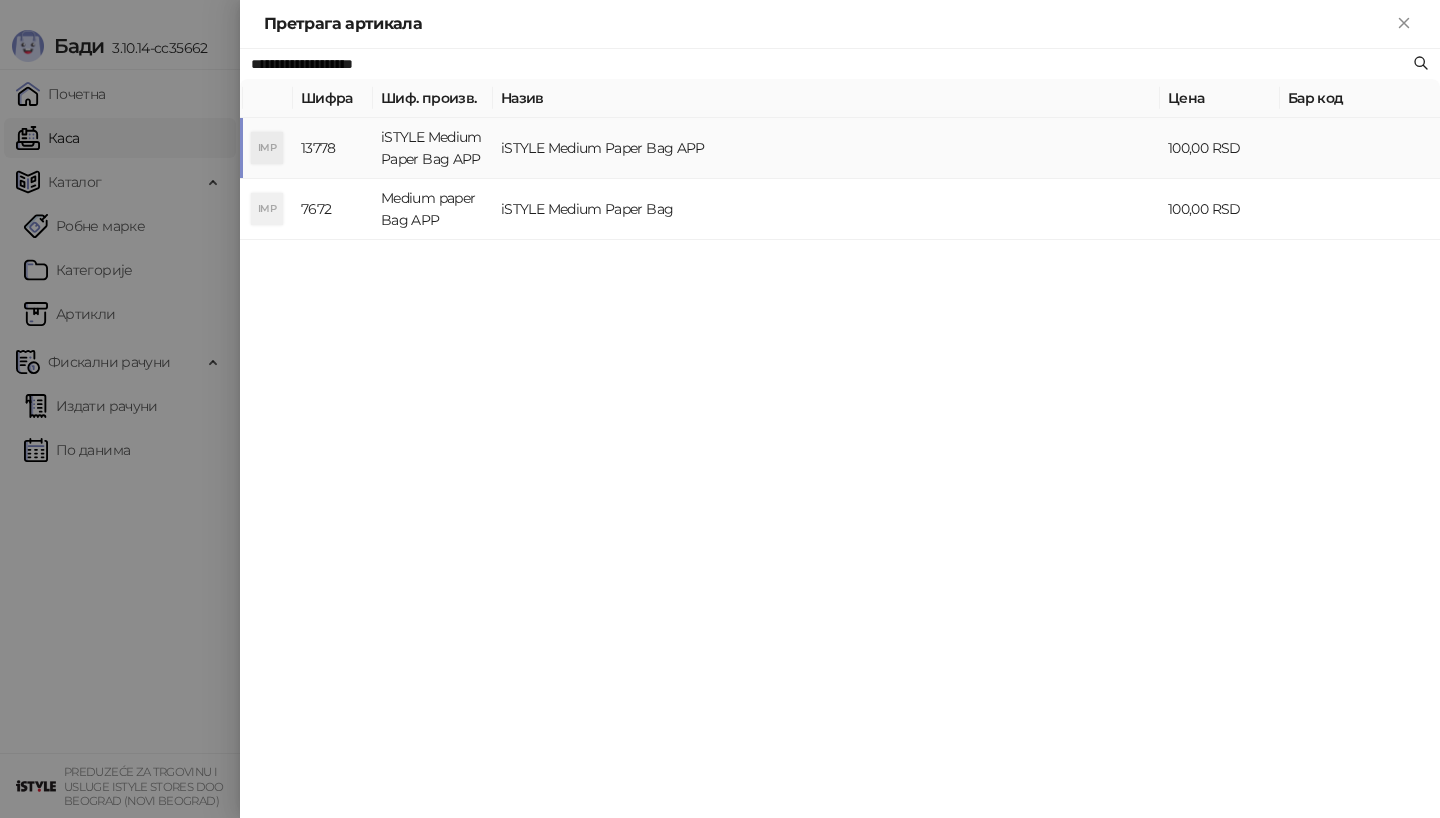 type on "**********" 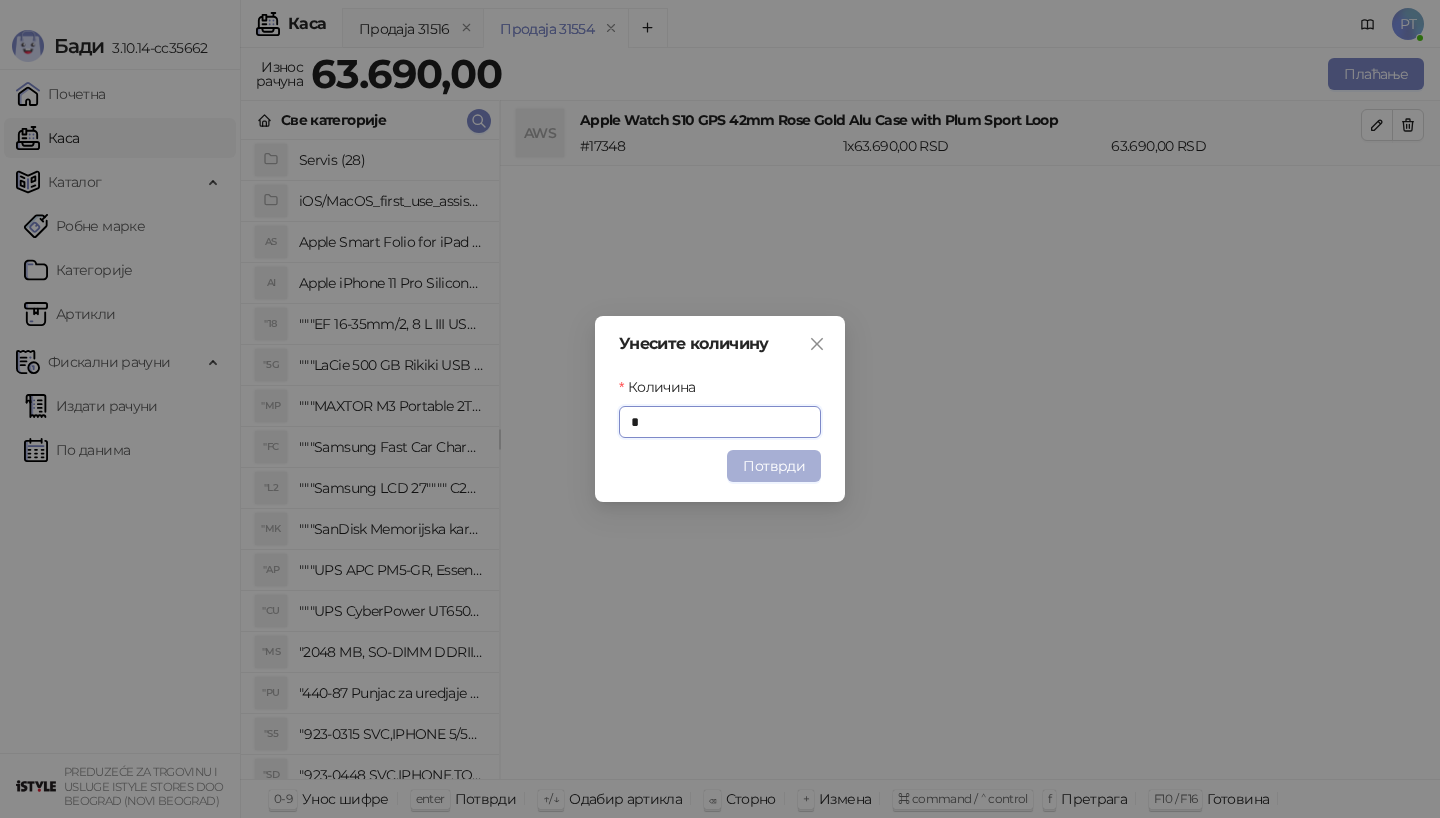 click on "Потврди" at bounding box center [774, 466] 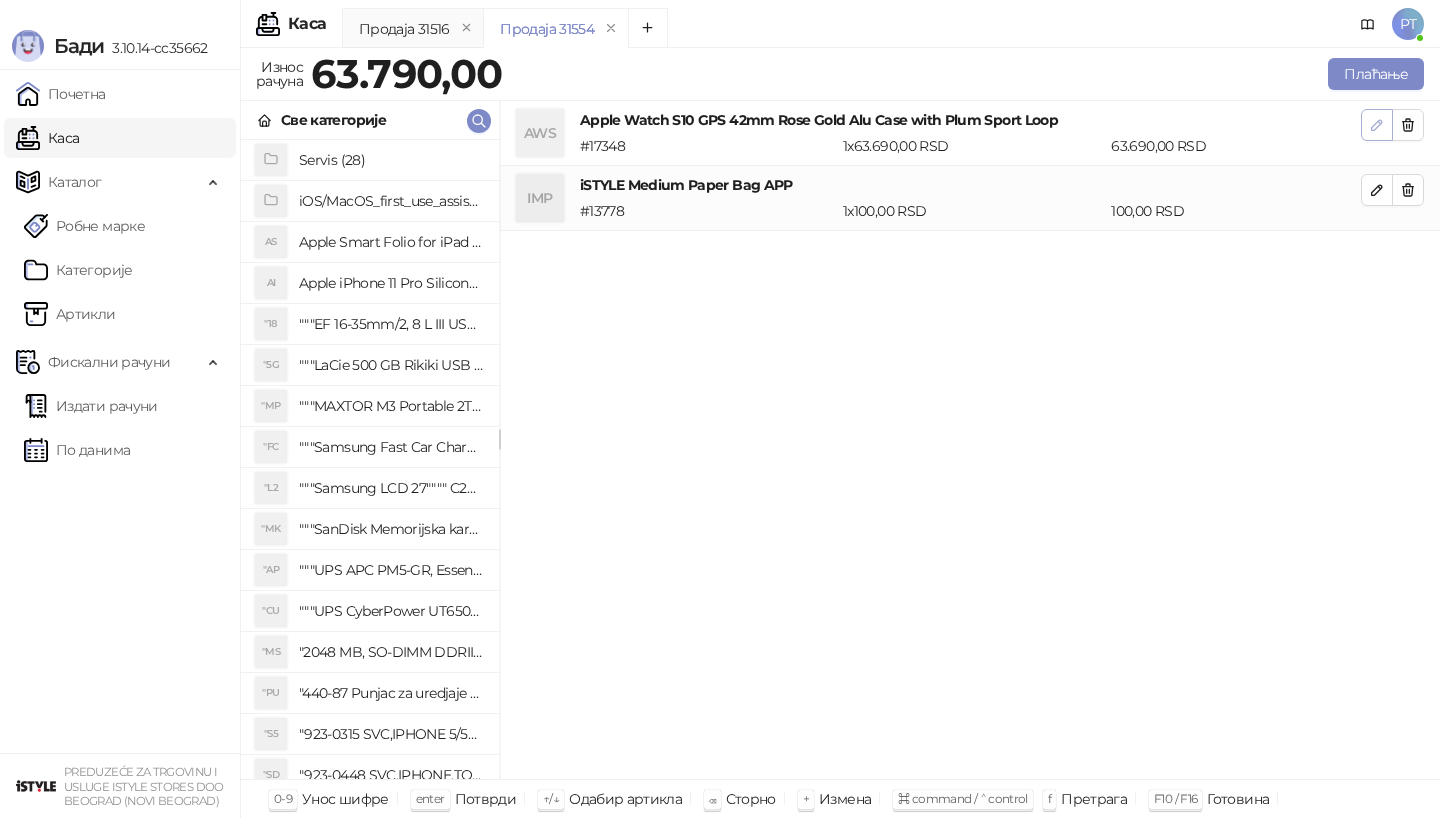 click 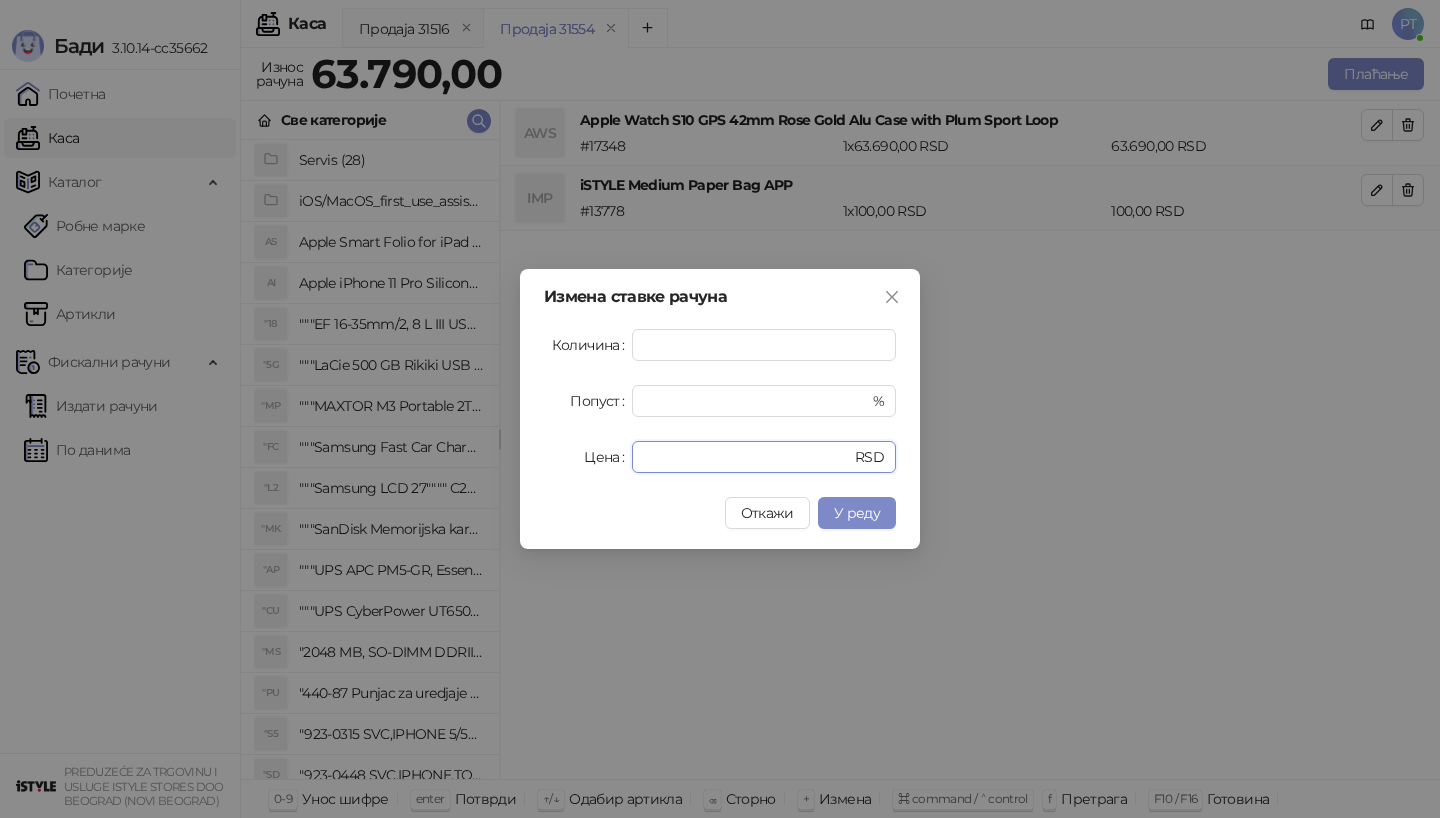 drag, startPoint x: 716, startPoint y: 454, endPoint x: 579, endPoint y: 454, distance: 137 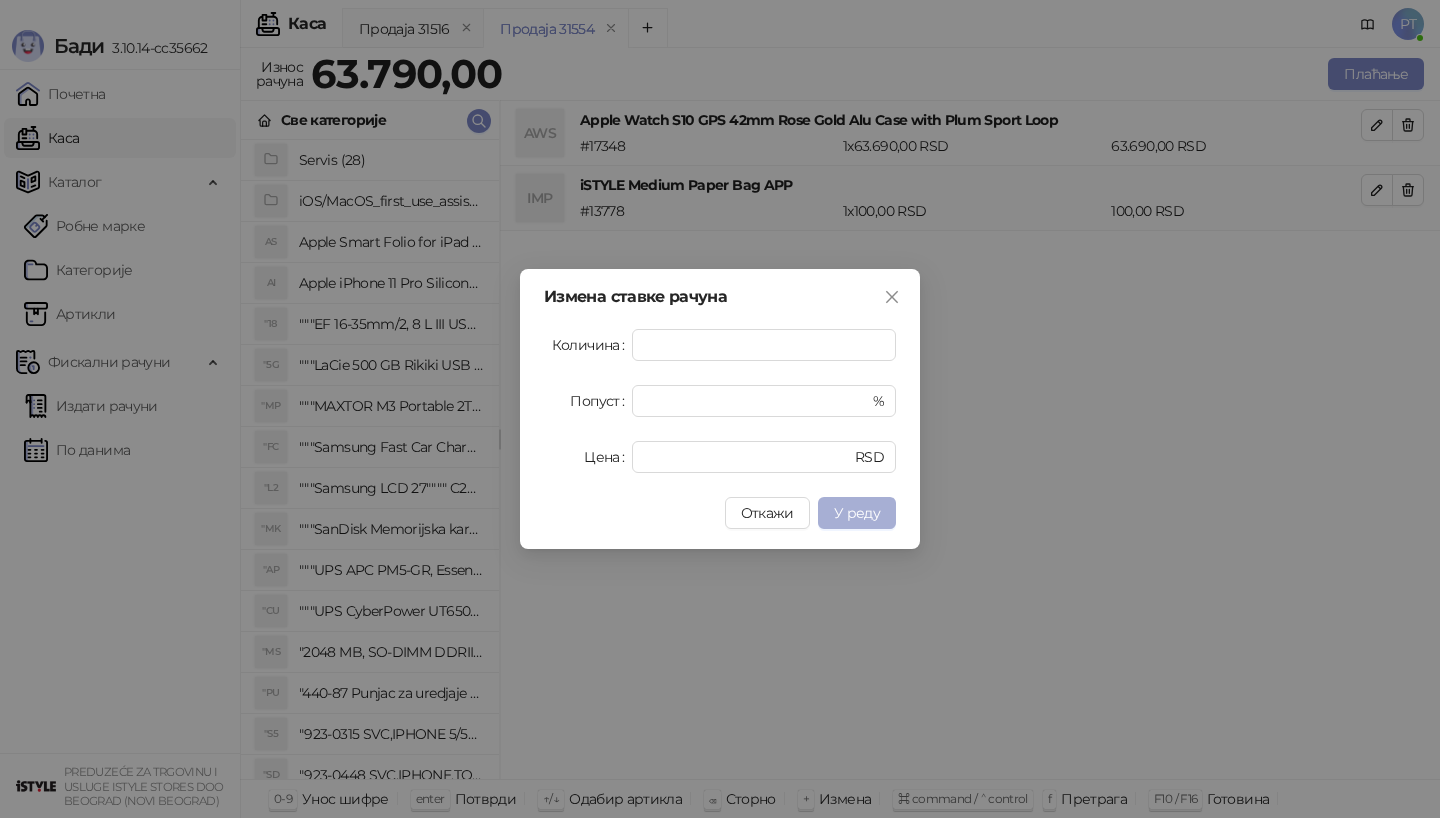 type on "*****" 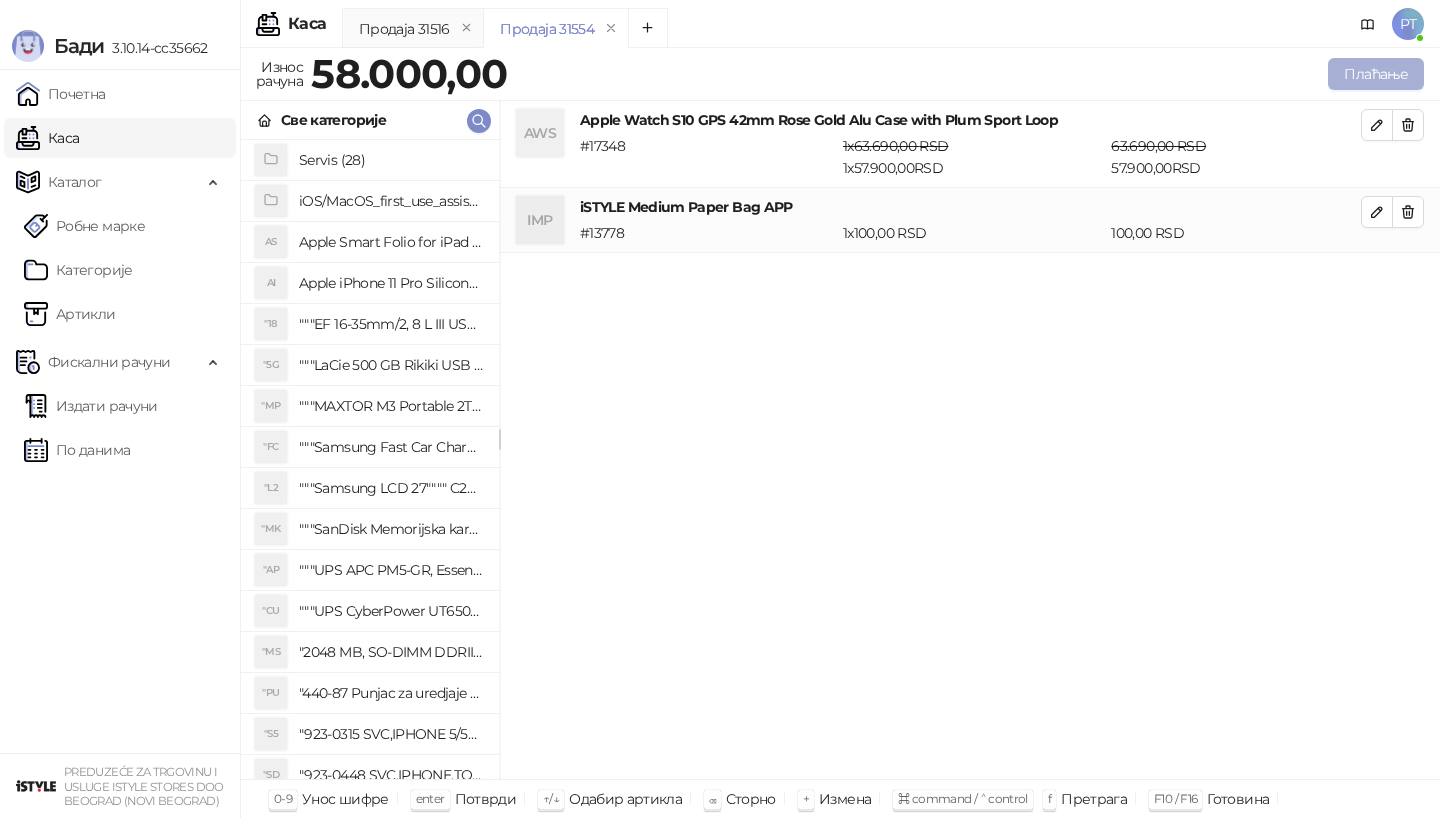 click on "Плаћање" at bounding box center (1376, 74) 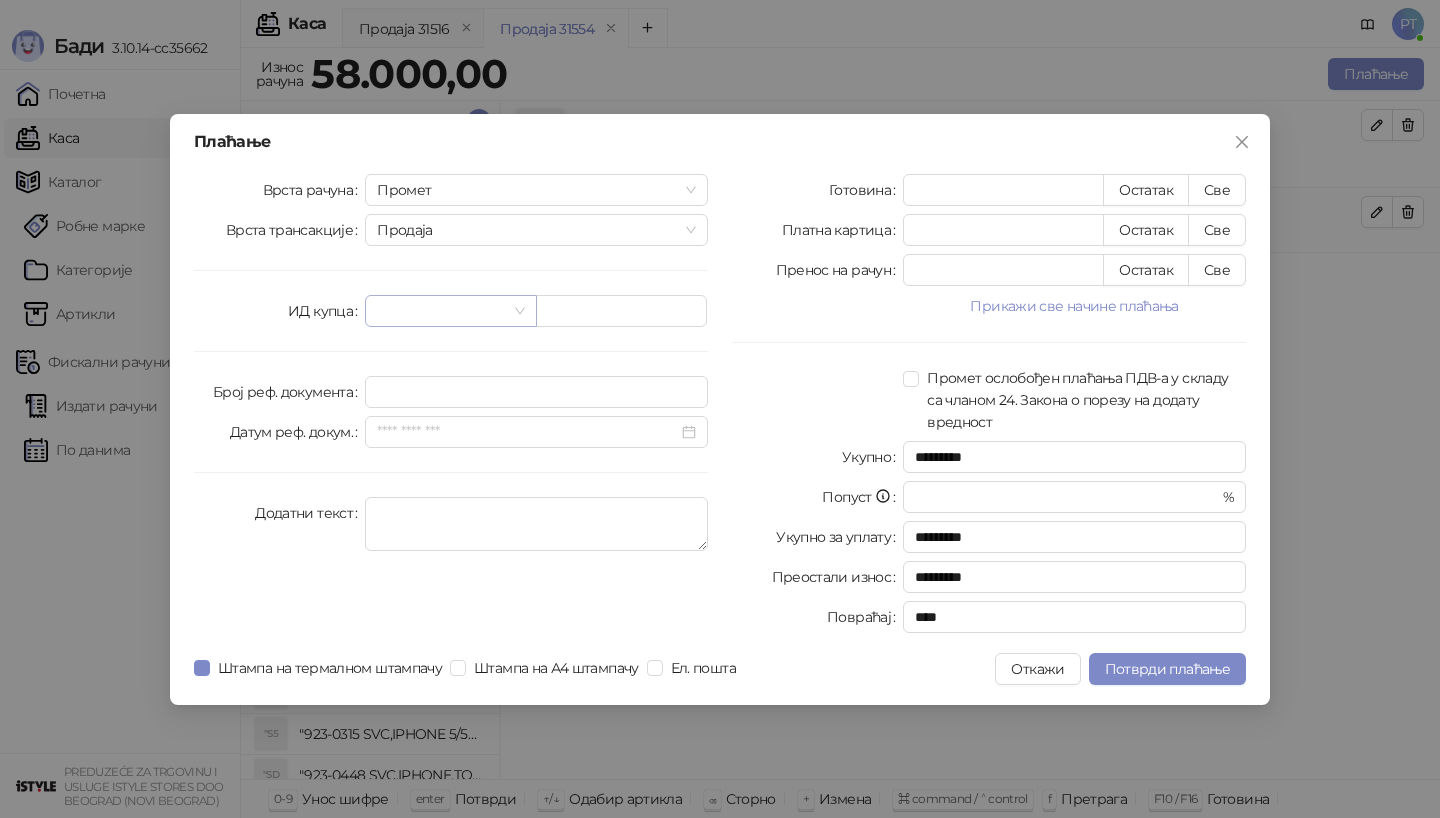 click at bounding box center (450, 311) 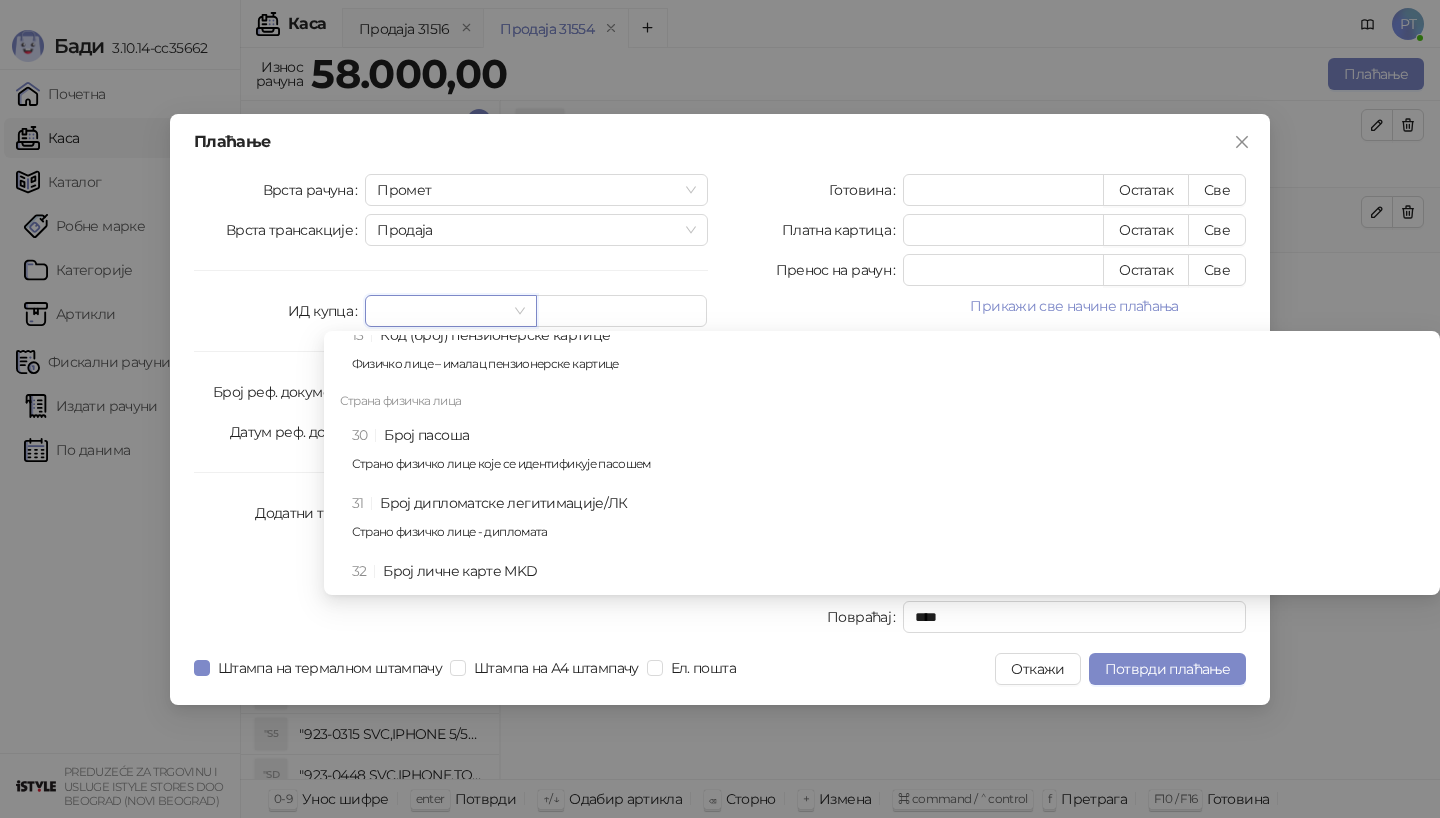 scroll, scrollTop: 838, scrollLeft: 0, axis: vertical 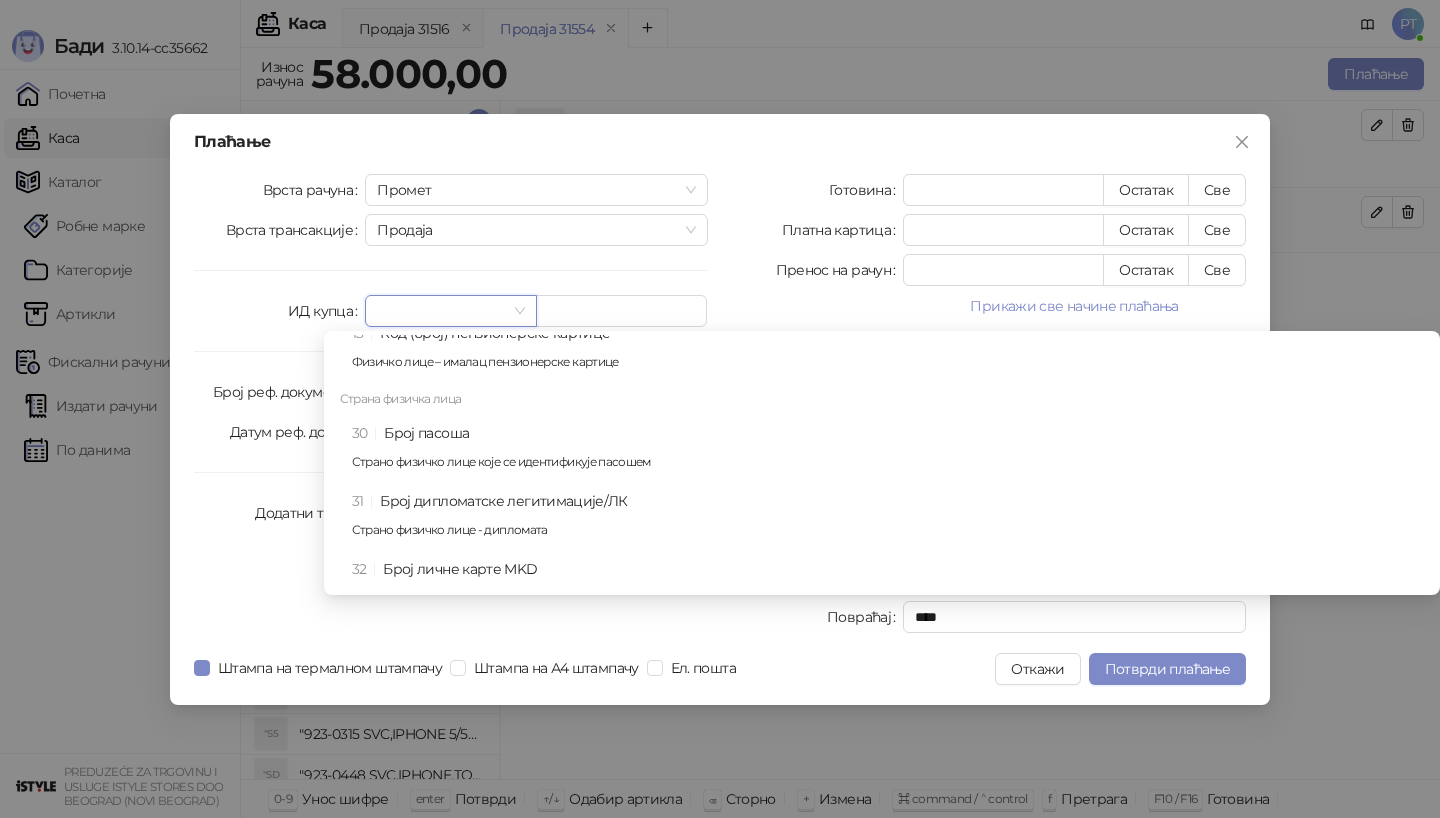 click on "Страно физичко лице које се идентификује пасошем" at bounding box center (888, 462) 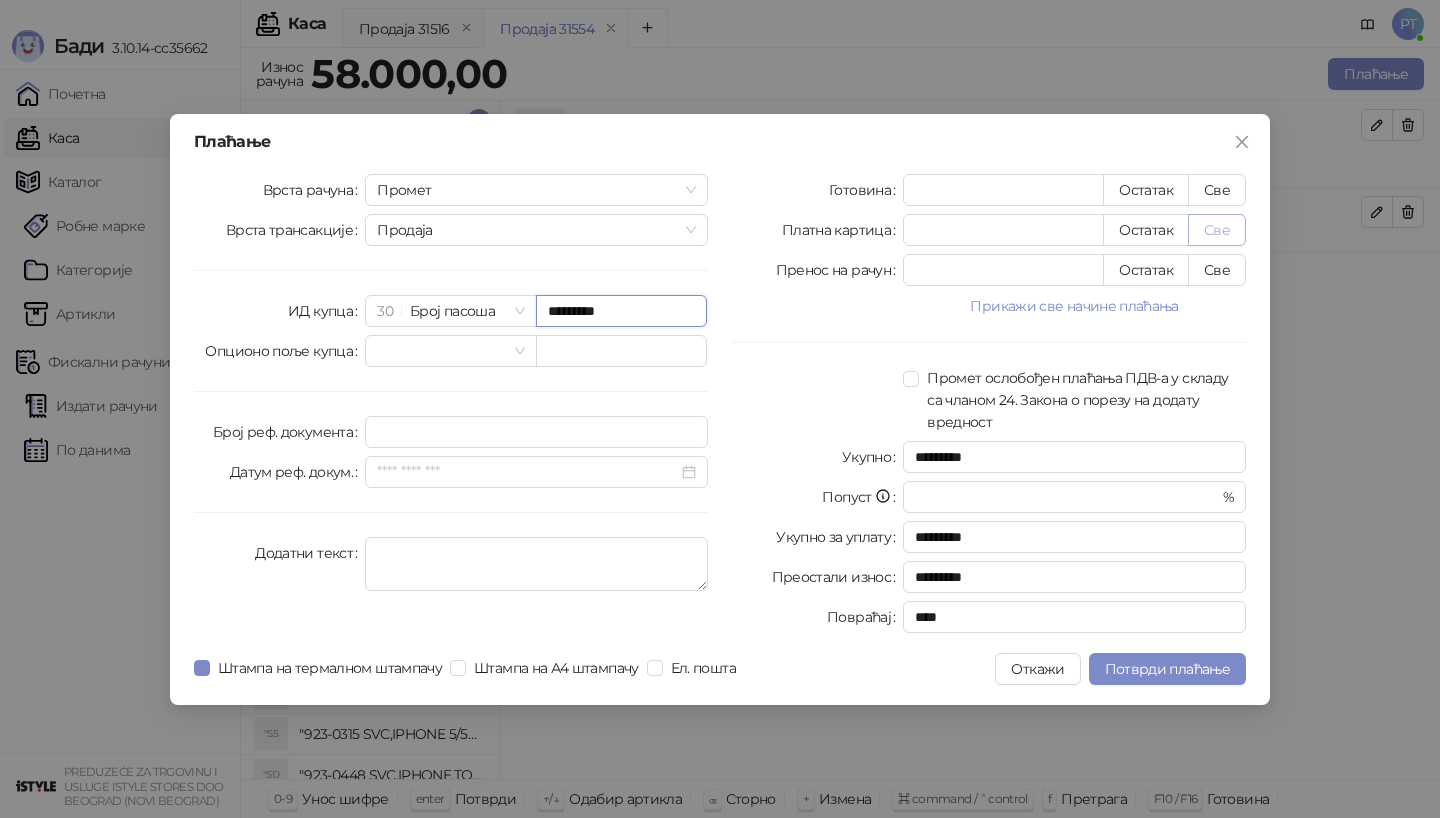 type on "*********" 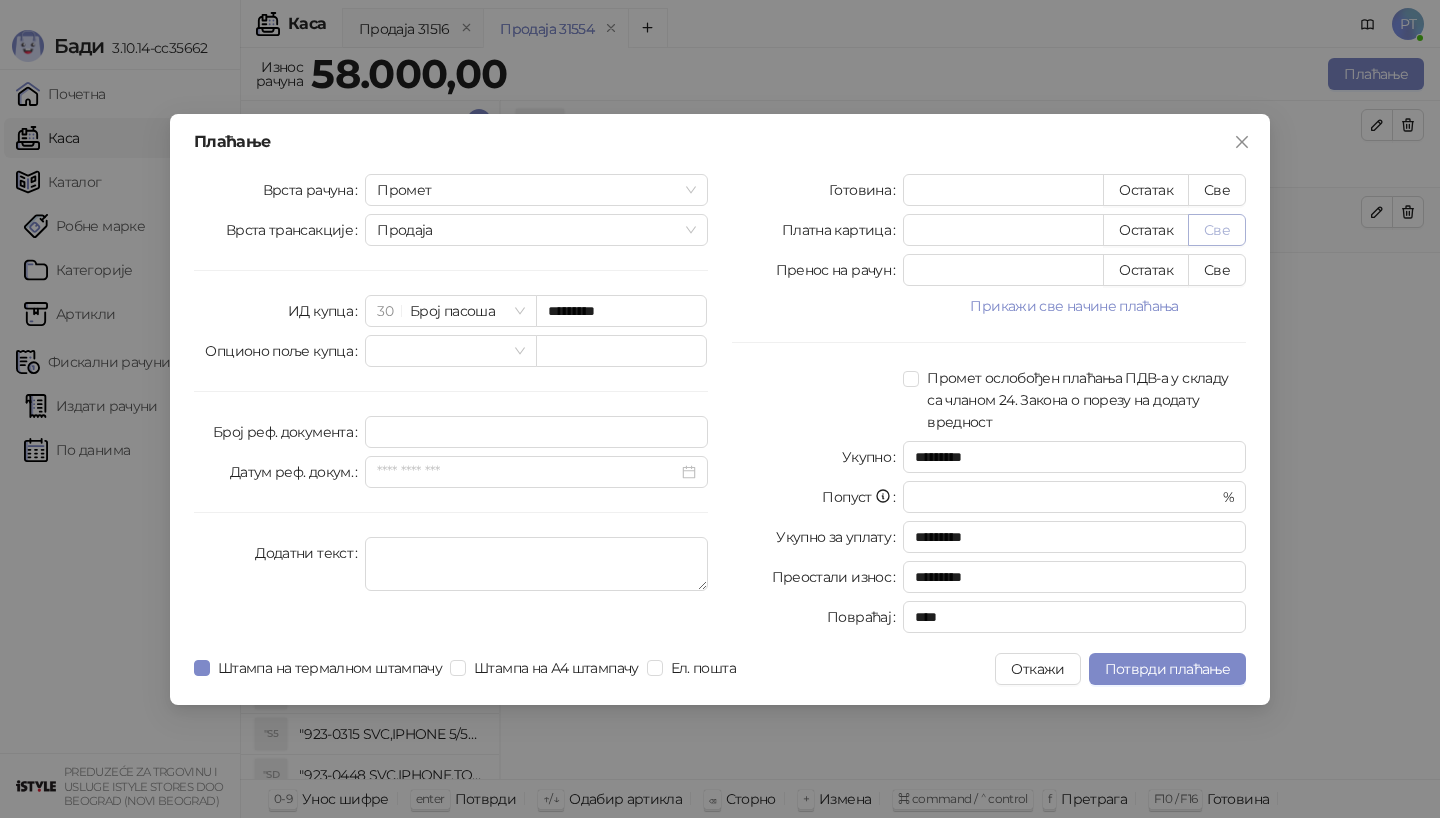 click on "Све" at bounding box center [1217, 230] 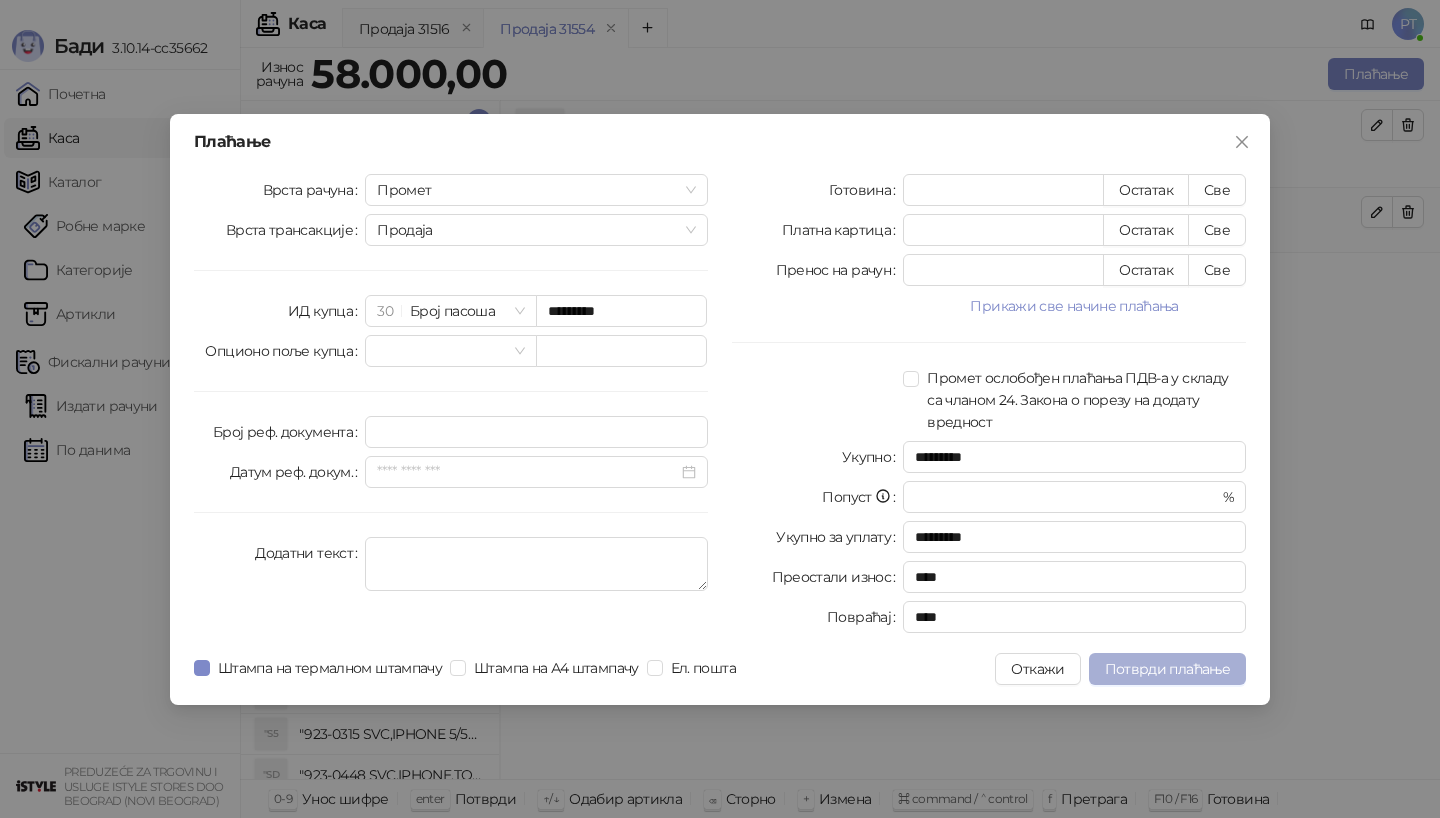click on "Потврди плаћање" at bounding box center [1167, 669] 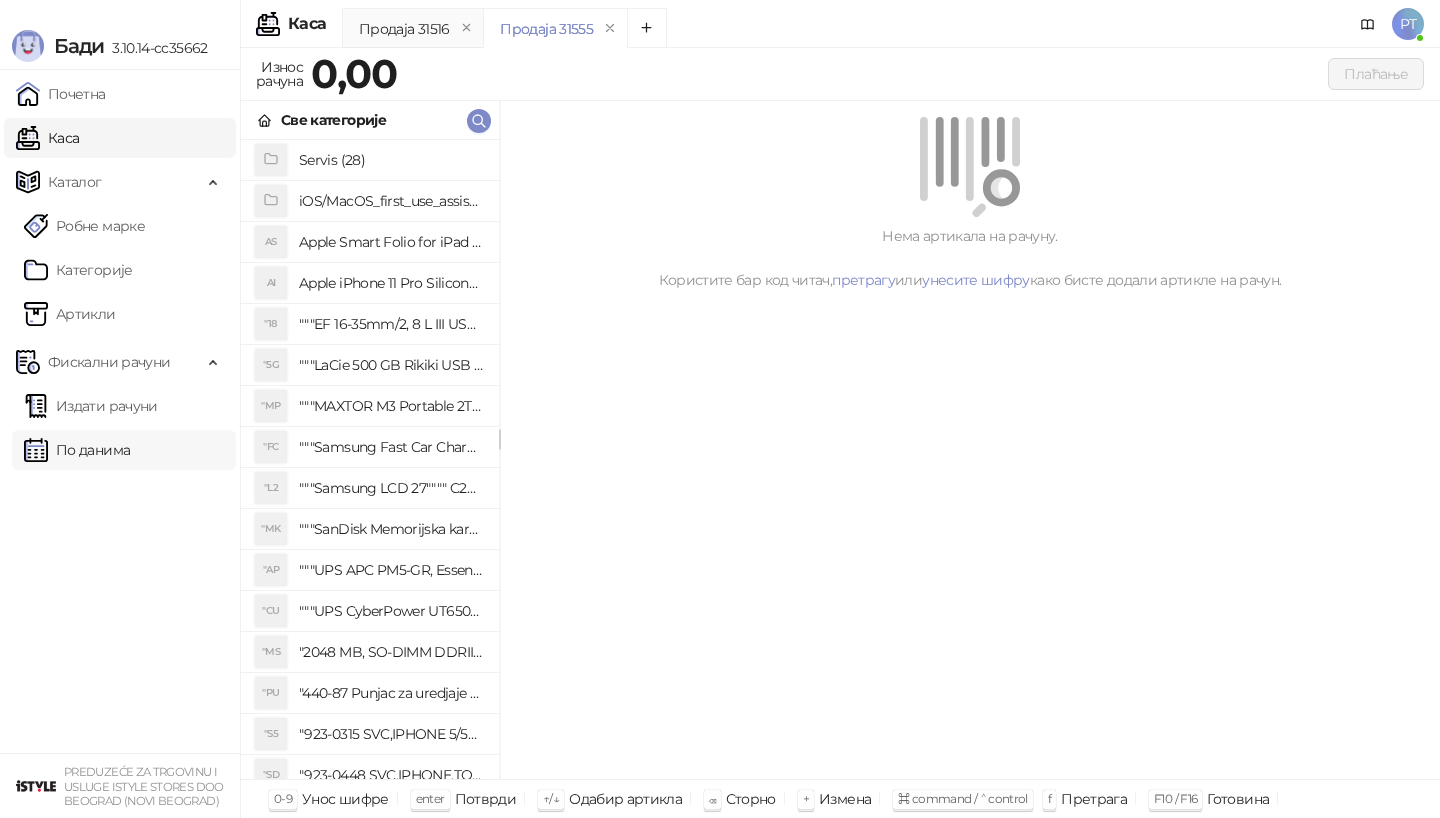click on "По данима" at bounding box center [77, 450] 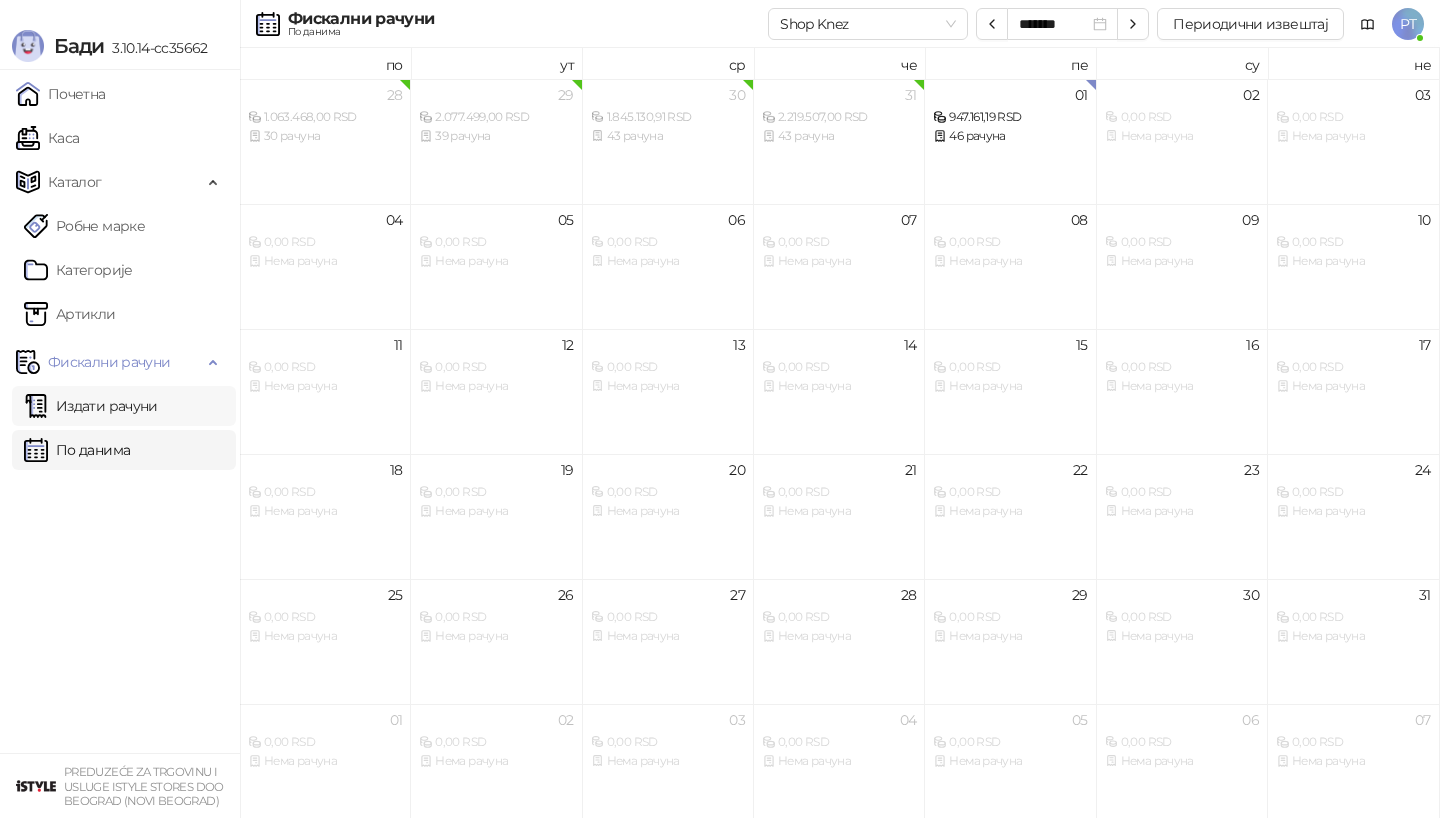 click on "Издати рачуни" at bounding box center (91, 406) 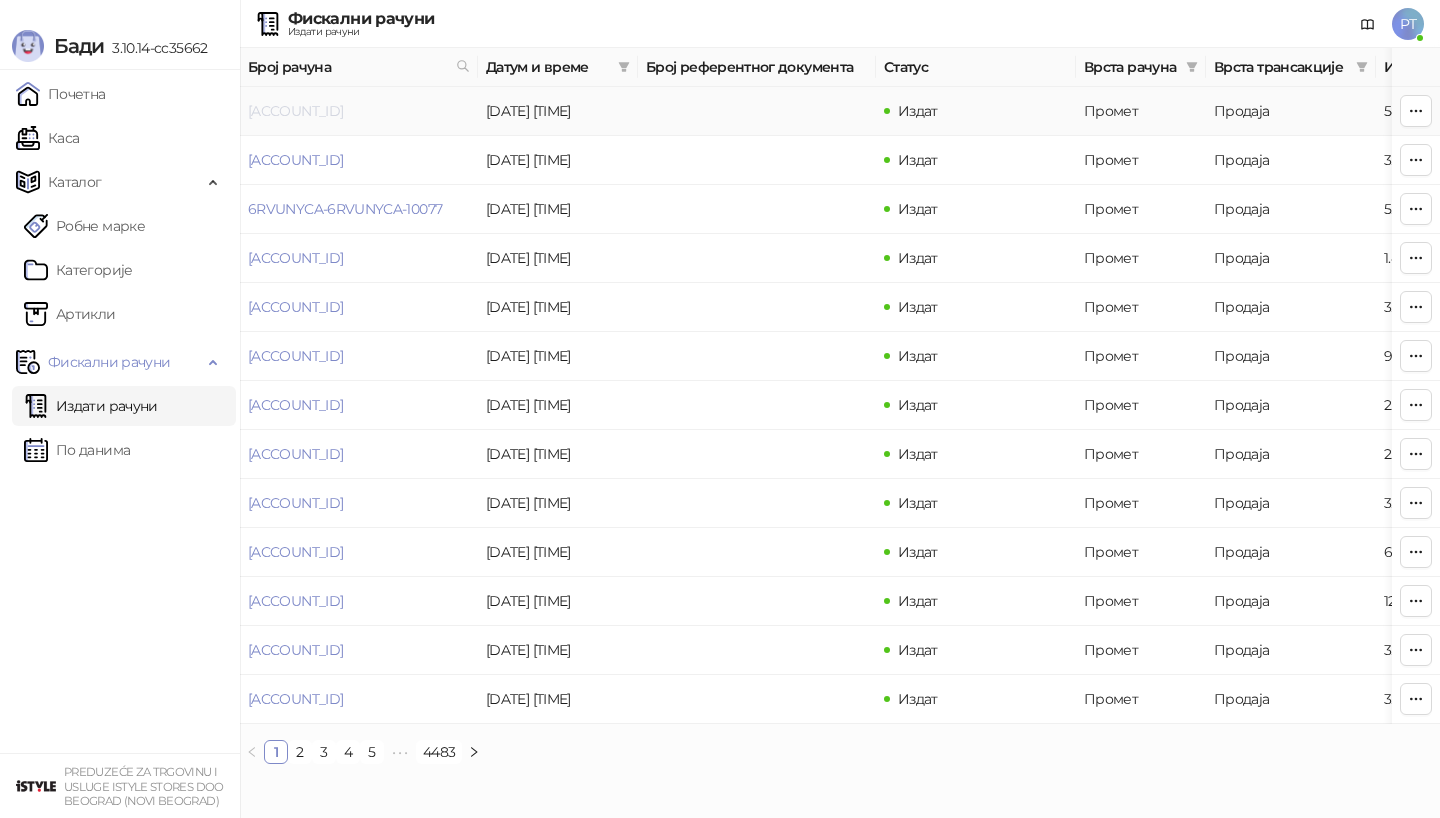 click on "[ACCOUNT_ID]" at bounding box center [295, 111] 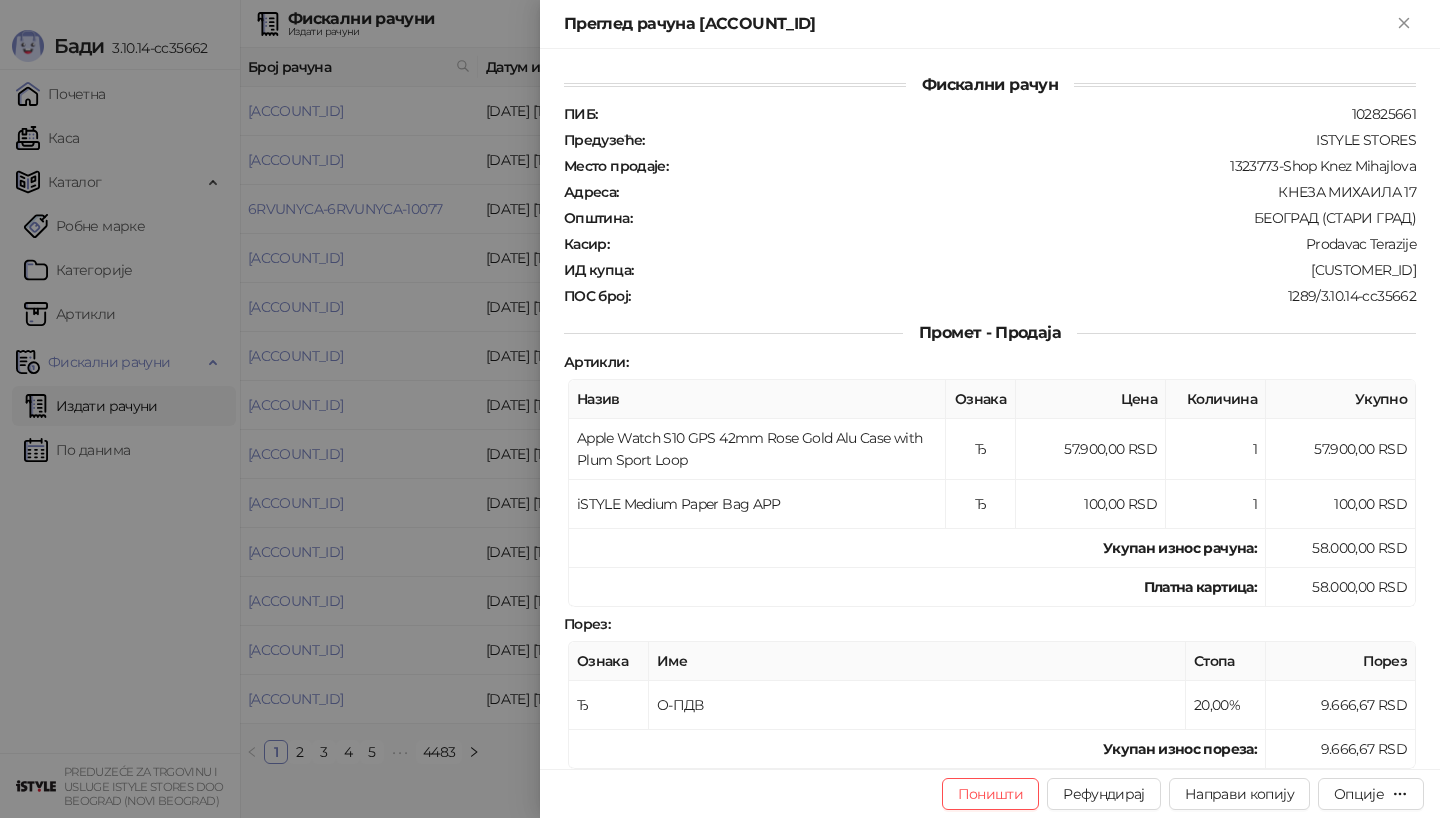 scroll, scrollTop: 389, scrollLeft: 0, axis: vertical 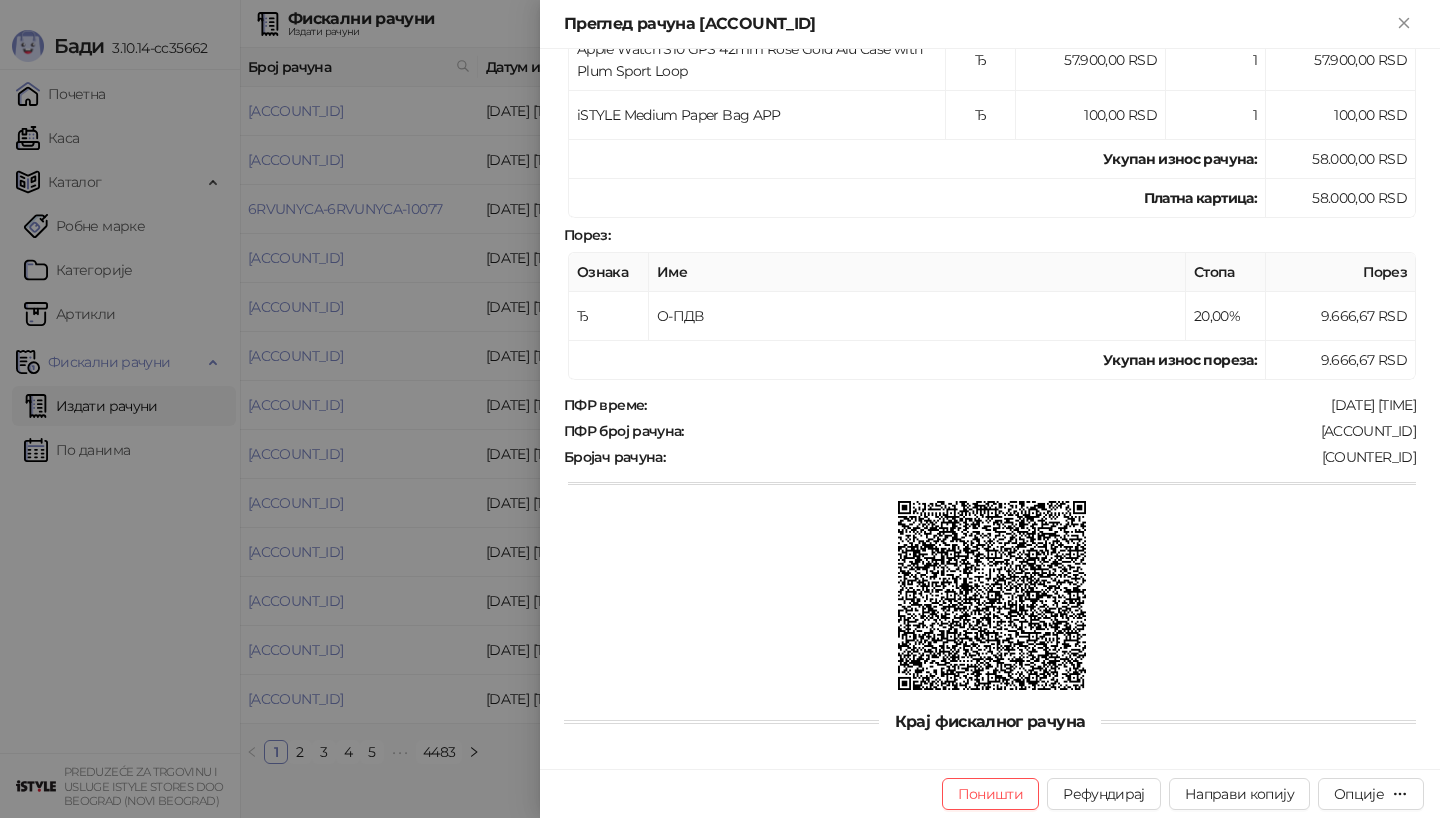 drag, startPoint x: 1221, startPoint y: 418, endPoint x: 1419, endPoint y: 409, distance: 198.20444 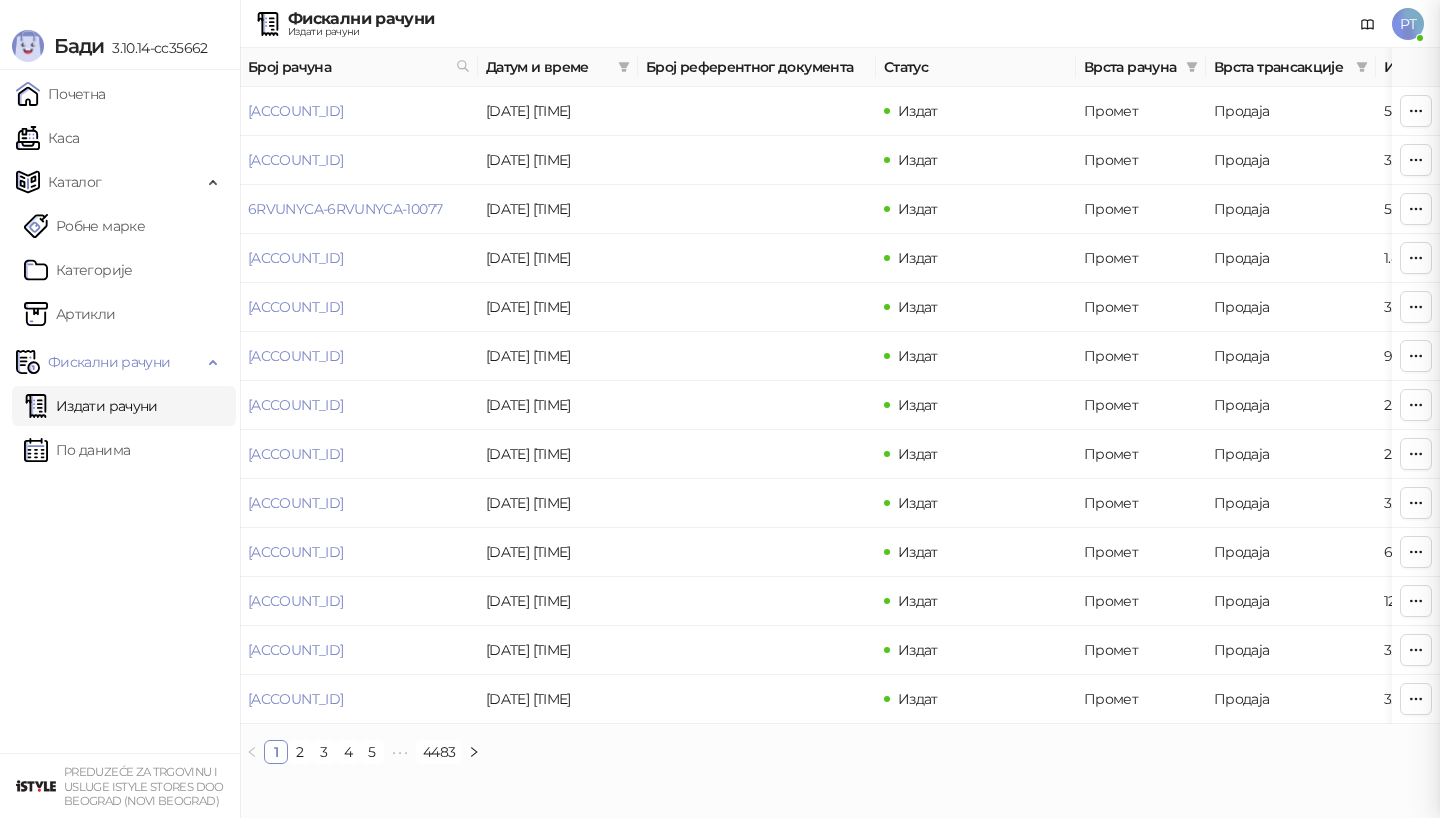 click at bounding box center [720, 409] 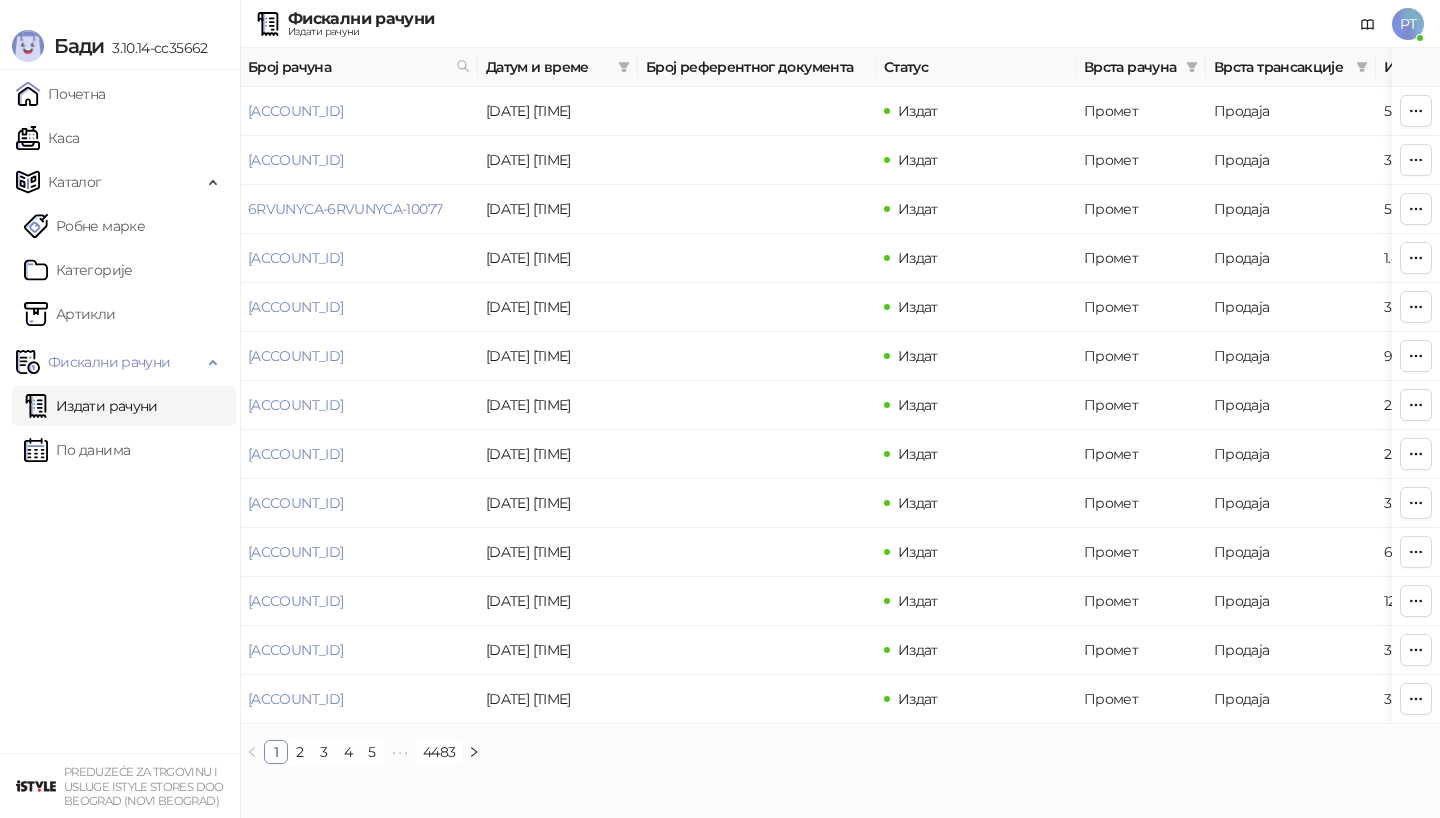 click on "По данима" at bounding box center (77, 450) 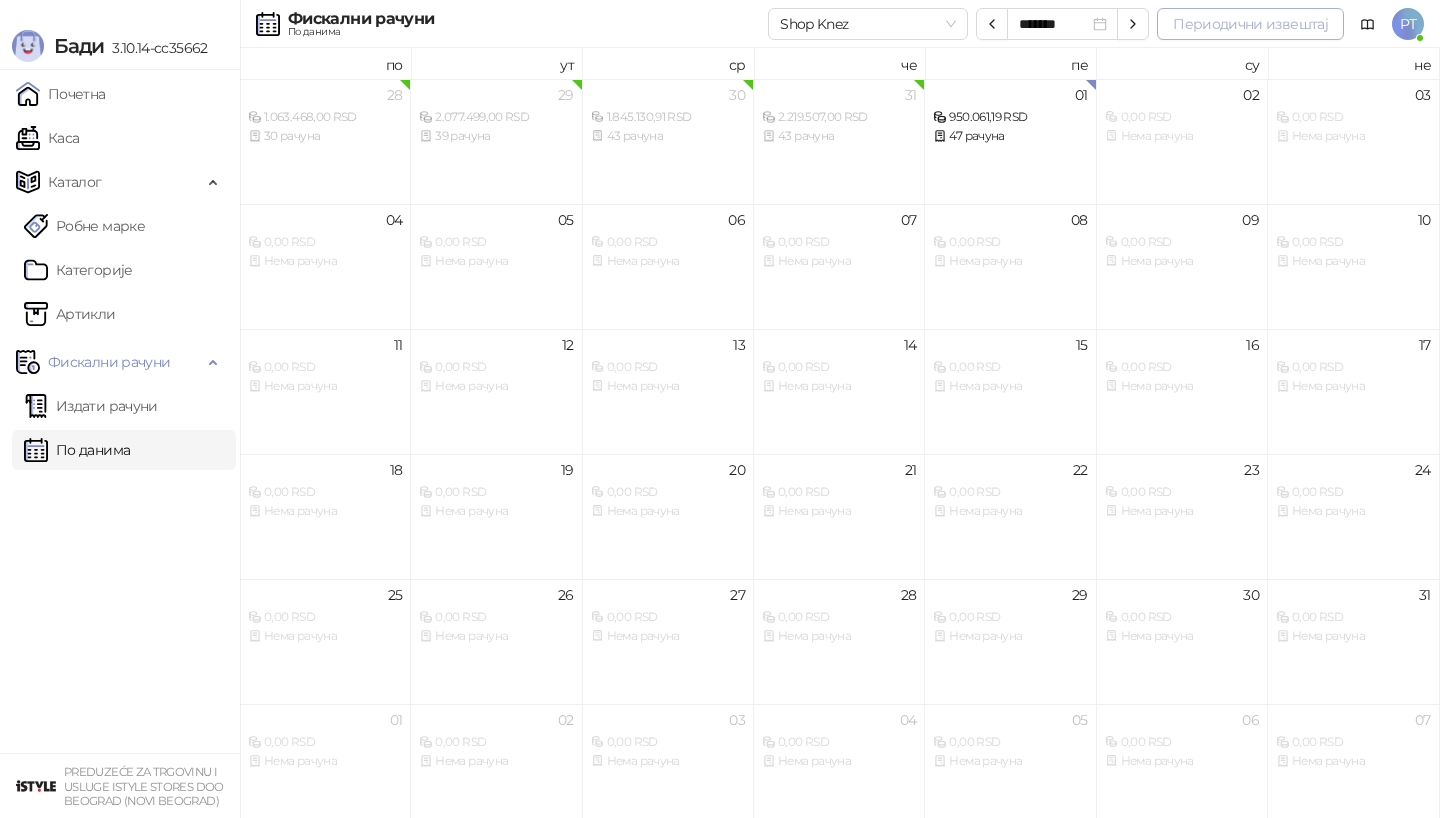 click on "Периодични извештај" at bounding box center [1250, 24] 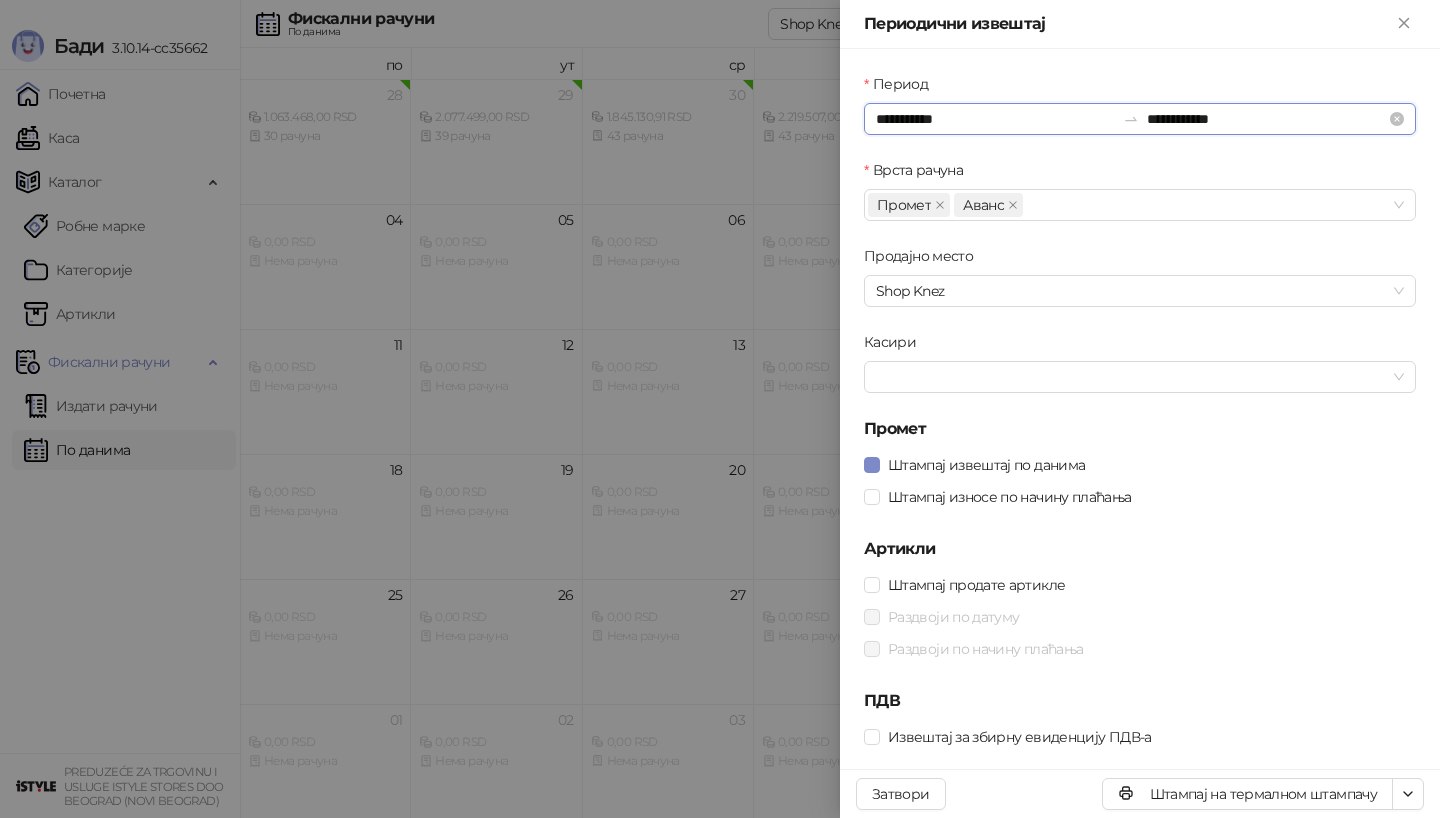 click on "**********" at bounding box center [995, 119] 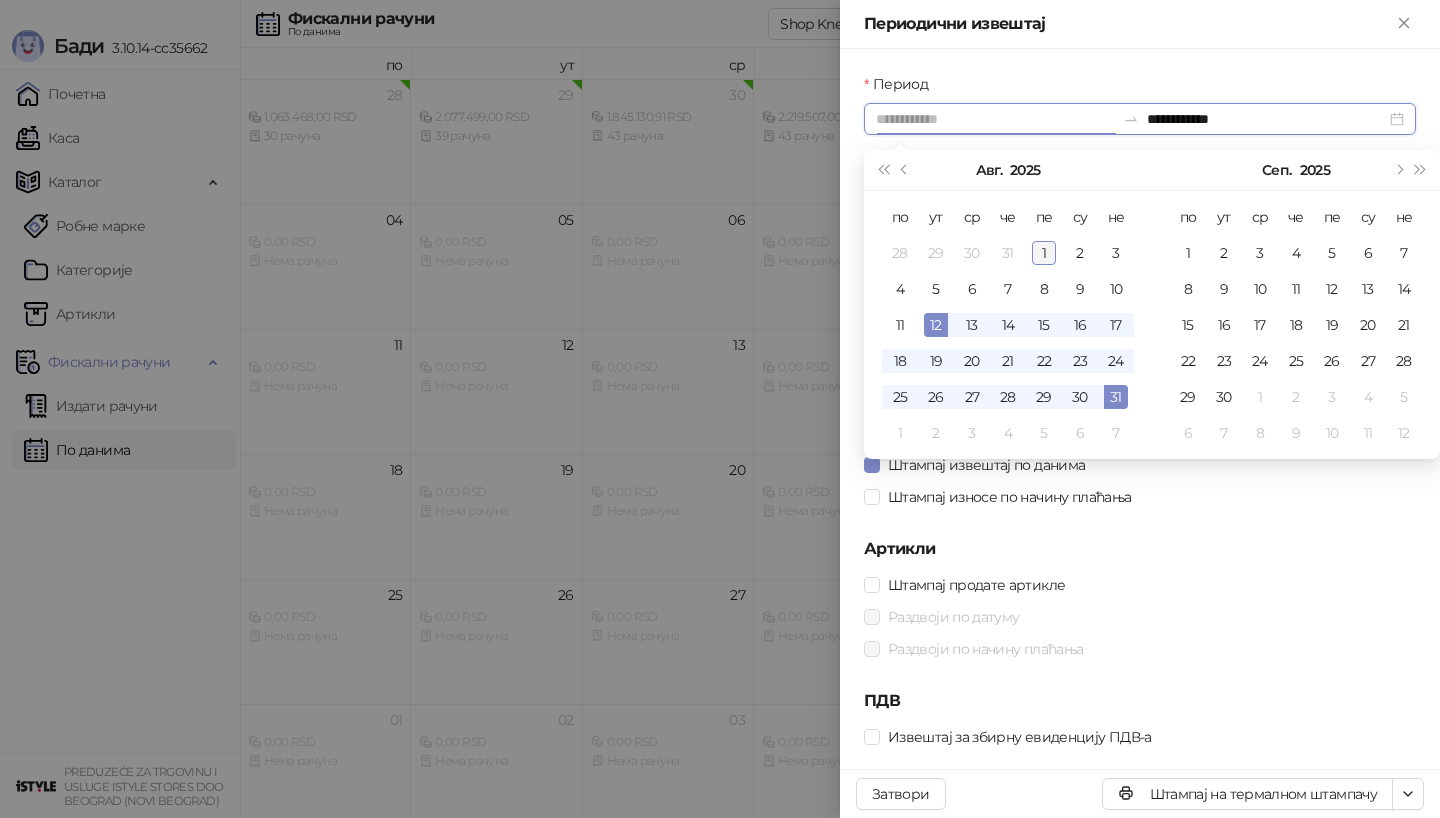 type on "**********" 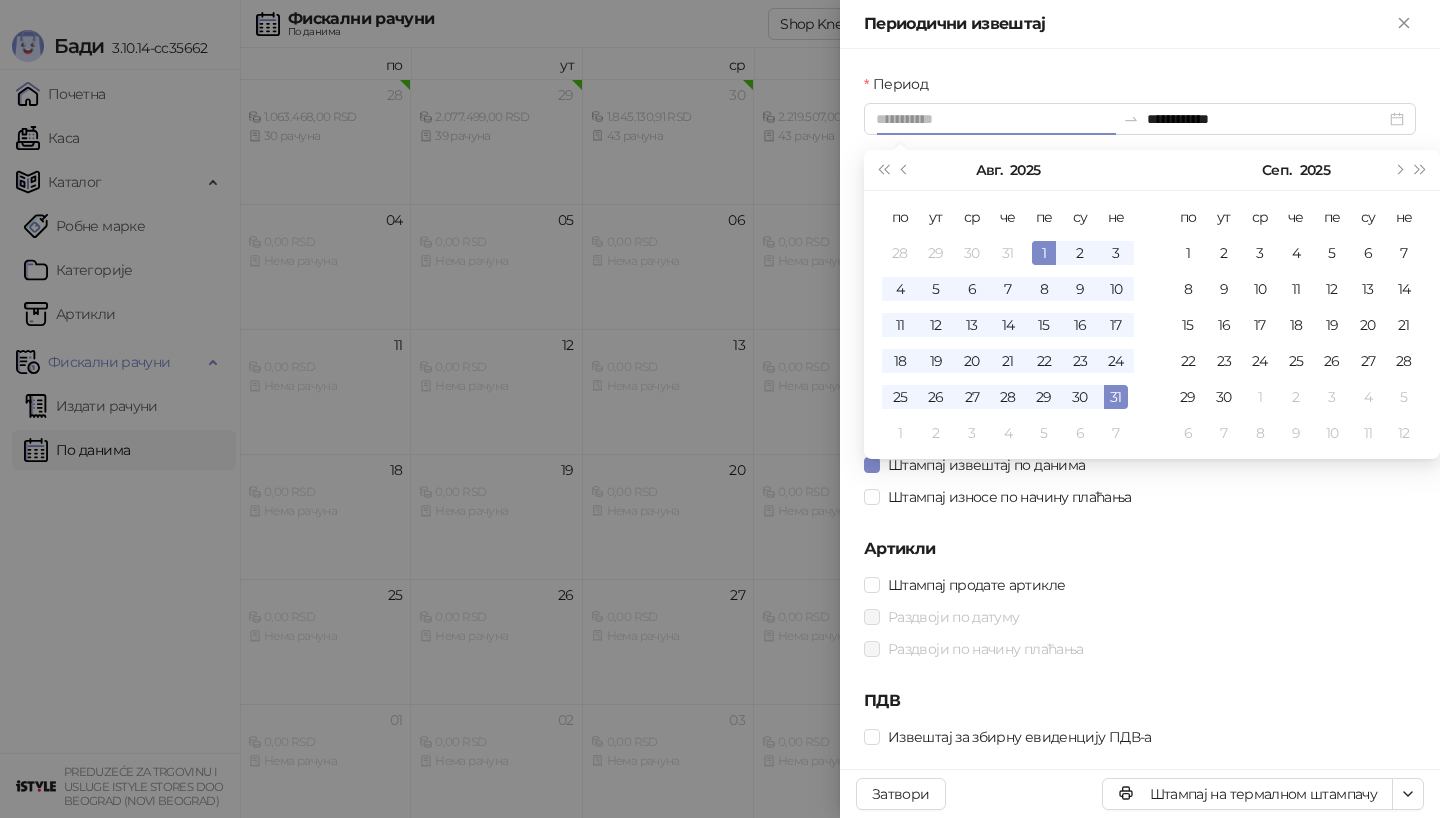 click on "1" at bounding box center [1044, 253] 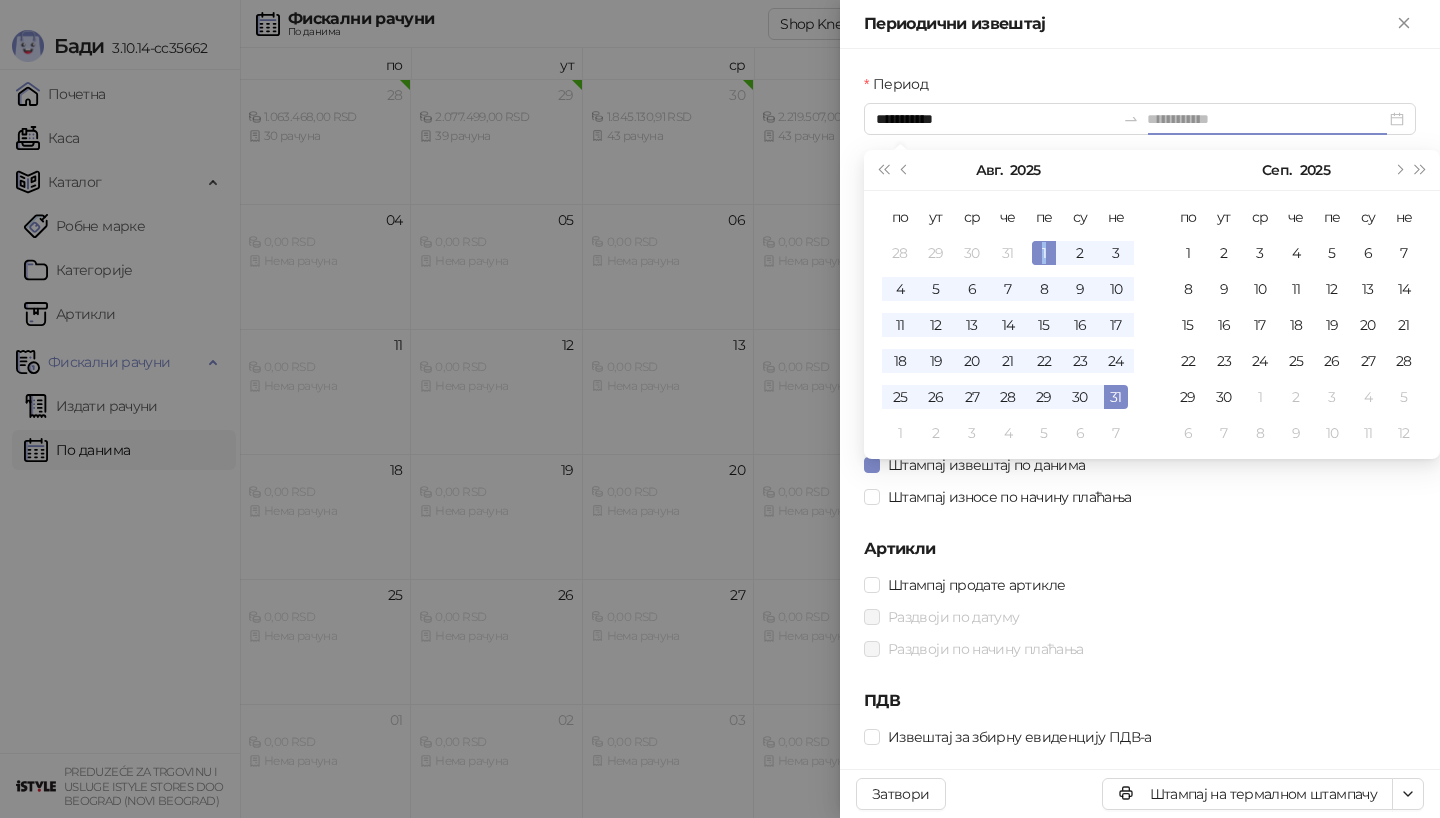 click on "1" at bounding box center [1044, 253] 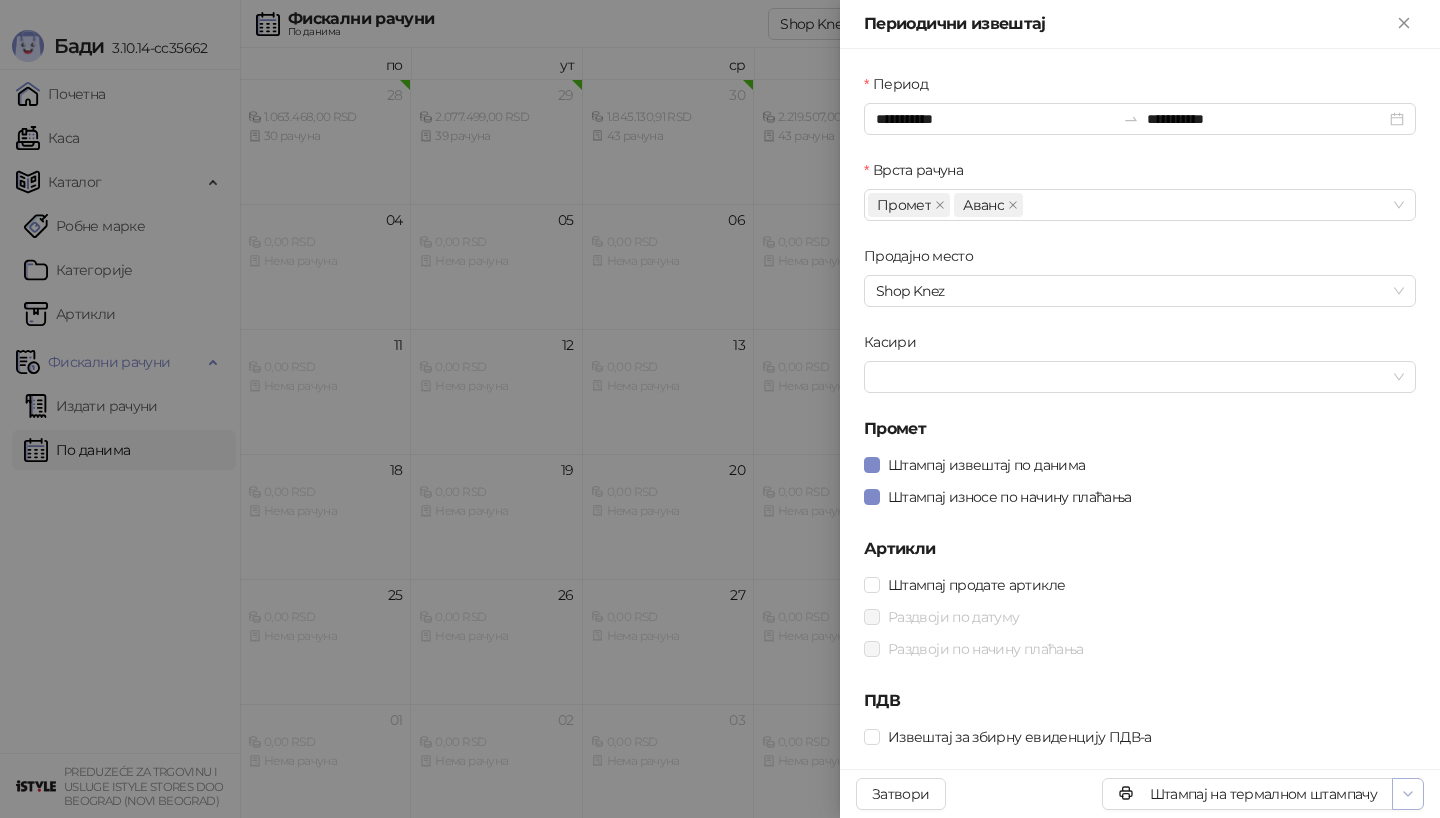 click at bounding box center (1408, 794) 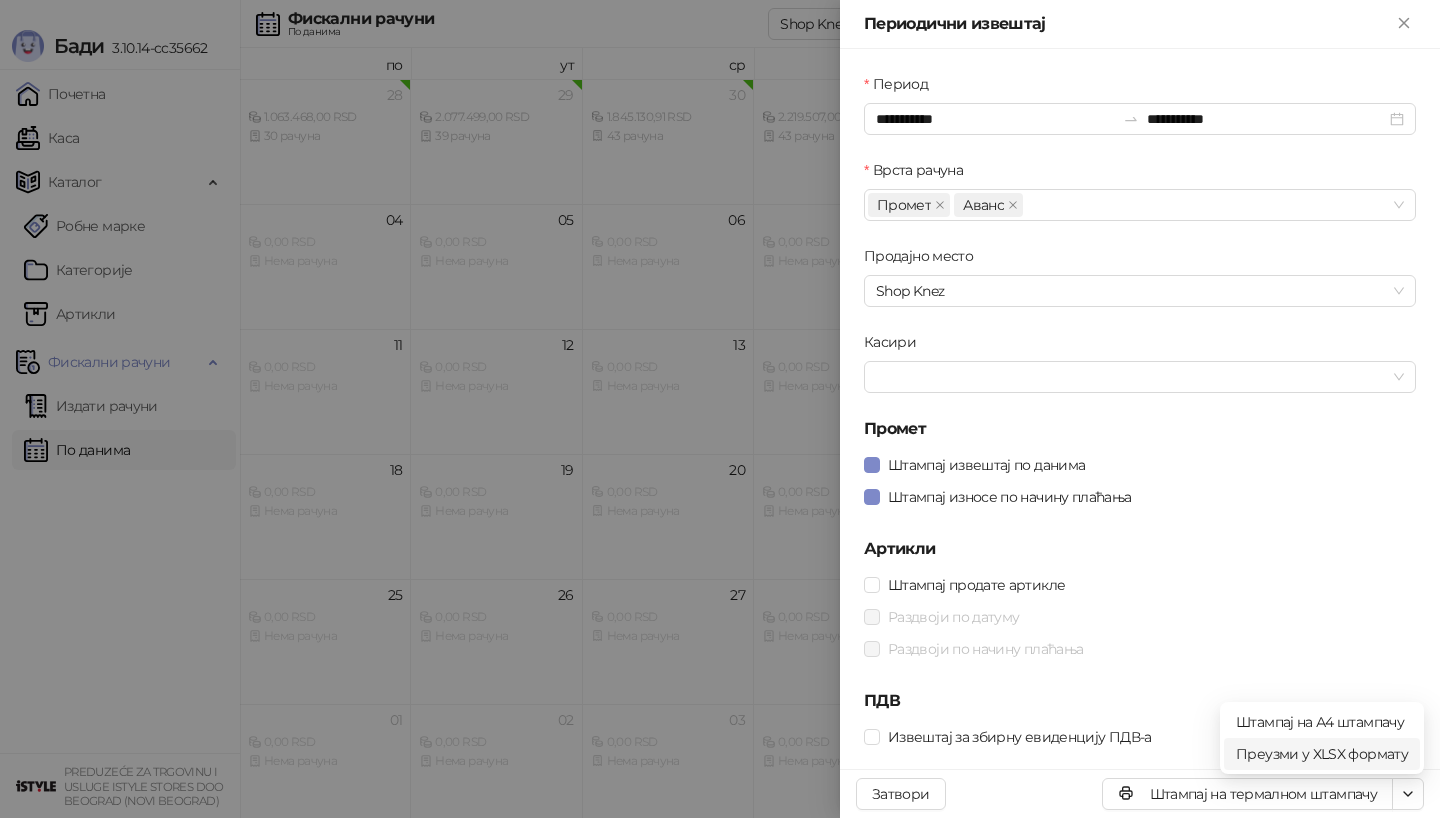 click on "Преузми у XLSX формату" at bounding box center [1322, 754] 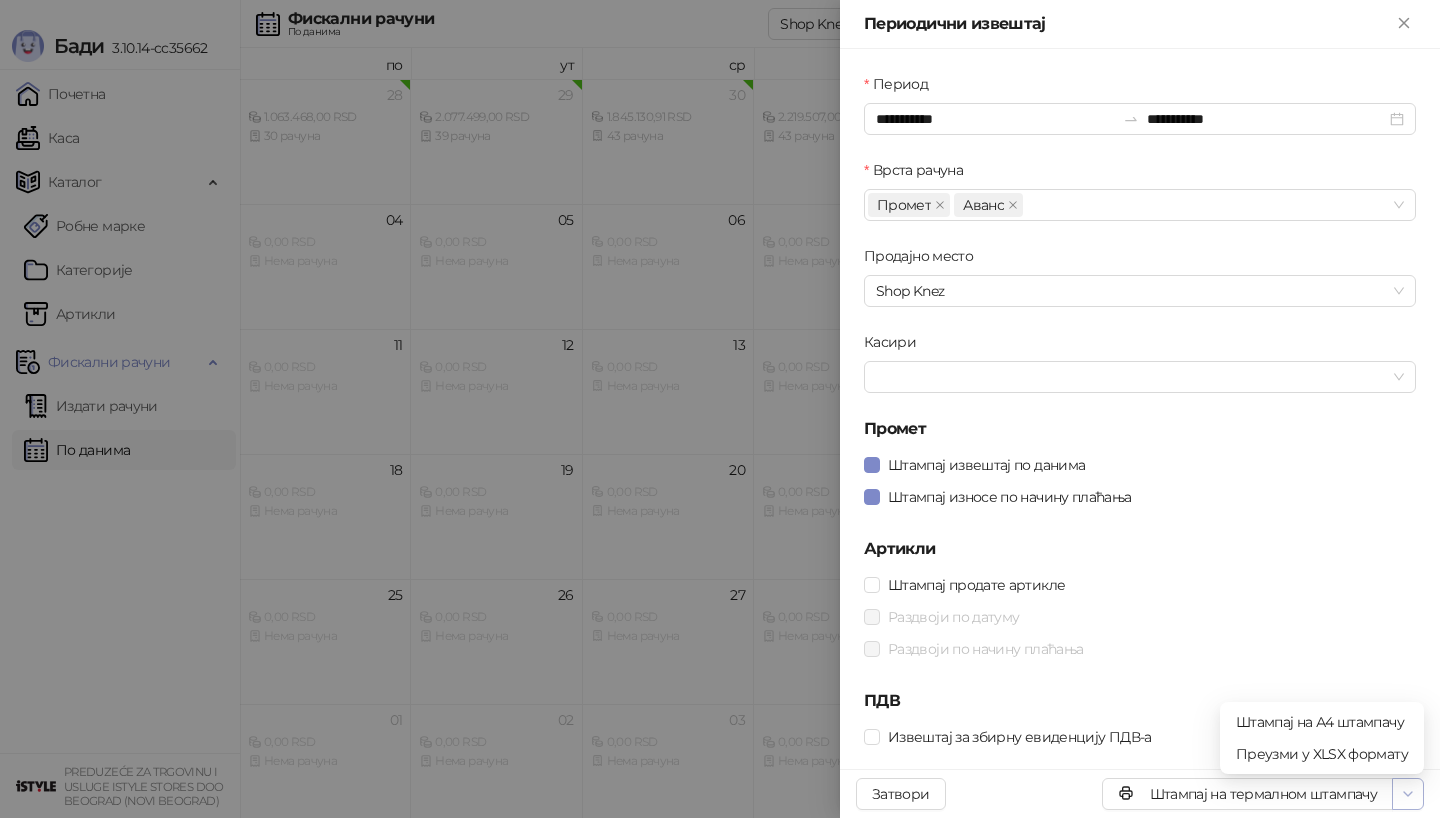 click at bounding box center [1408, 794] 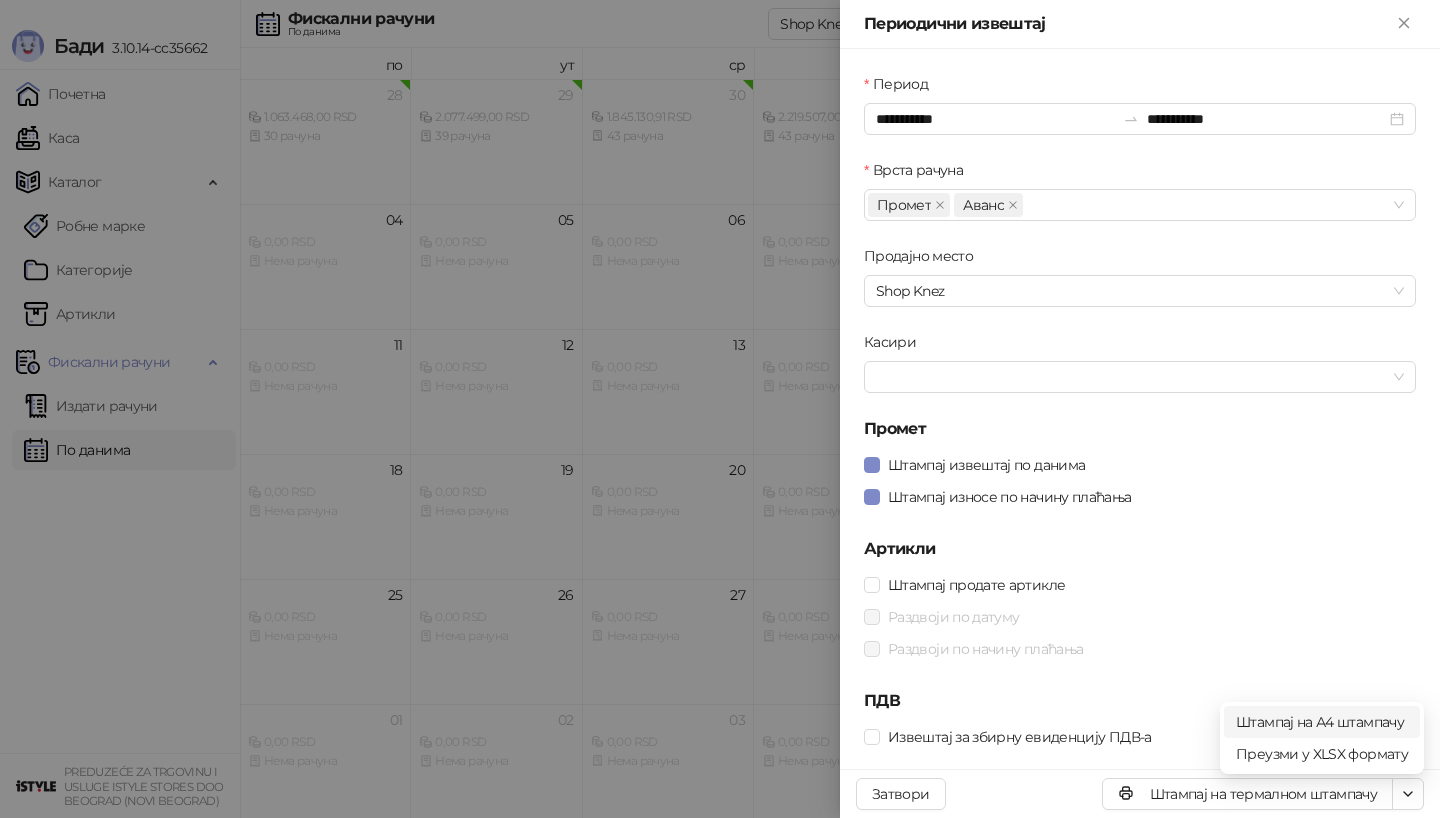 click on "Штампај на А4 штампачу" at bounding box center [1322, 722] 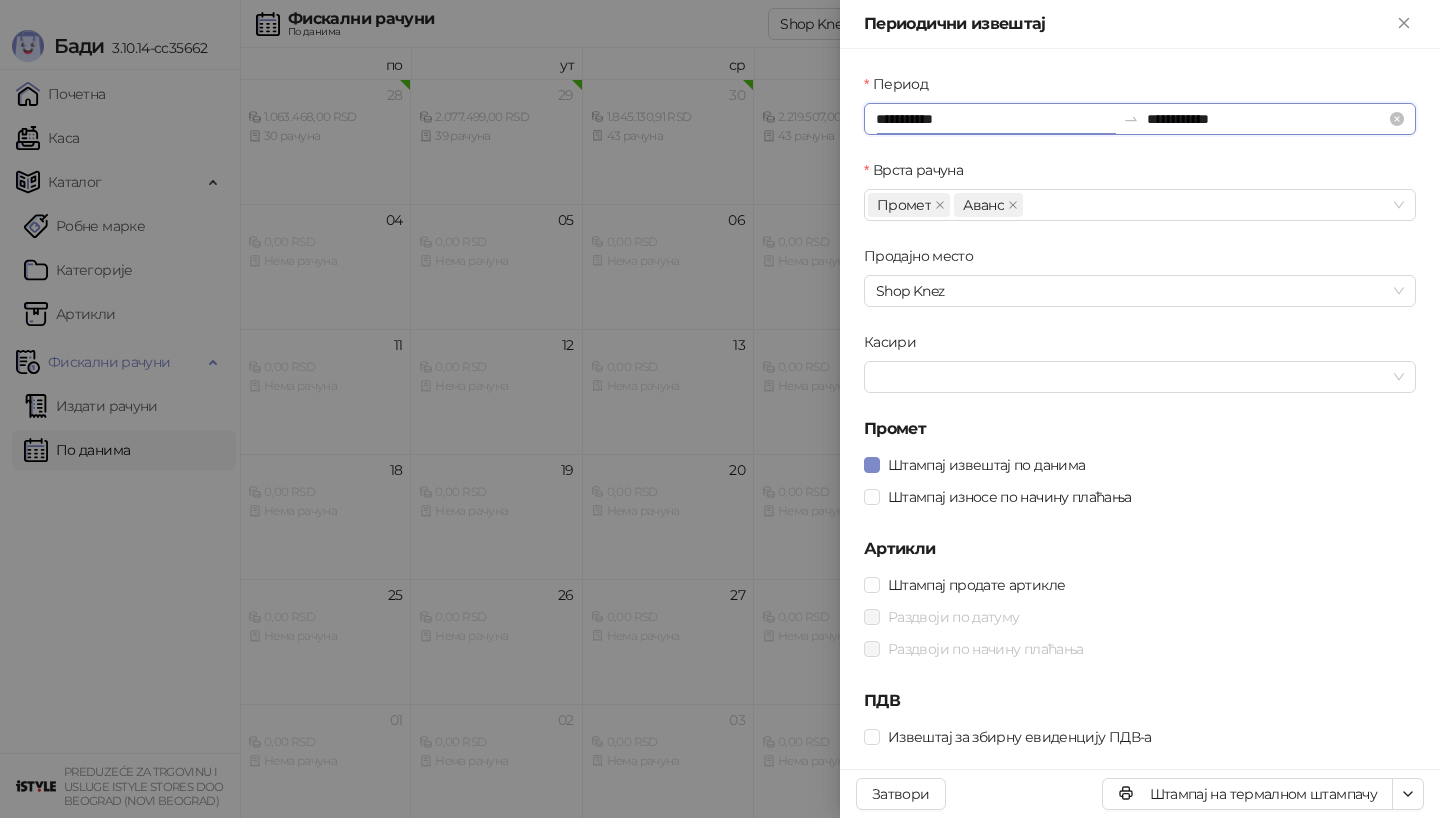 click on "**********" at bounding box center (995, 119) 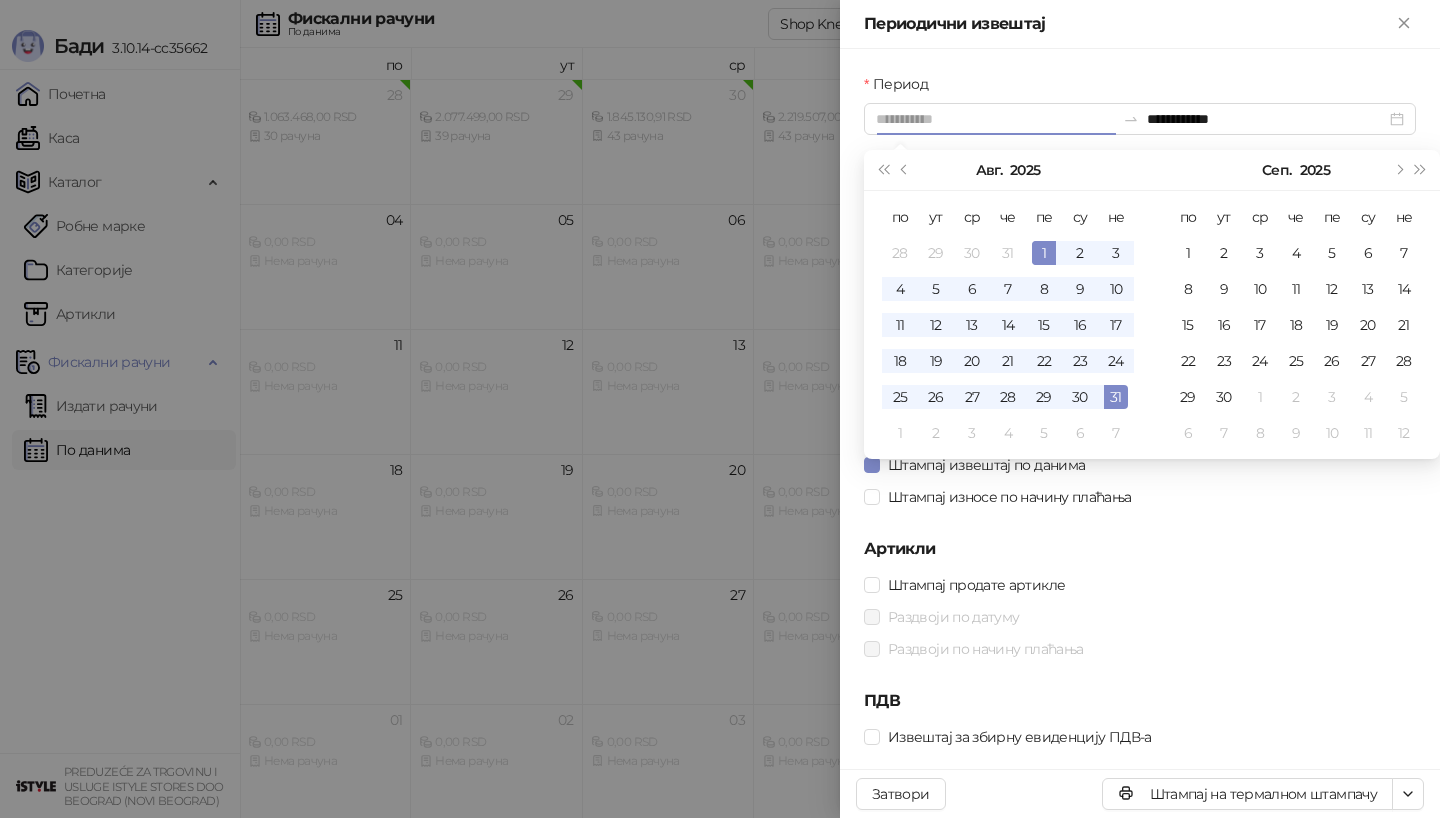 click on "1" at bounding box center (1044, 253) 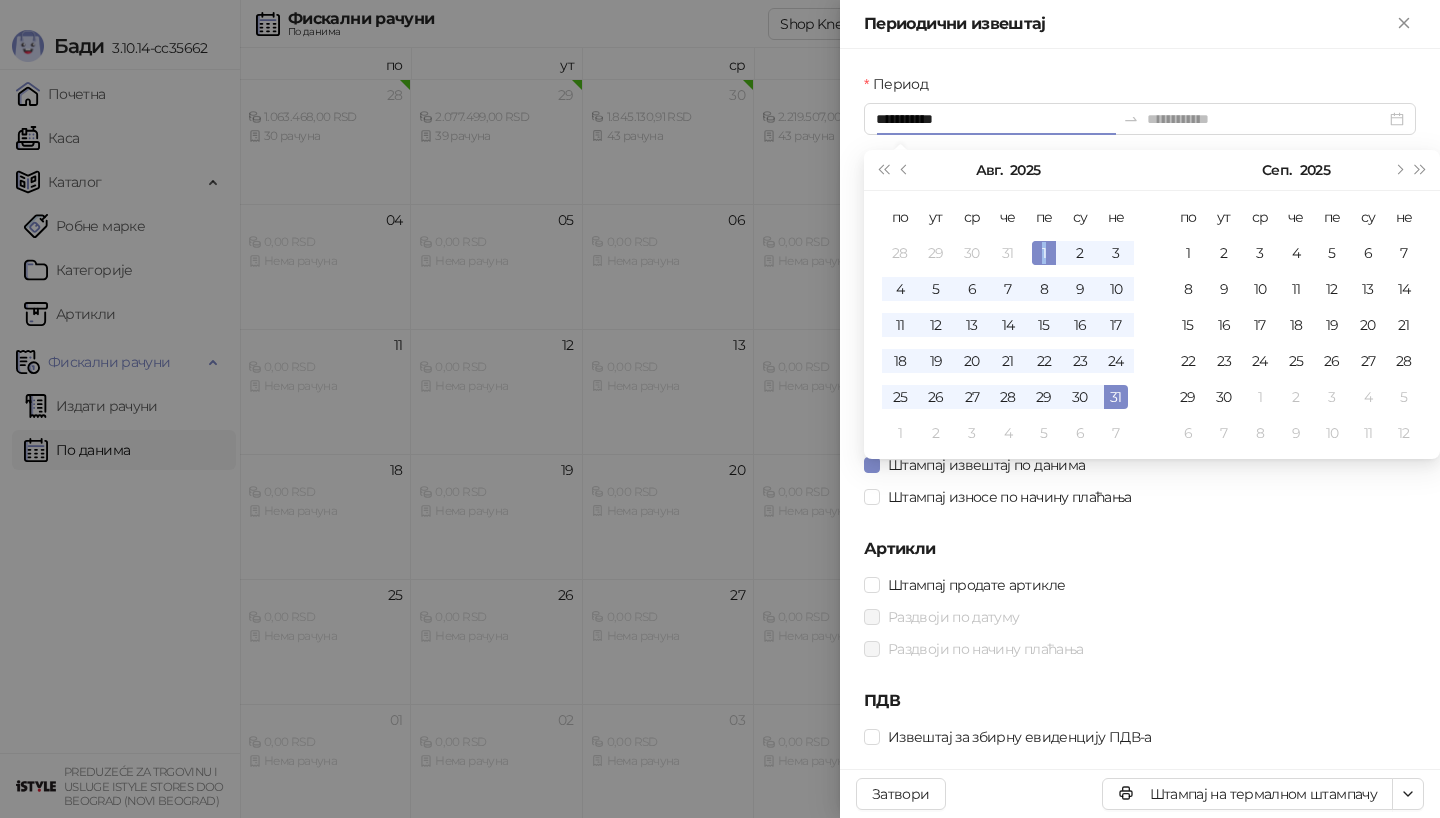 click on "1" at bounding box center [1044, 253] 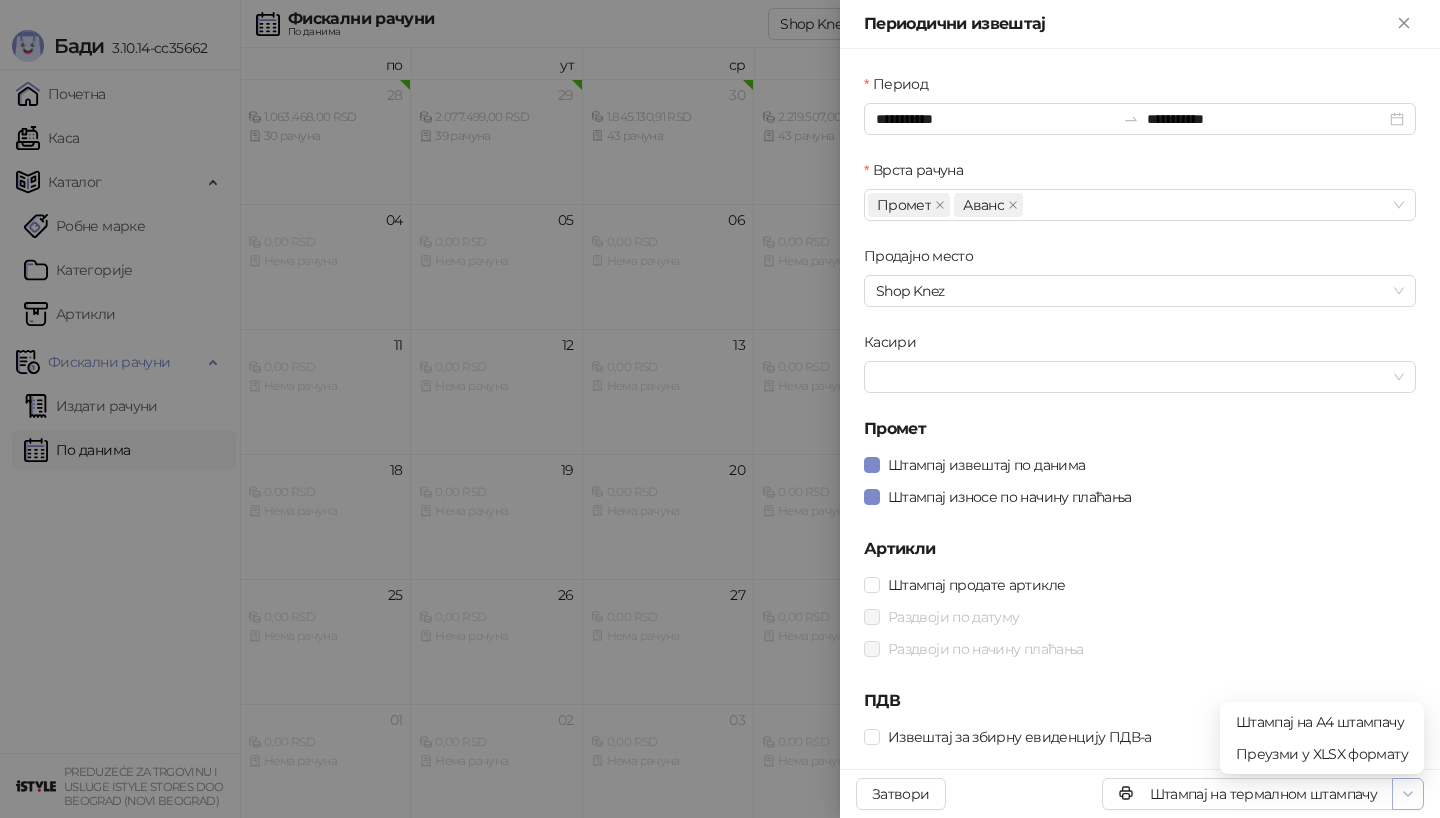 click 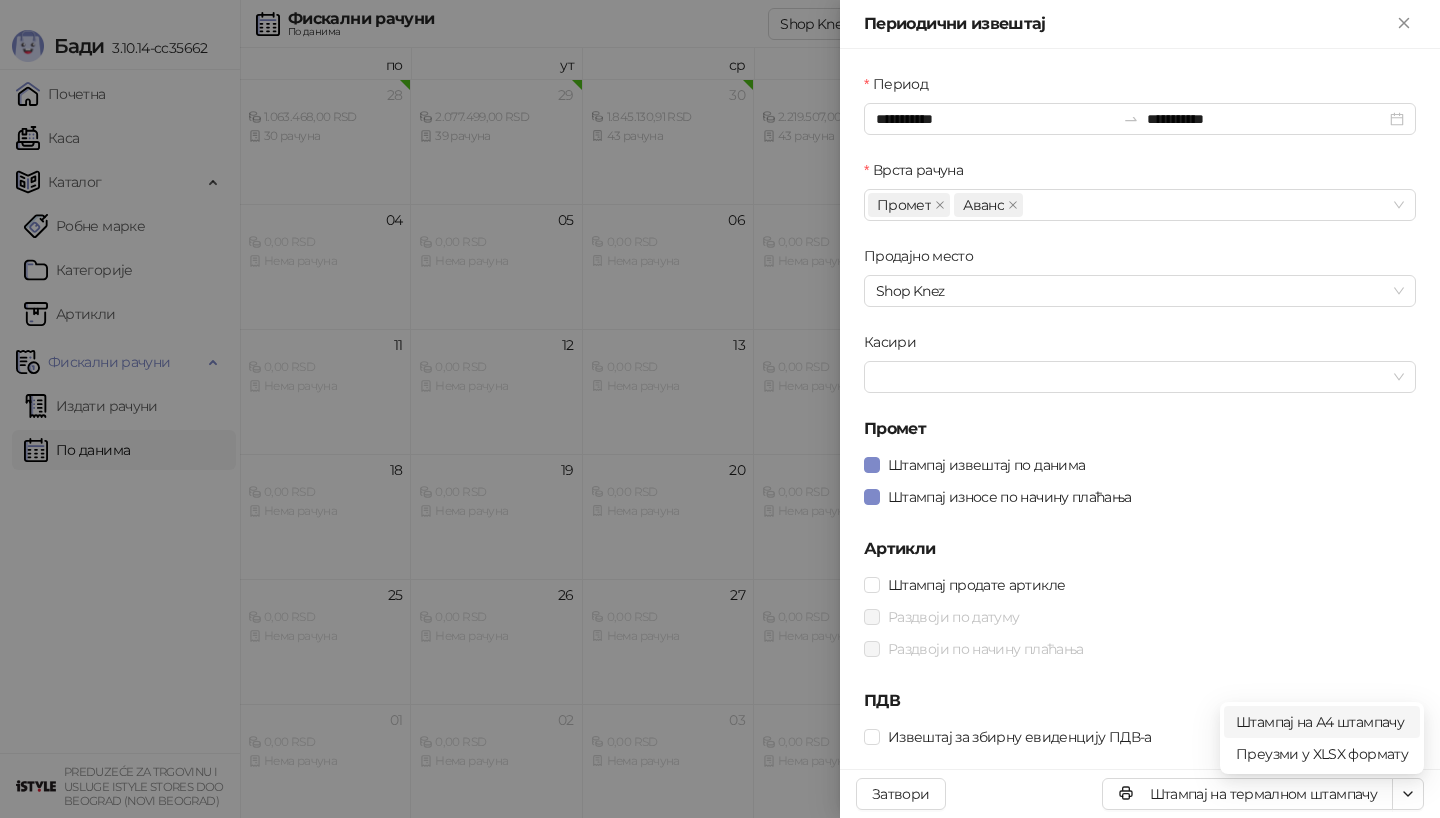 click on "Штампај на А4 штампачу" at bounding box center [1322, 722] 